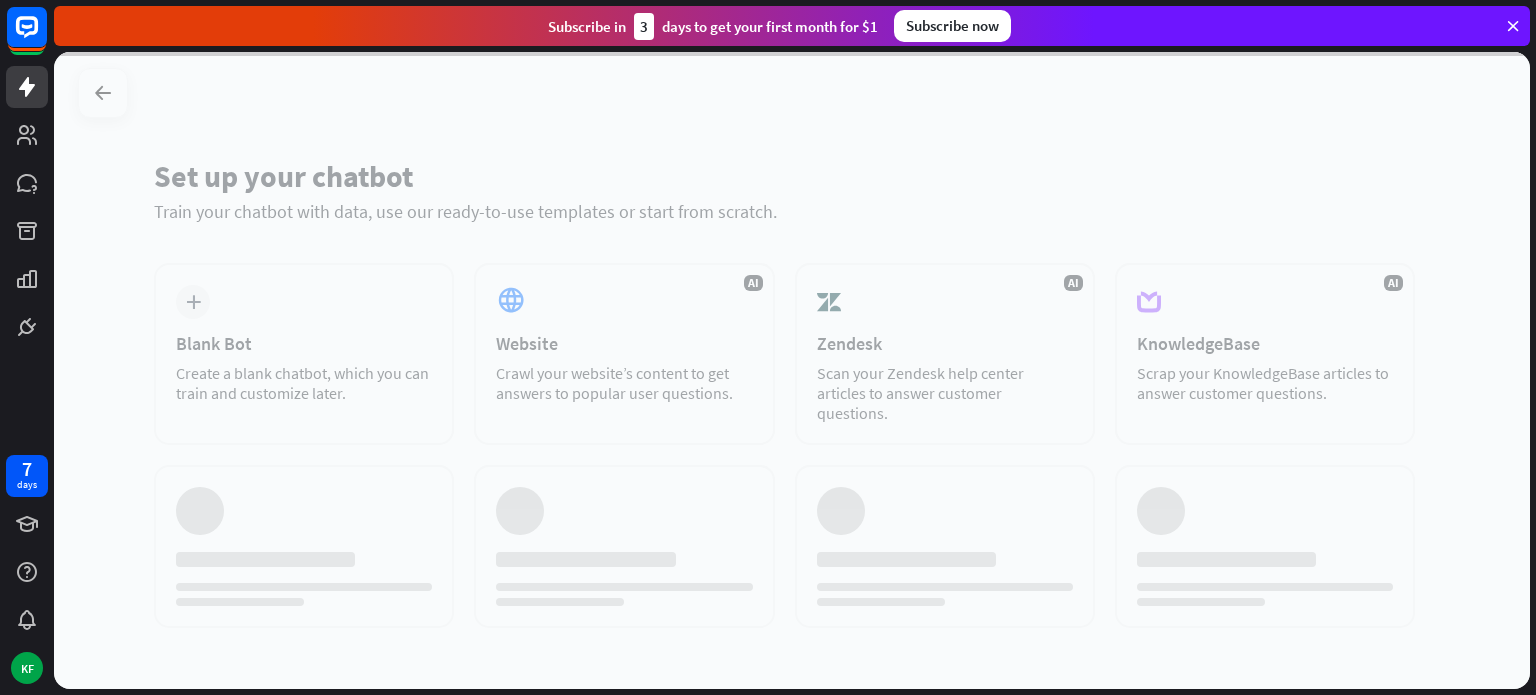 scroll, scrollTop: 0, scrollLeft: 0, axis: both 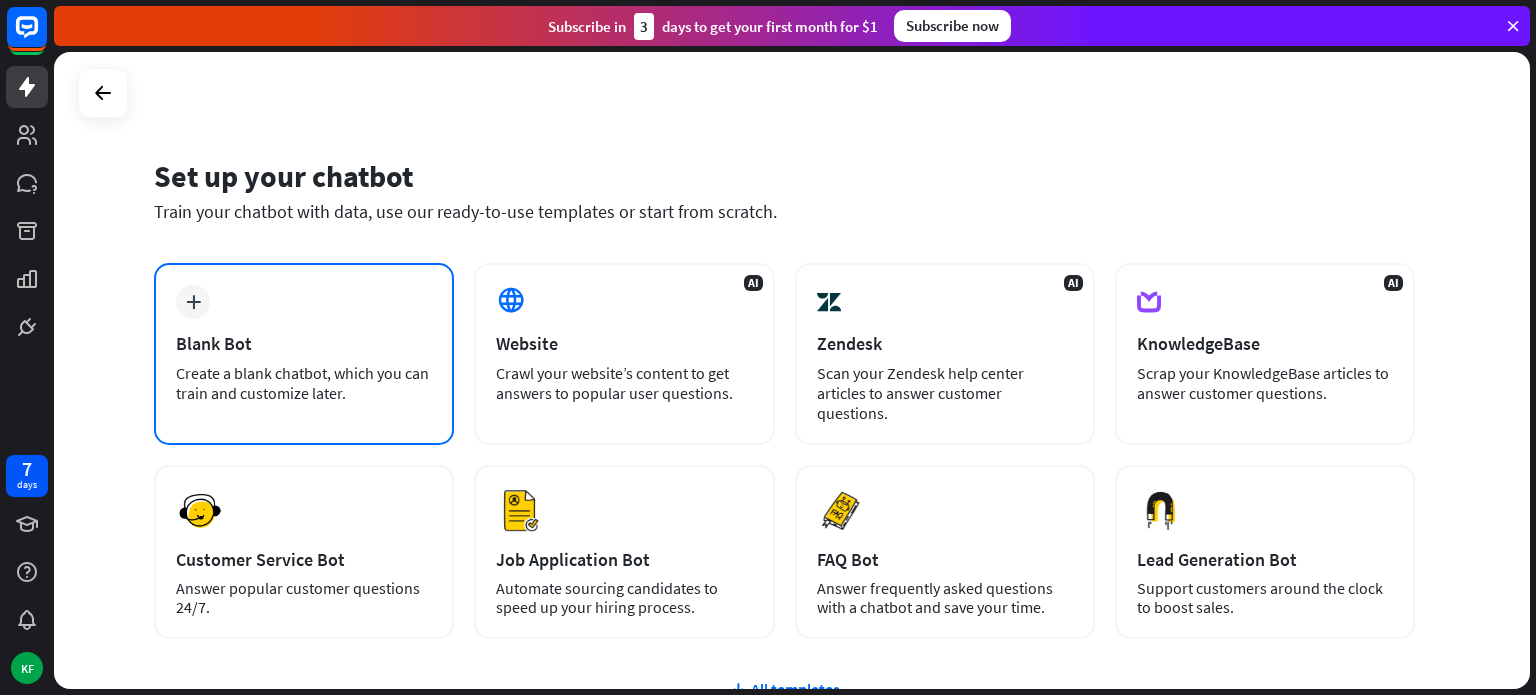 click on "plus   Blank Bot
Create a blank chatbot, which you can train and
customize later." at bounding box center (304, 354) 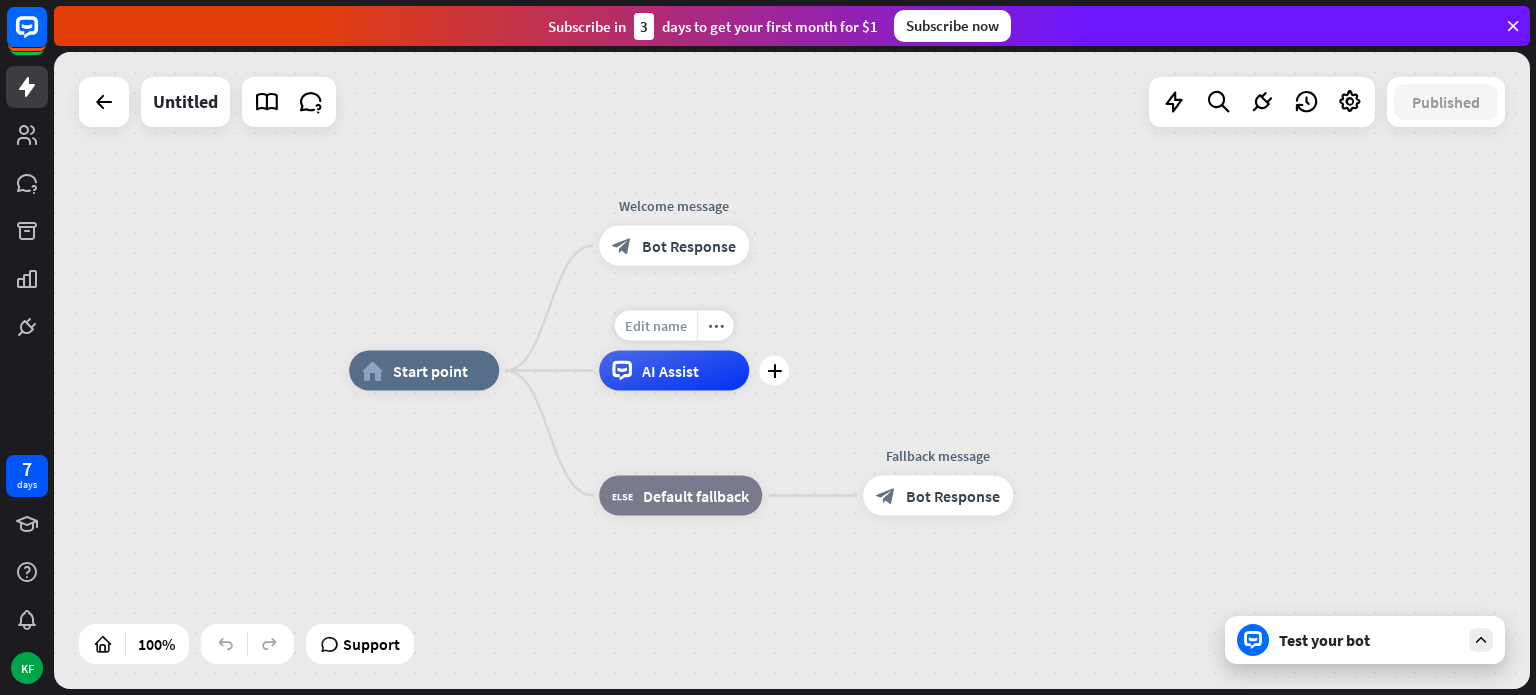 click on "Edit name" at bounding box center [656, 326] 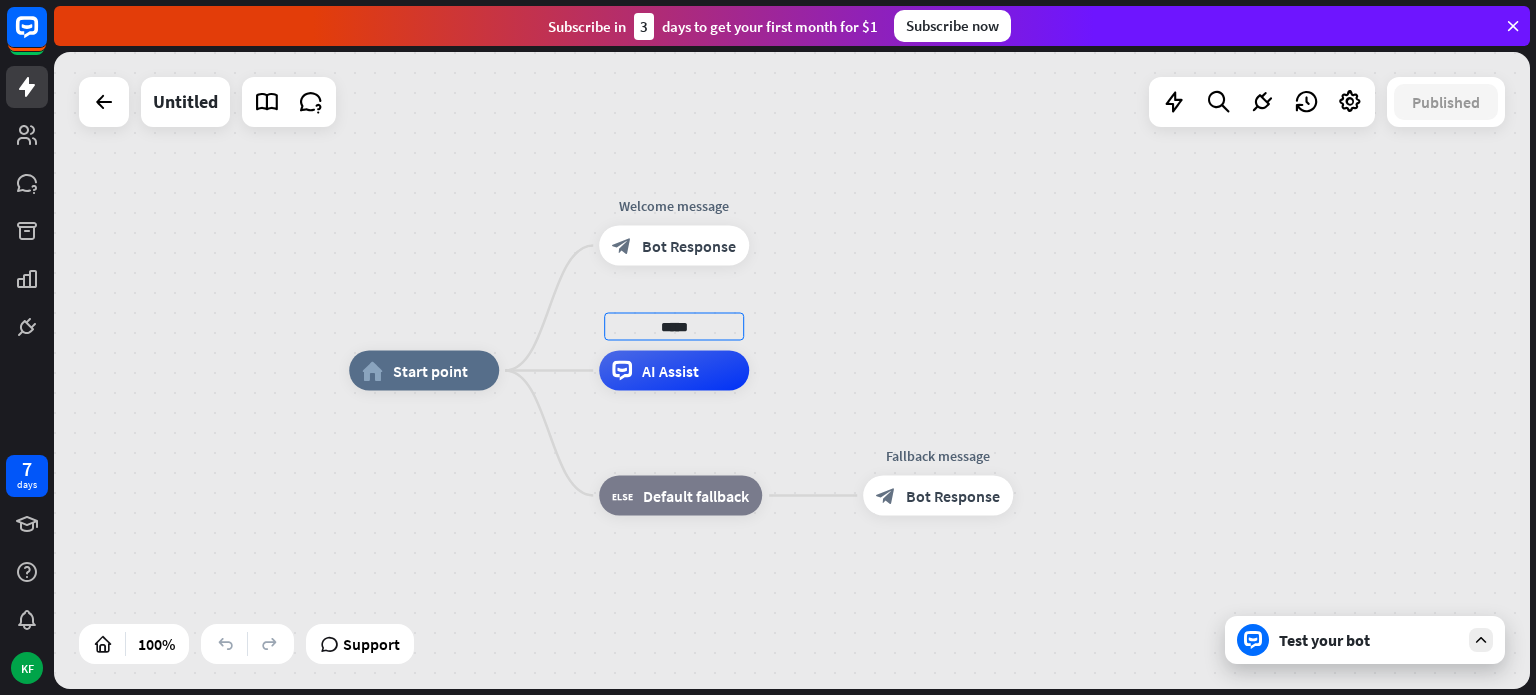 type on "*****" 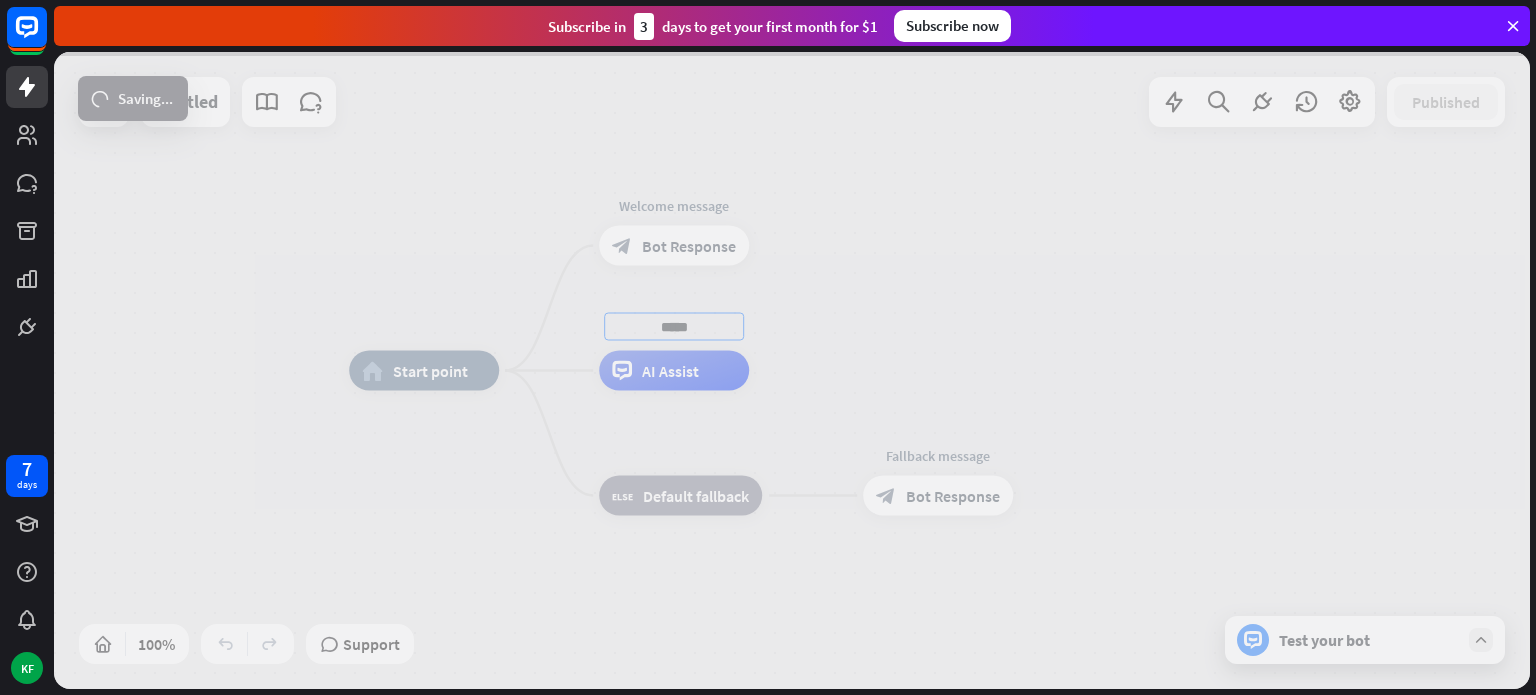 click on "home_2   Start point                 Welcome message   block_bot_response   Bot Response         *****             AI Assist                   block_fallback   Default fallback                 Fallback message   block_bot_response   Bot Response
Untitled
Published
100%           Support         Test your bot         loader   Saving...           close   Interactions   block_user_input   User Response block_bot_response   Bot Response block_fallback   Fallback filter   Filter block_attachment   Attachment input builder_tree   Flow Actions   block_goto   Go to step block_faq   FAQ block_add_to_segment   Add to leads block_add_to_segment   Add to segment block_delete_from_segment   Delete from segment webhooks   Webhook block_set_attribute   Set attribute block_ab_testing   A/B Test block_question   Question block_close_chat   Close chat block_backtracking   Backtracking LiveChat actions       Mark Goal" at bounding box center [792, 370] 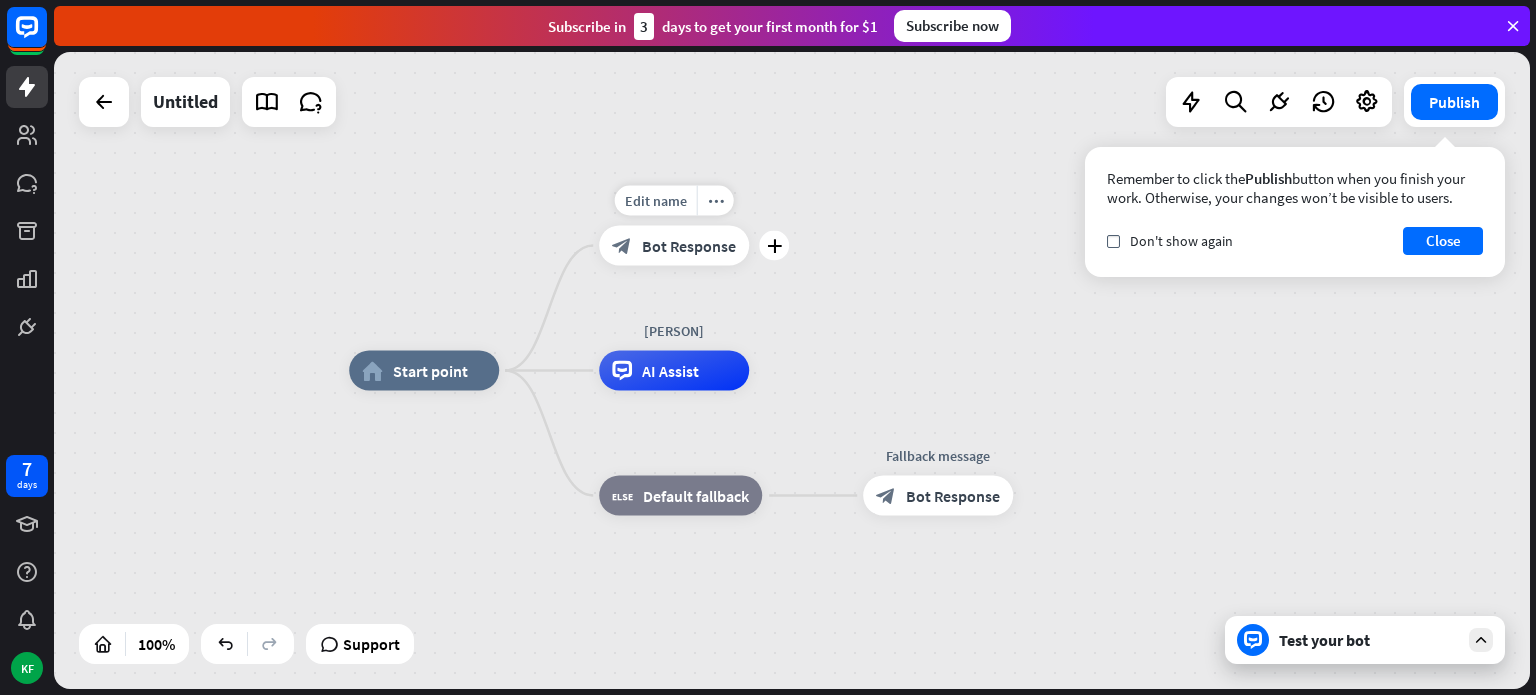 click on "Bot Response" at bounding box center [689, 246] 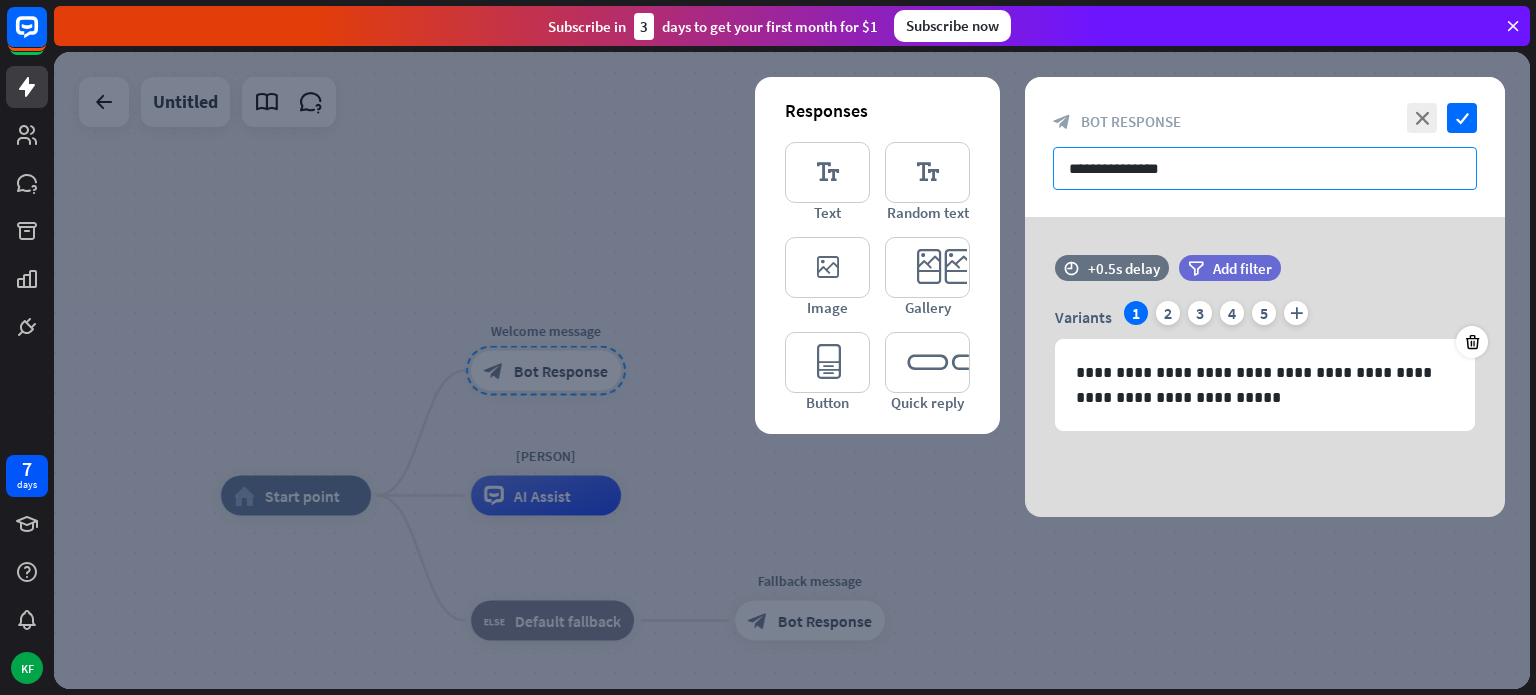 click on "**********" at bounding box center (1265, 168) 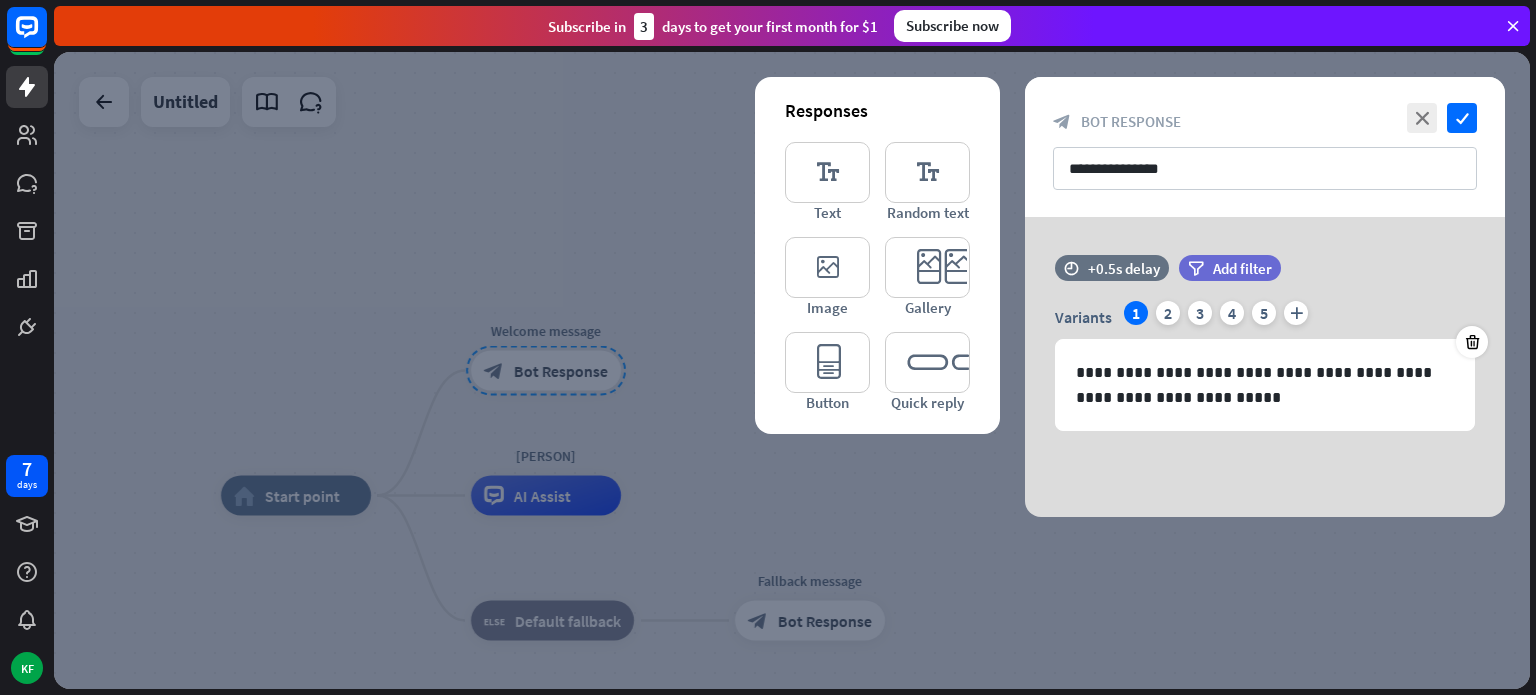 click at bounding box center (792, 370) 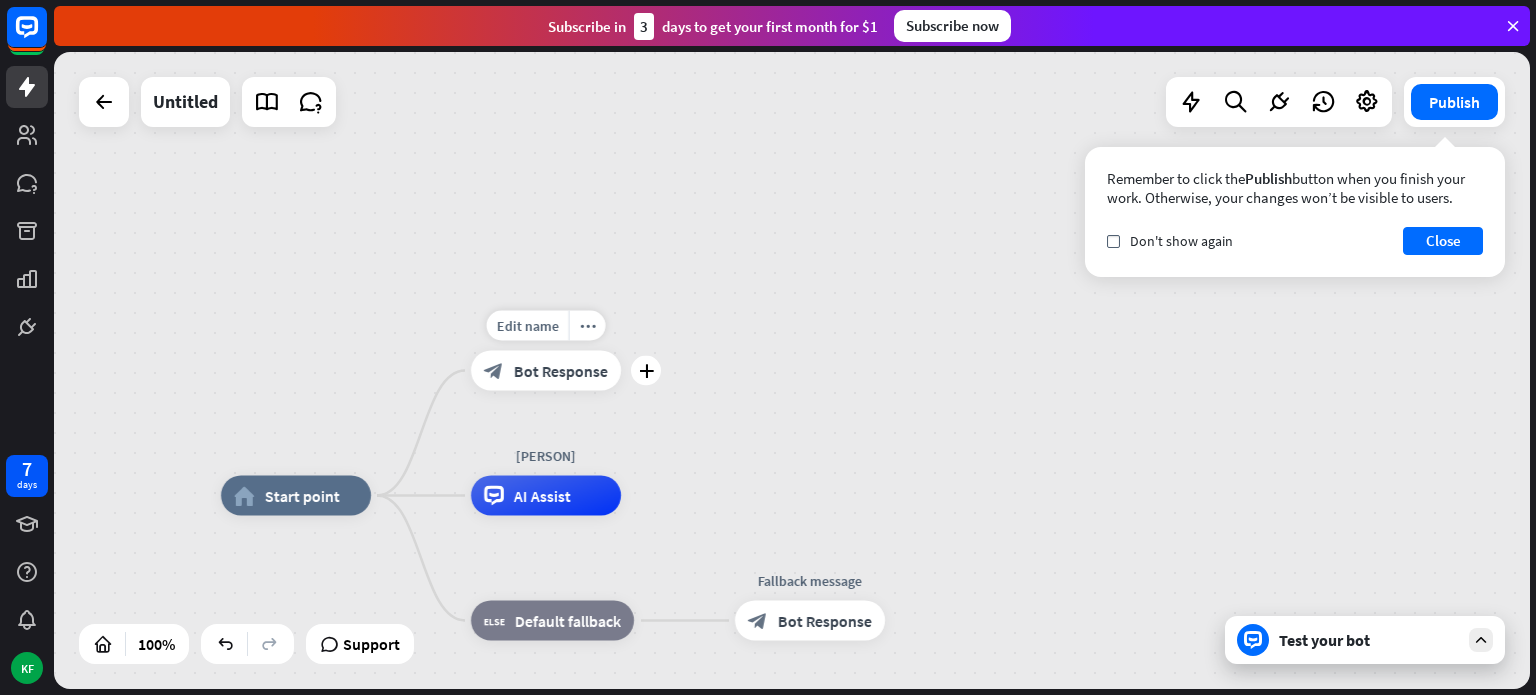 click on "block_bot_response   Bot Response" at bounding box center [546, 371] 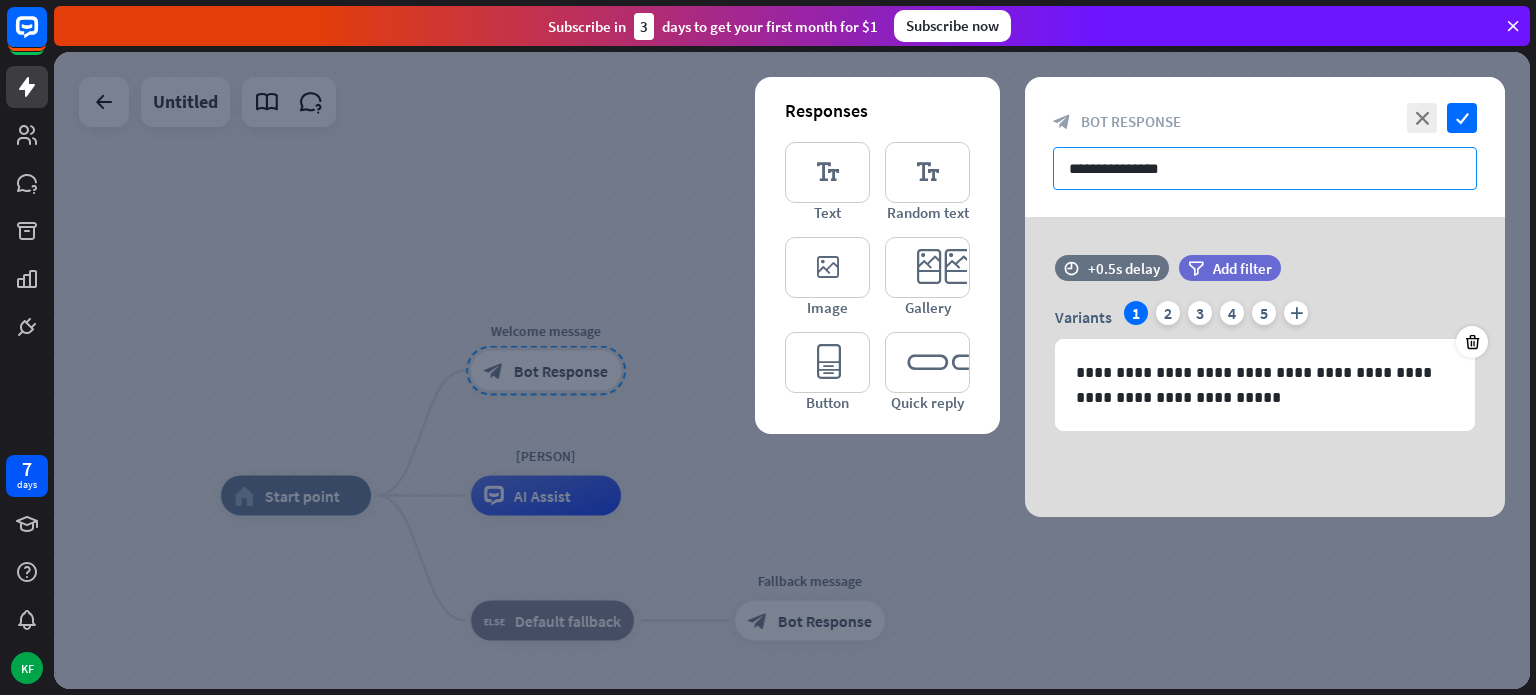 click on "**********" at bounding box center [1265, 168] 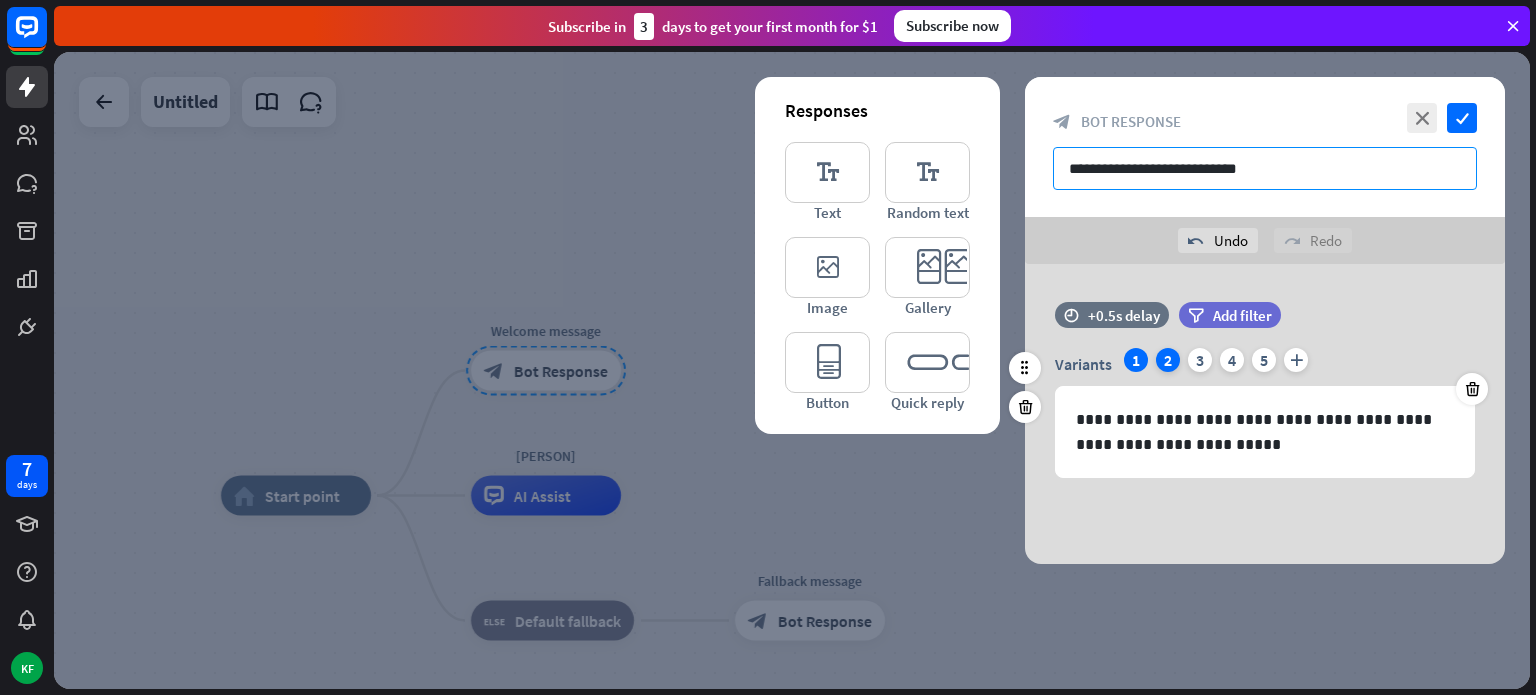 type on "**********" 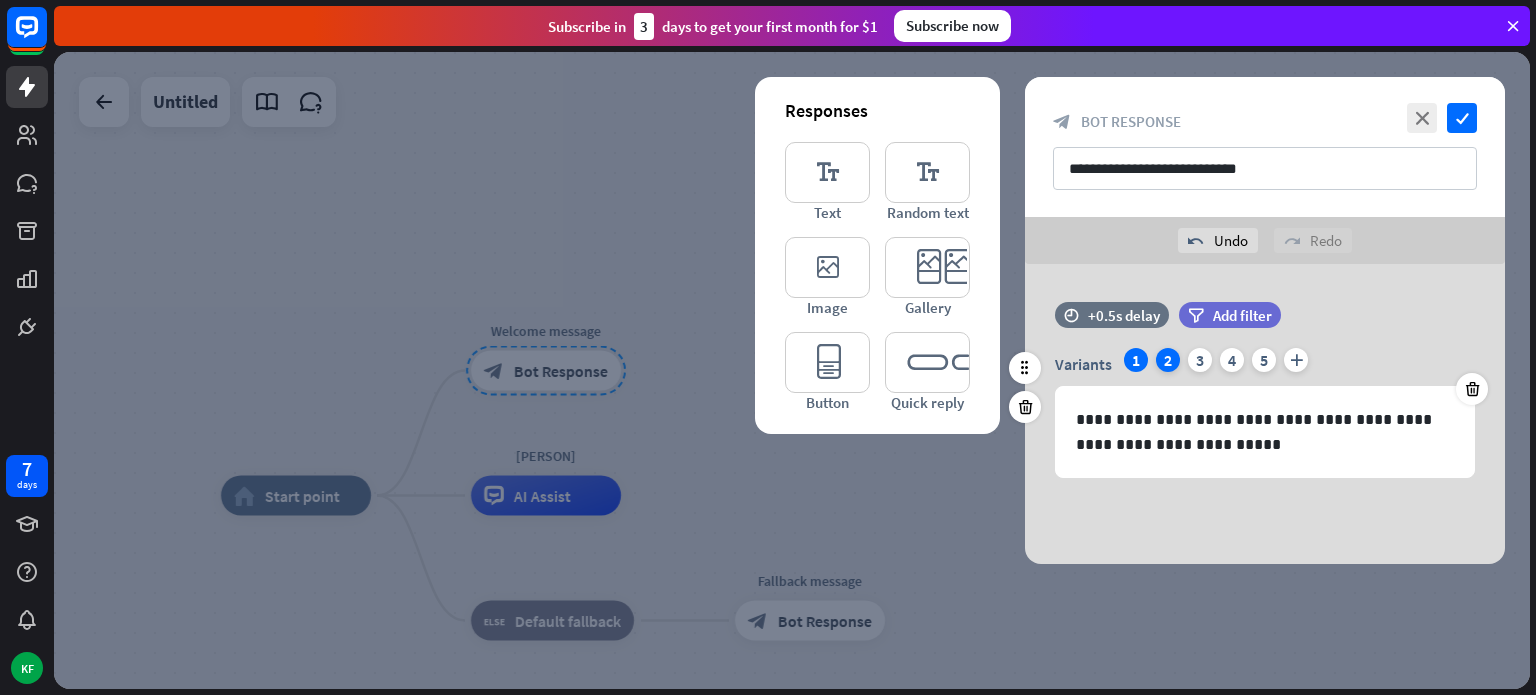 click on "2" at bounding box center (1168, 360) 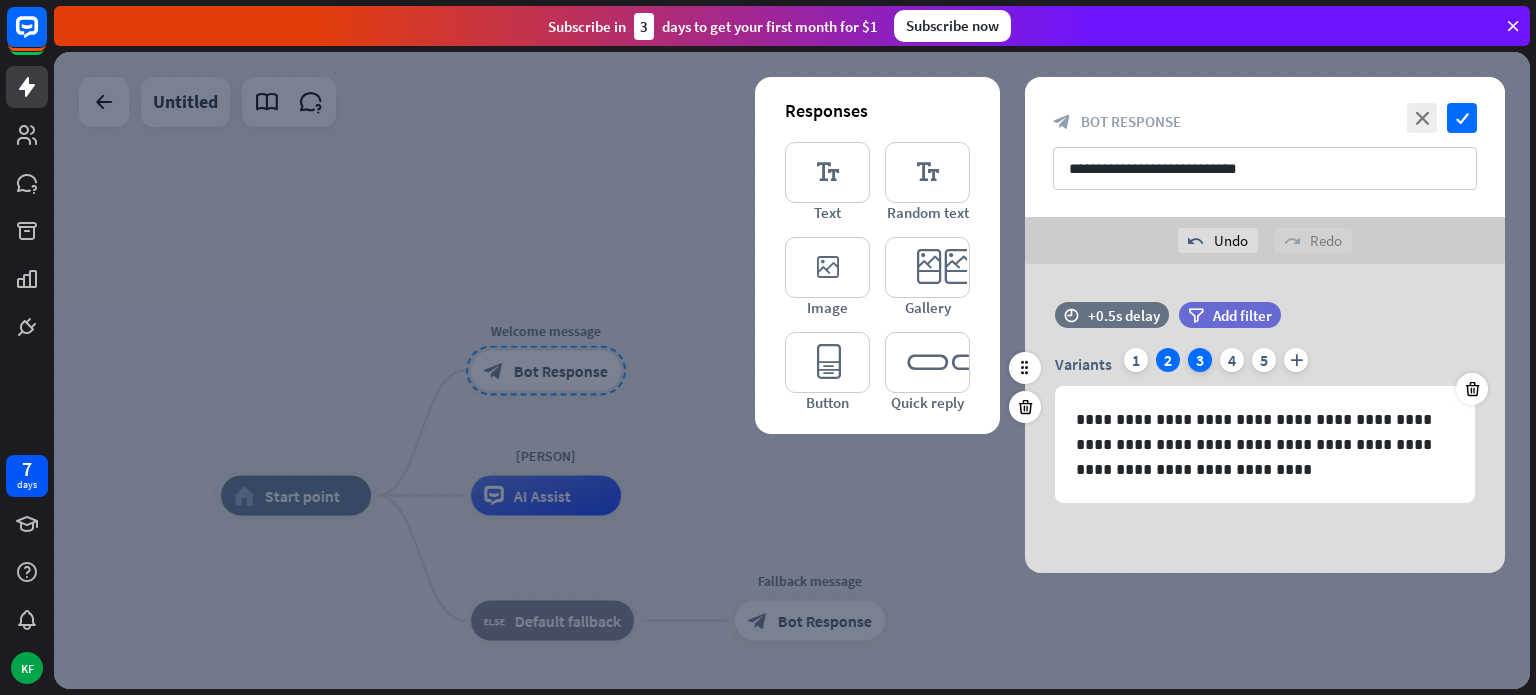 click on "3" at bounding box center (1200, 360) 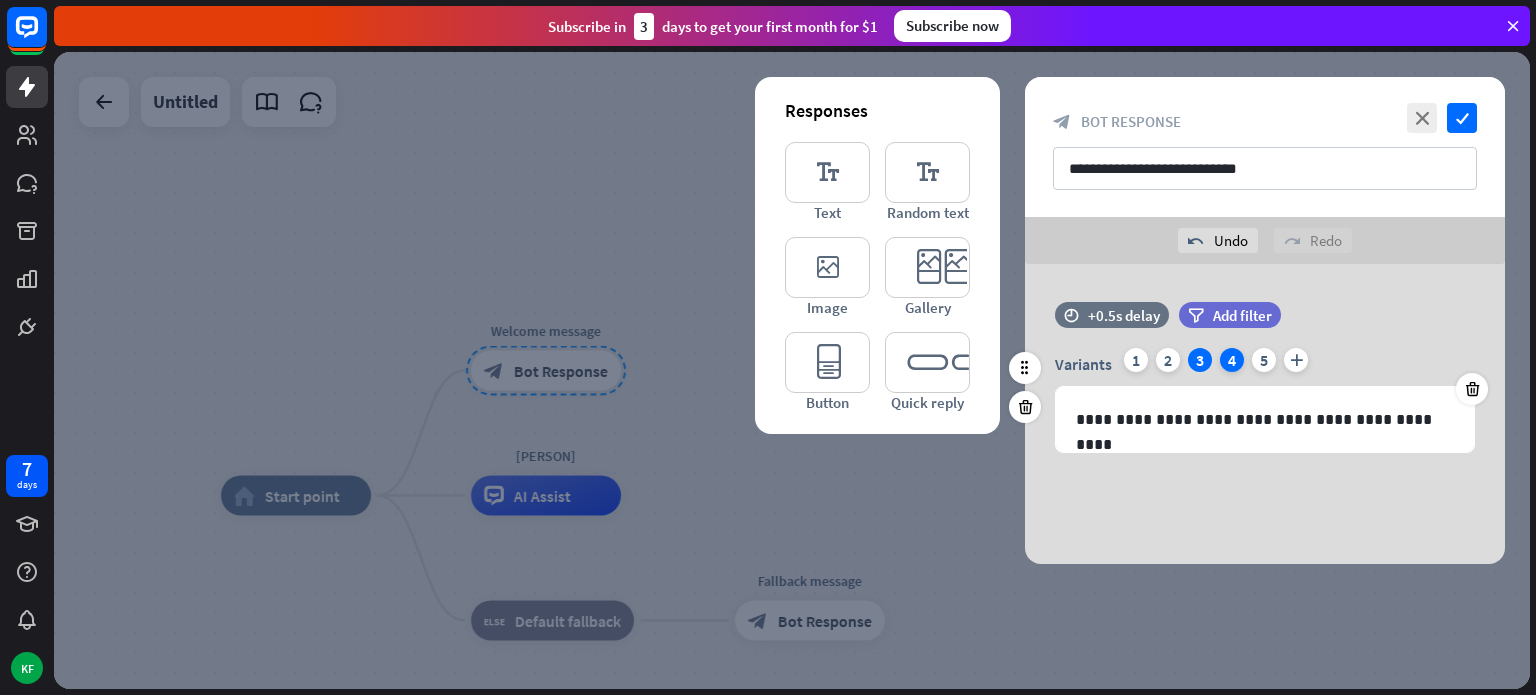 click on "4" at bounding box center [1232, 360] 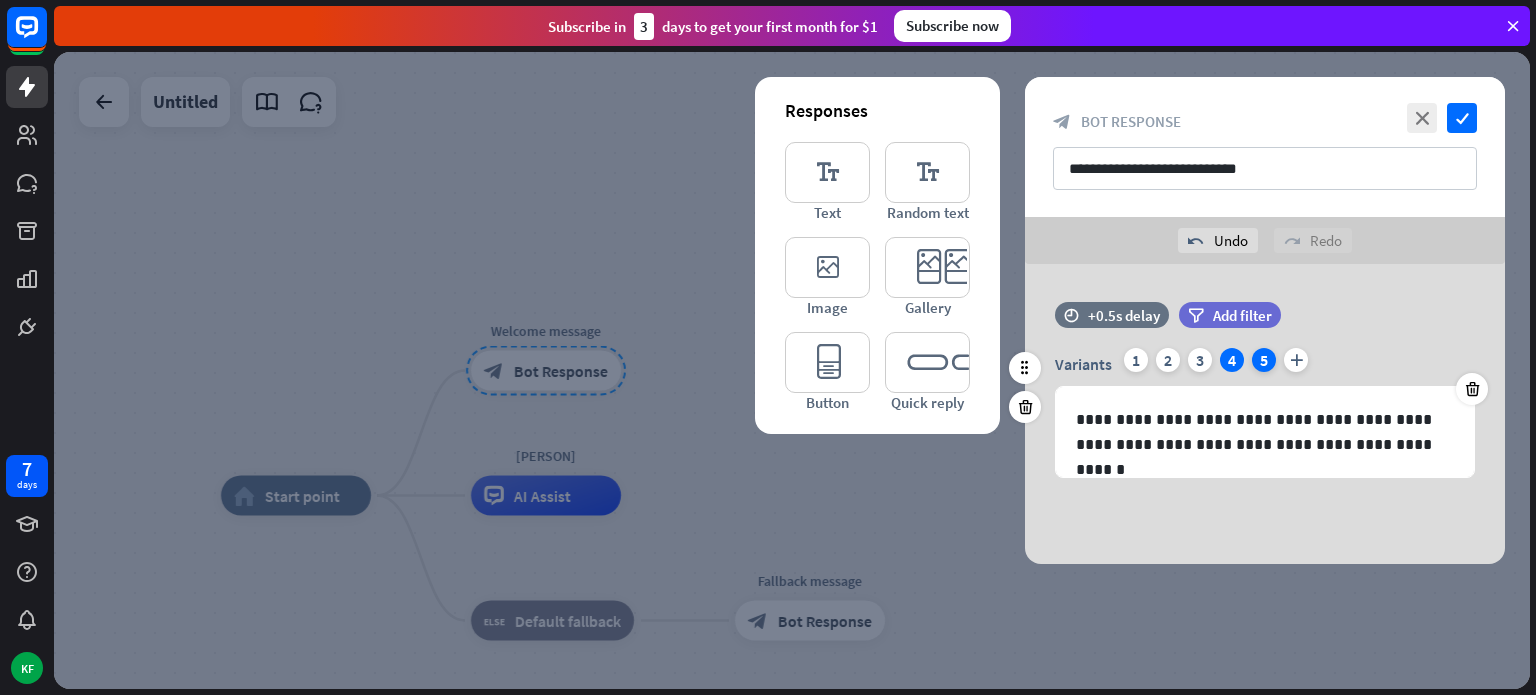 click on "5" at bounding box center (1264, 360) 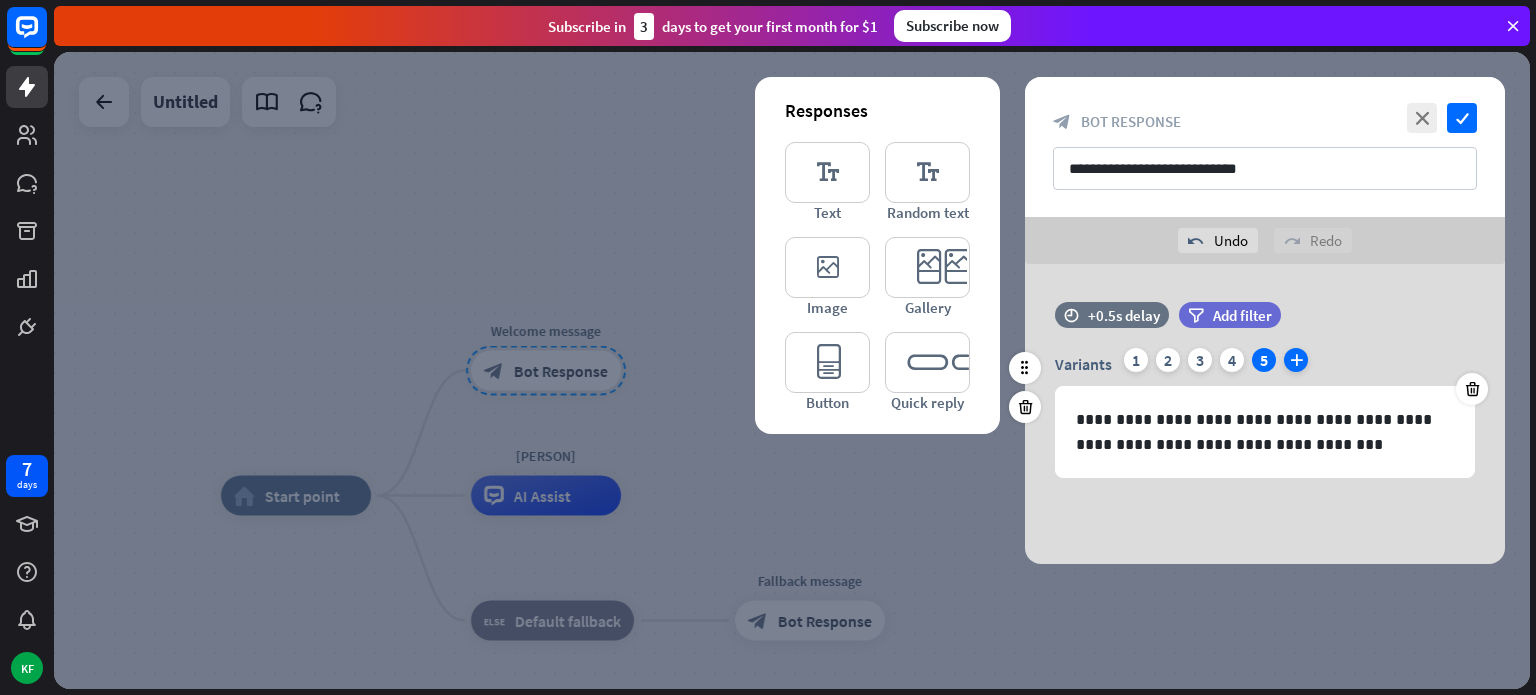 click on "plus" at bounding box center (1296, 360) 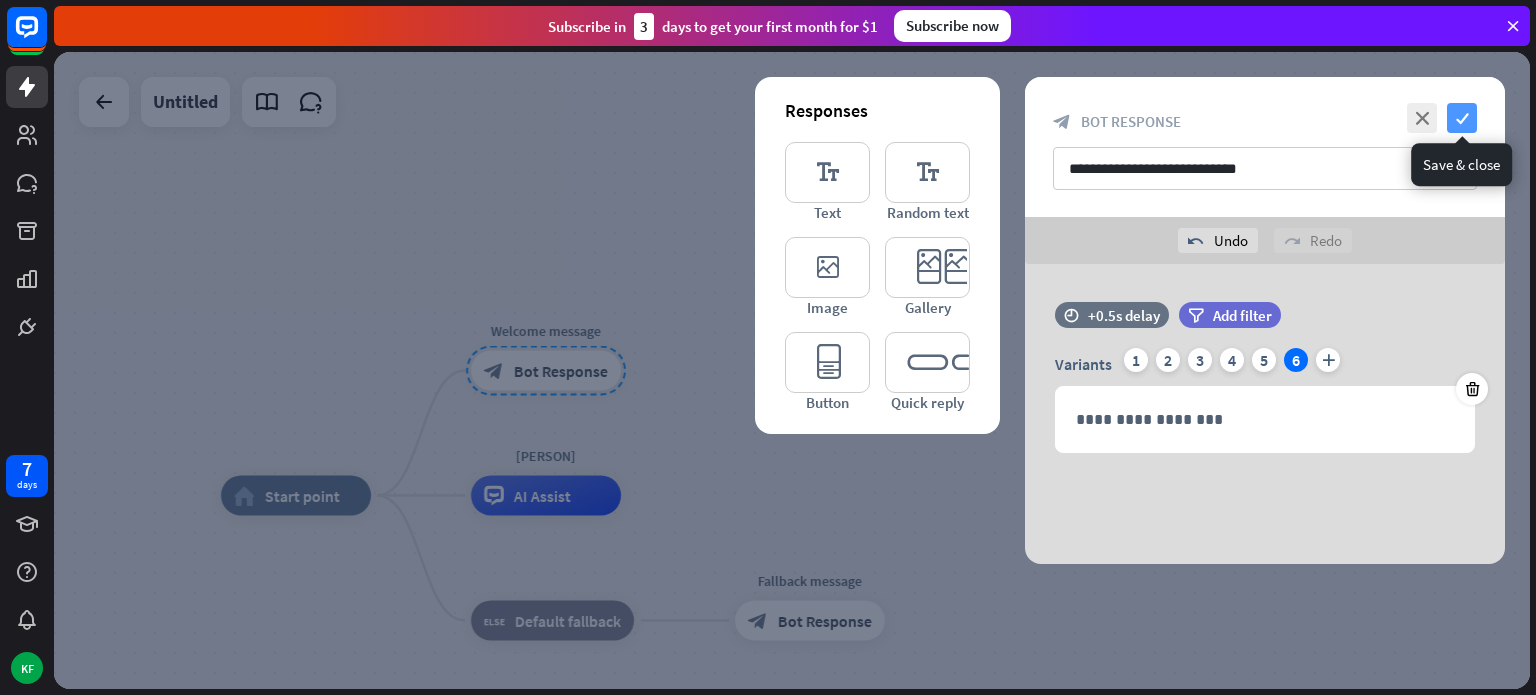 click on "check" at bounding box center [1462, 118] 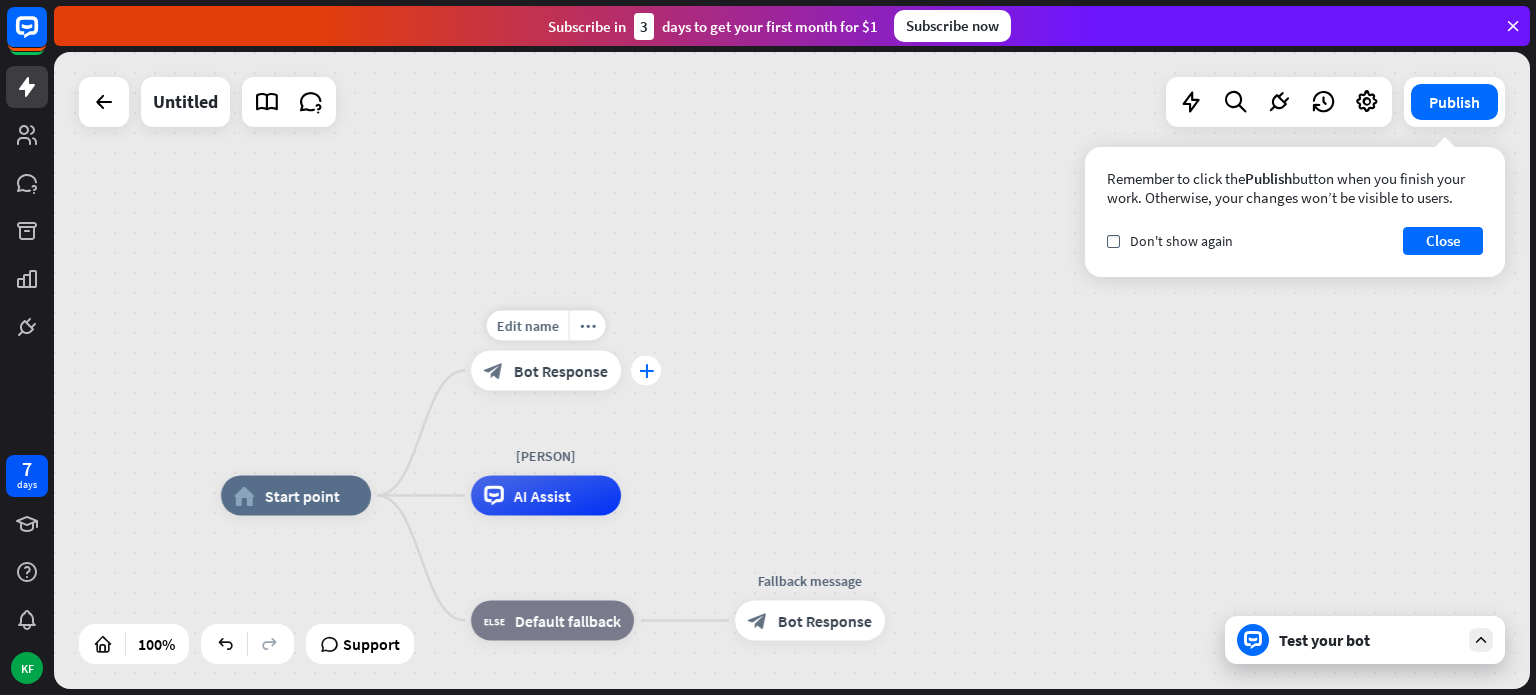 click on "plus" at bounding box center (646, 371) 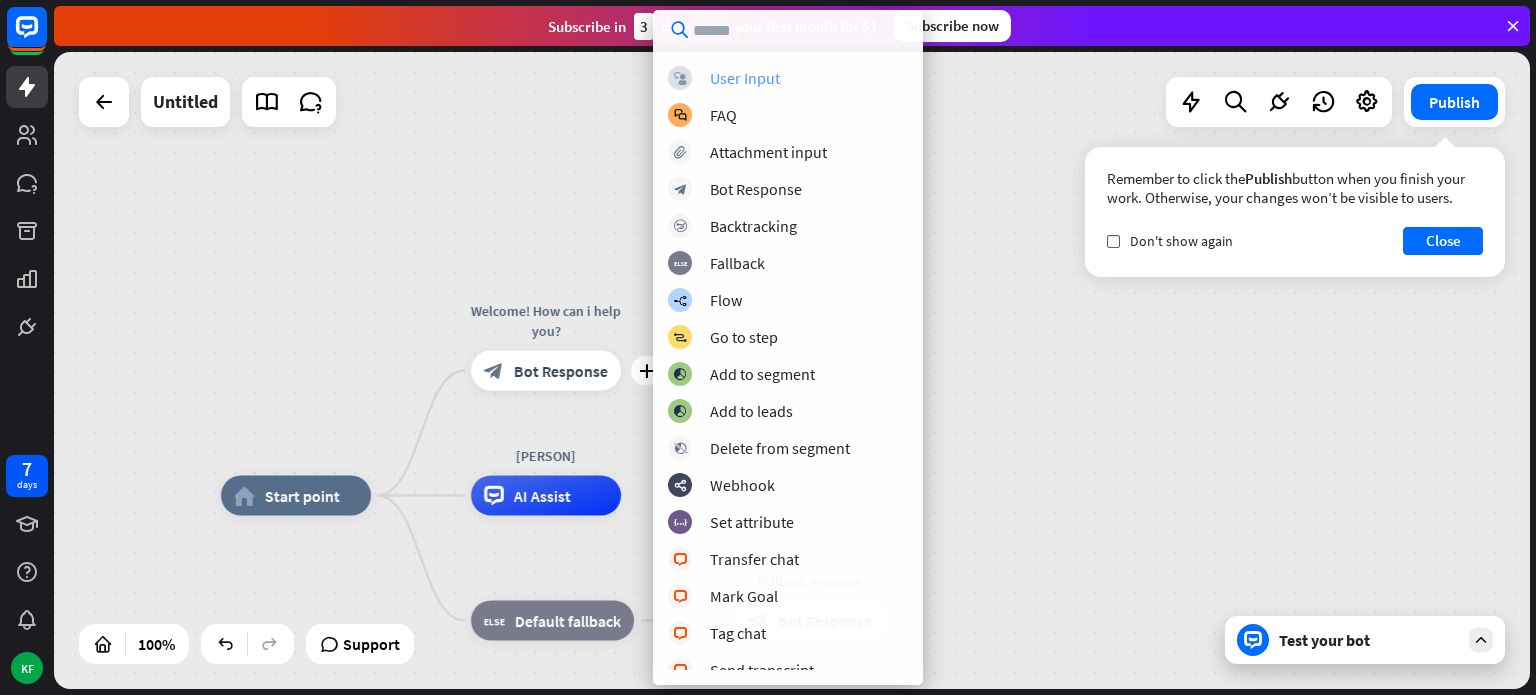 click on "block_user_input
User Input" at bounding box center [788, 78] 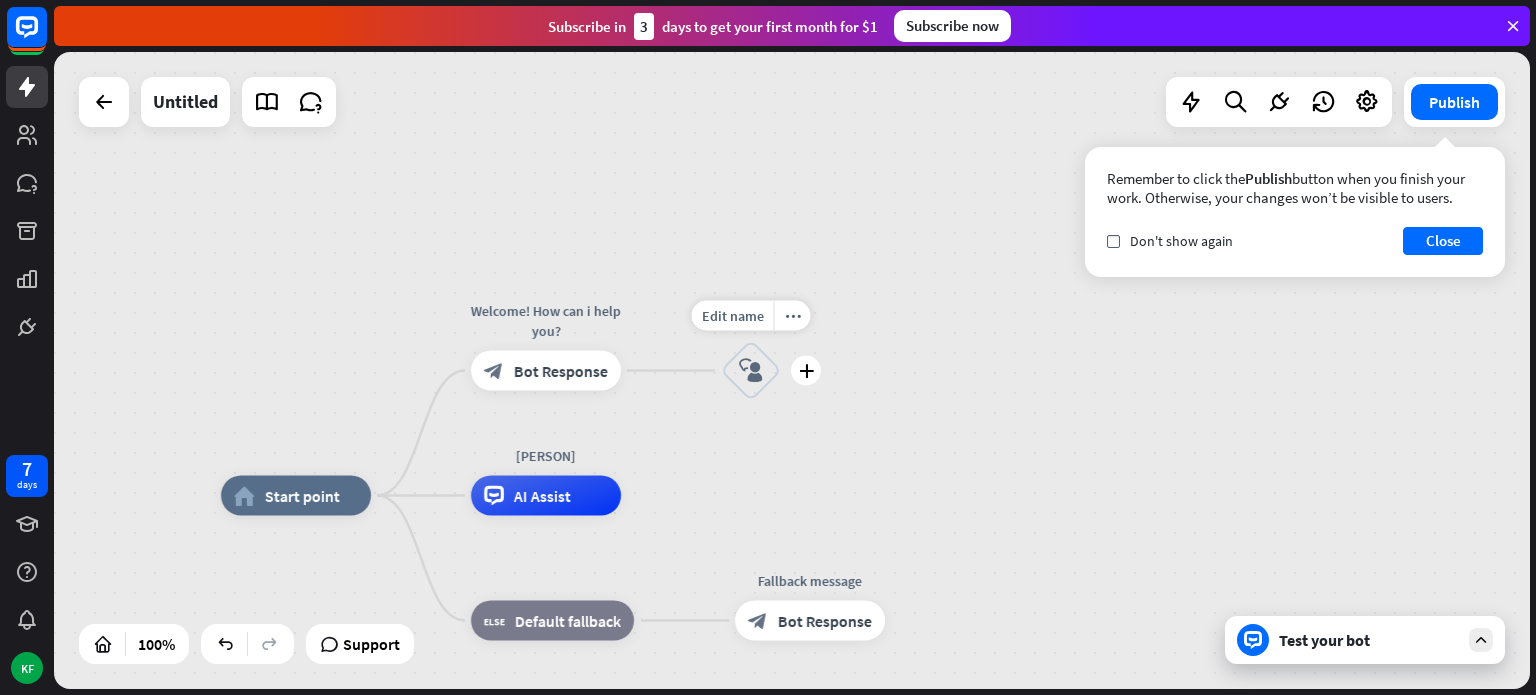 click on "block_user_input" at bounding box center [751, 371] 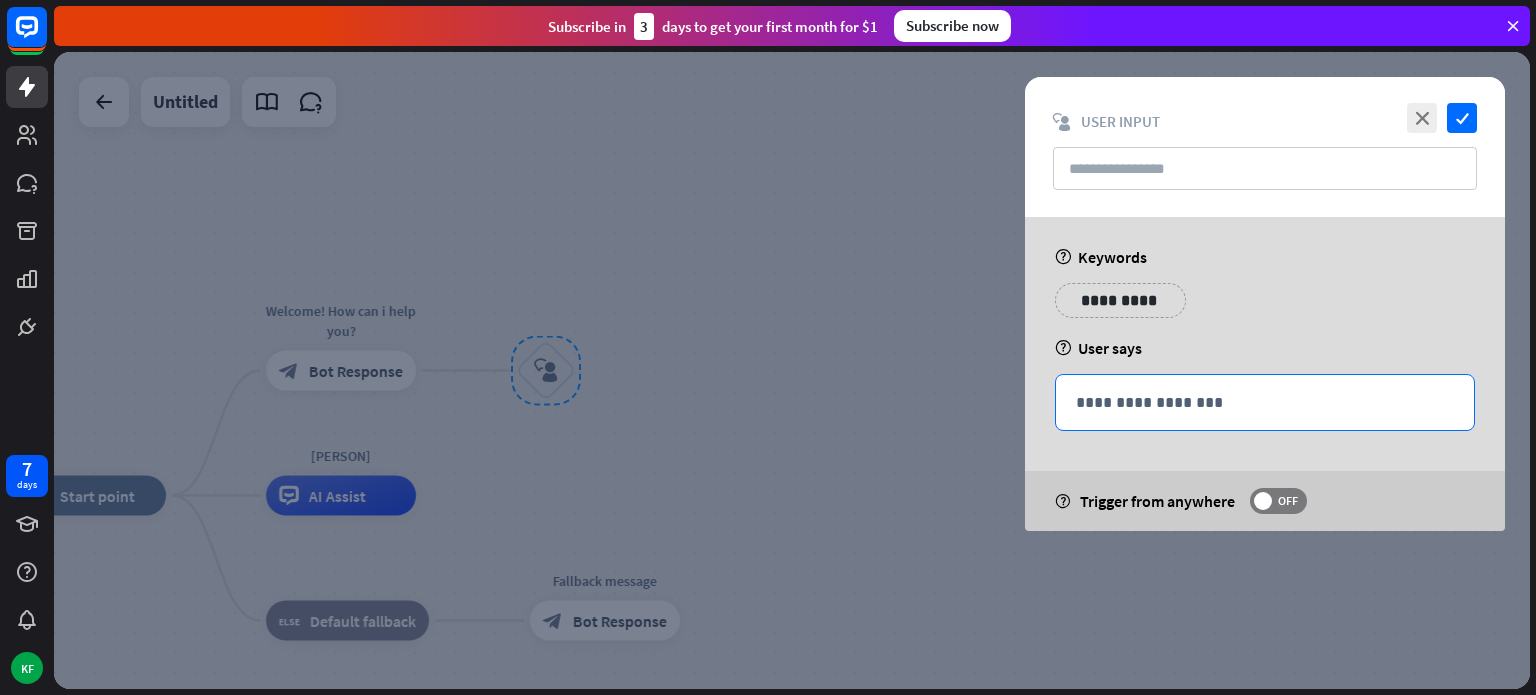 click on "**********" at bounding box center (1265, 402) 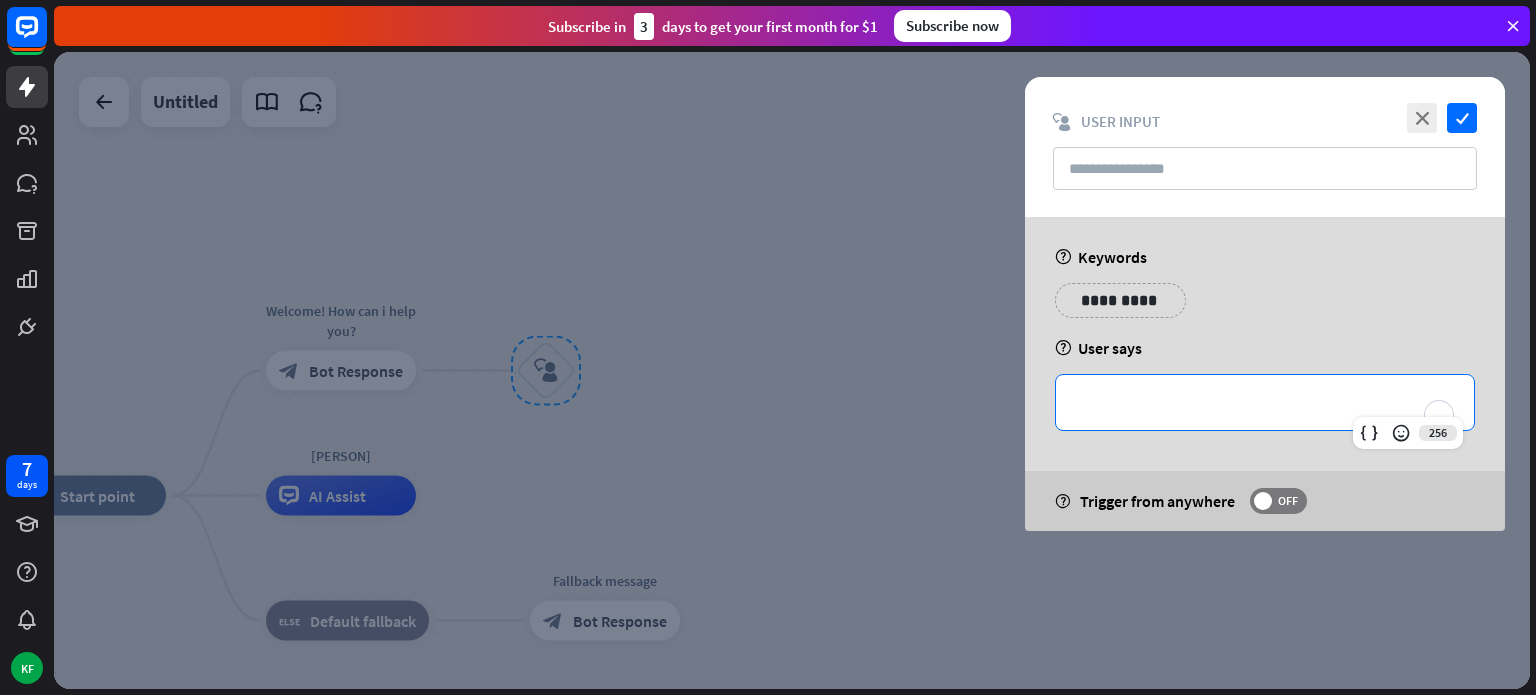 type 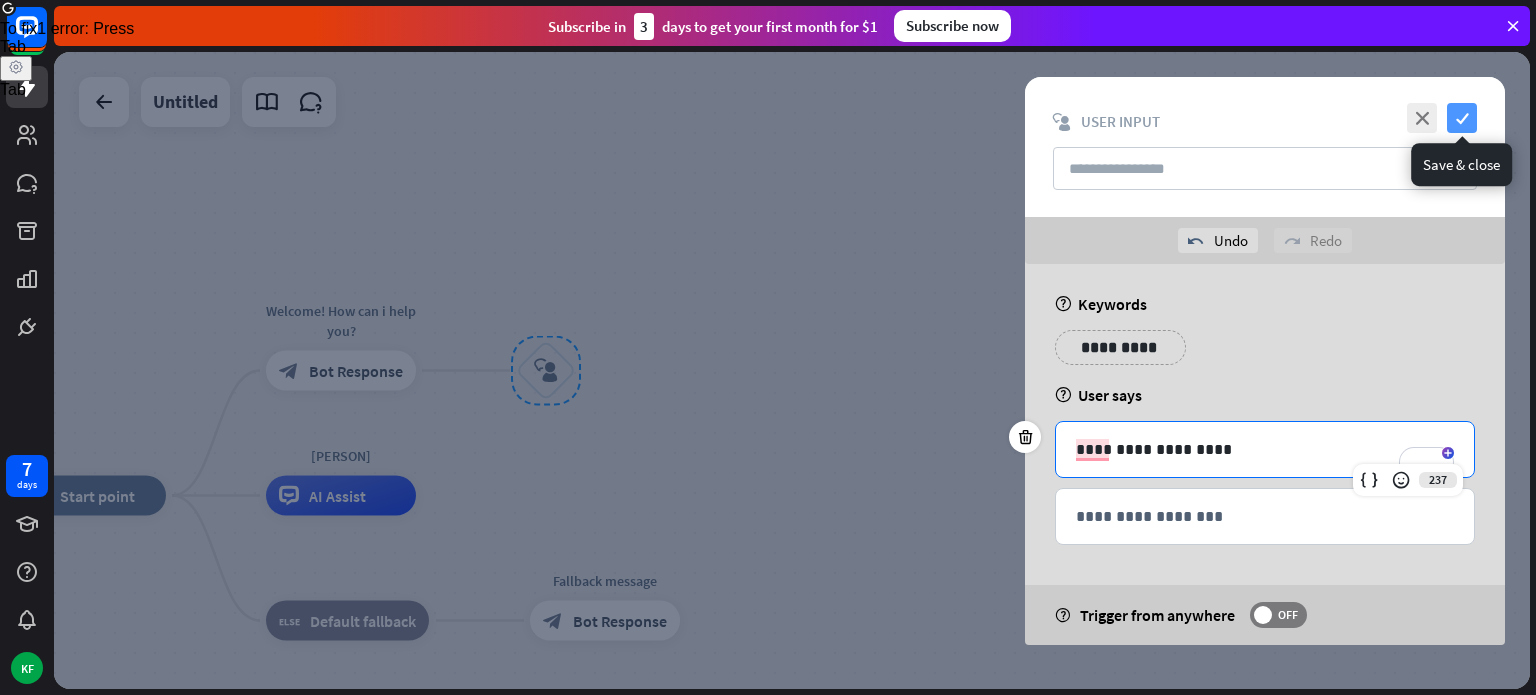 click on "check" at bounding box center [1462, 118] 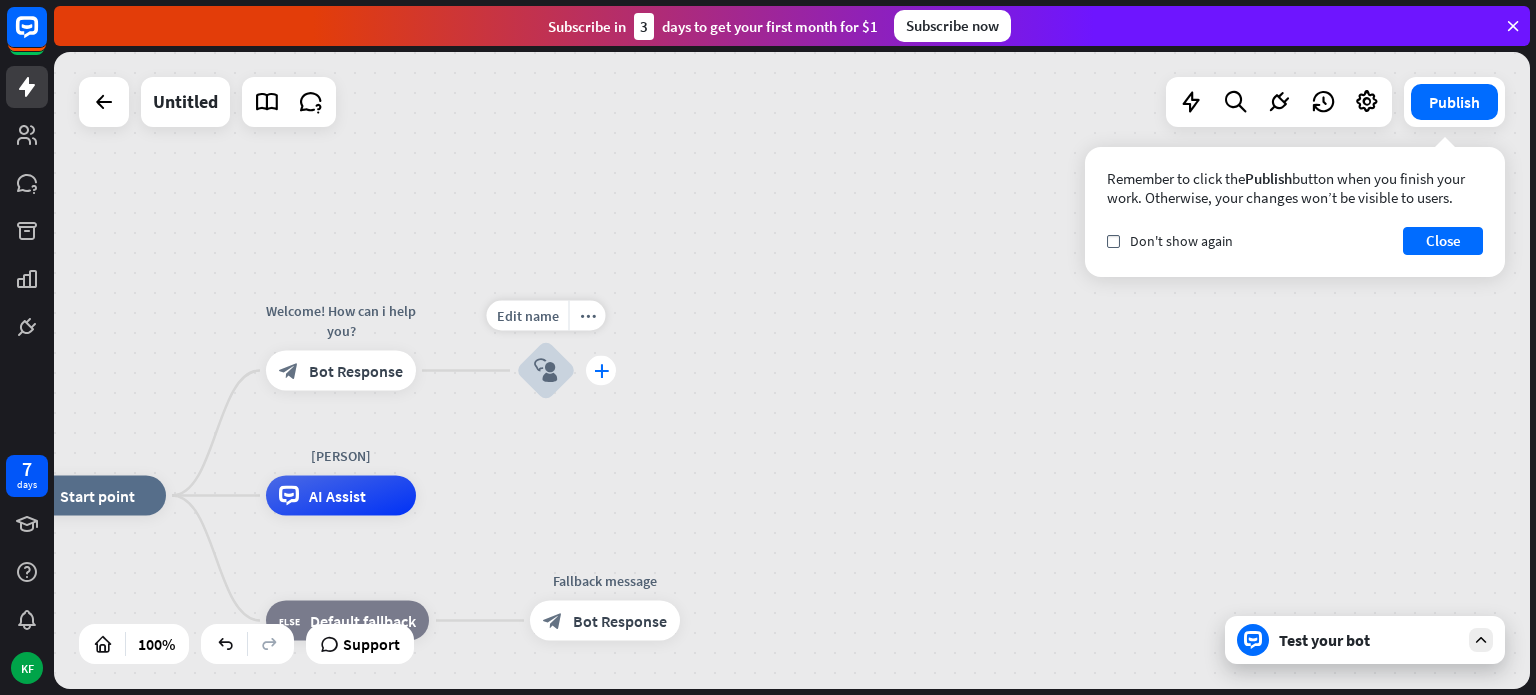 click on "plus" at bounding box center (601, 371) 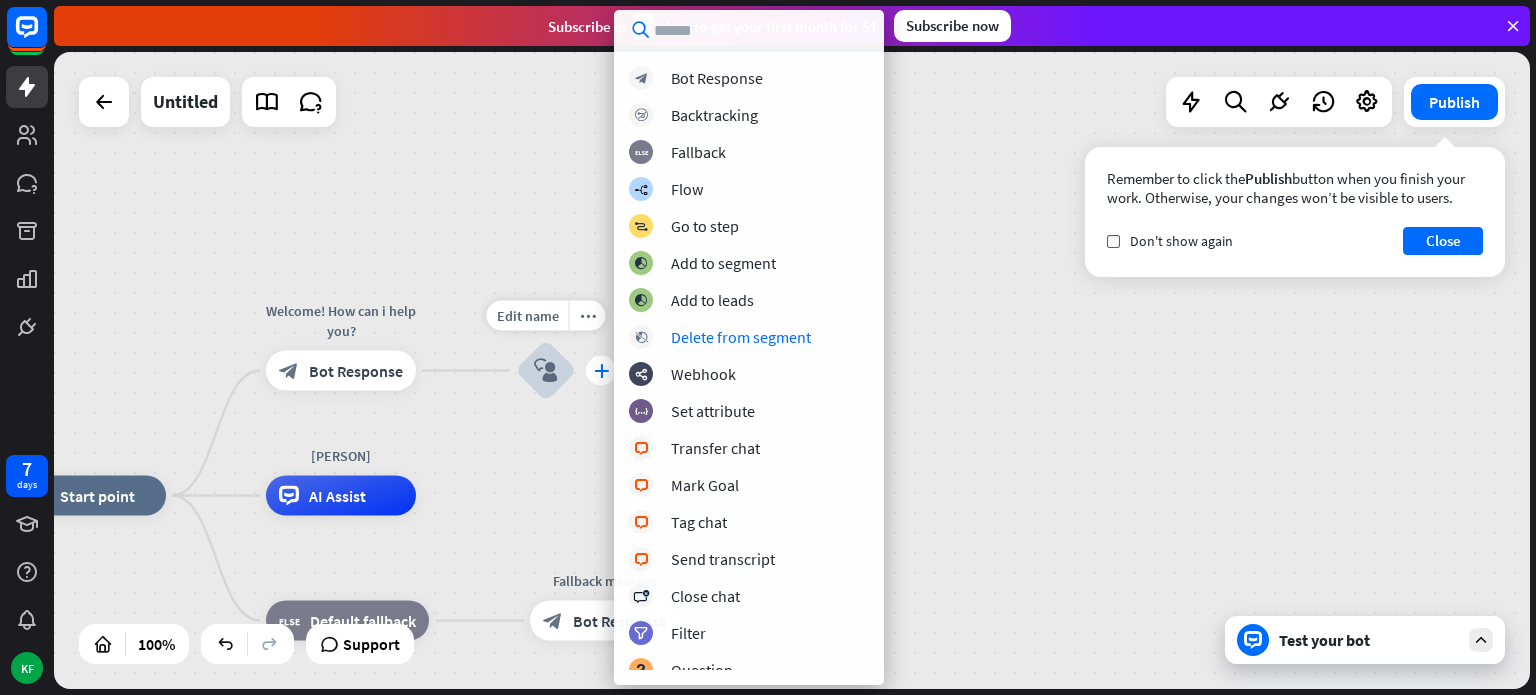 click on "plus" at bounding box center [601, 371] 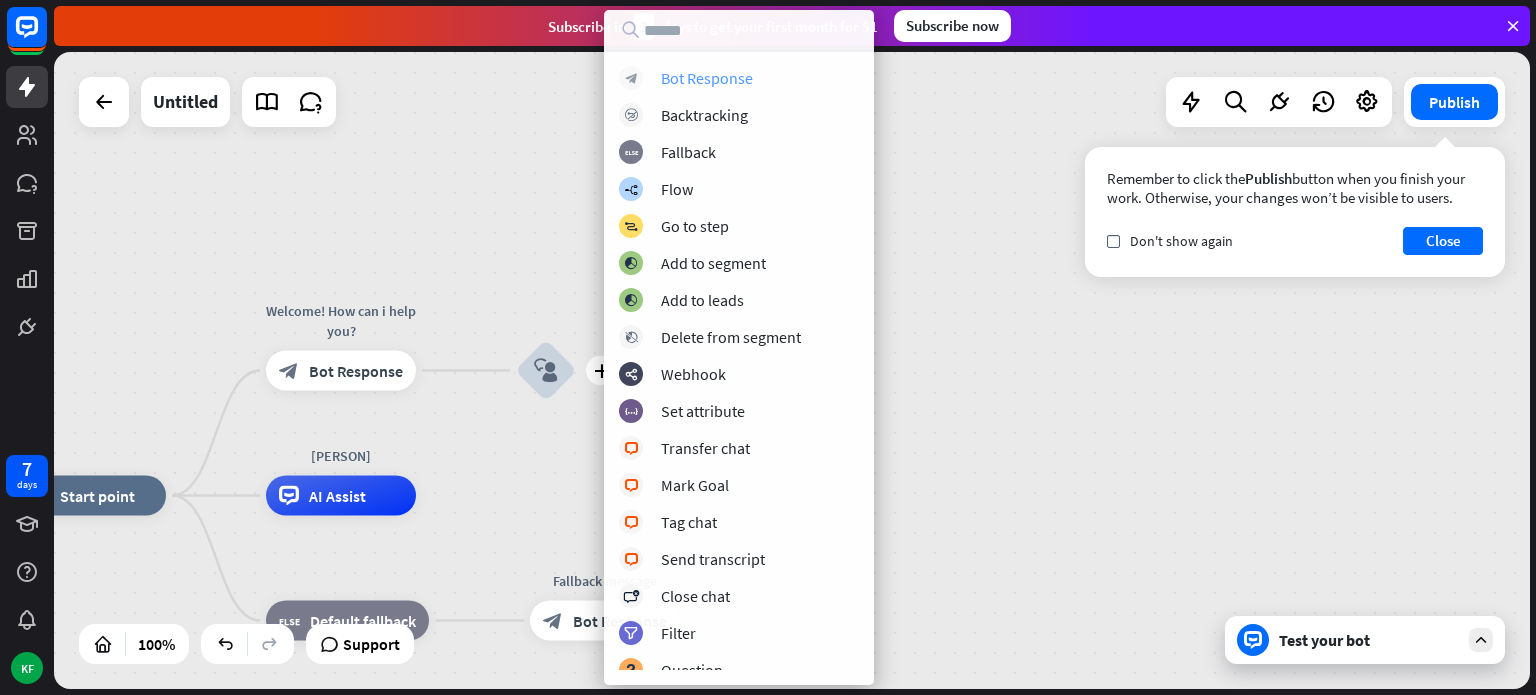 click on "Bot Response" at bounding box center [707, 78] 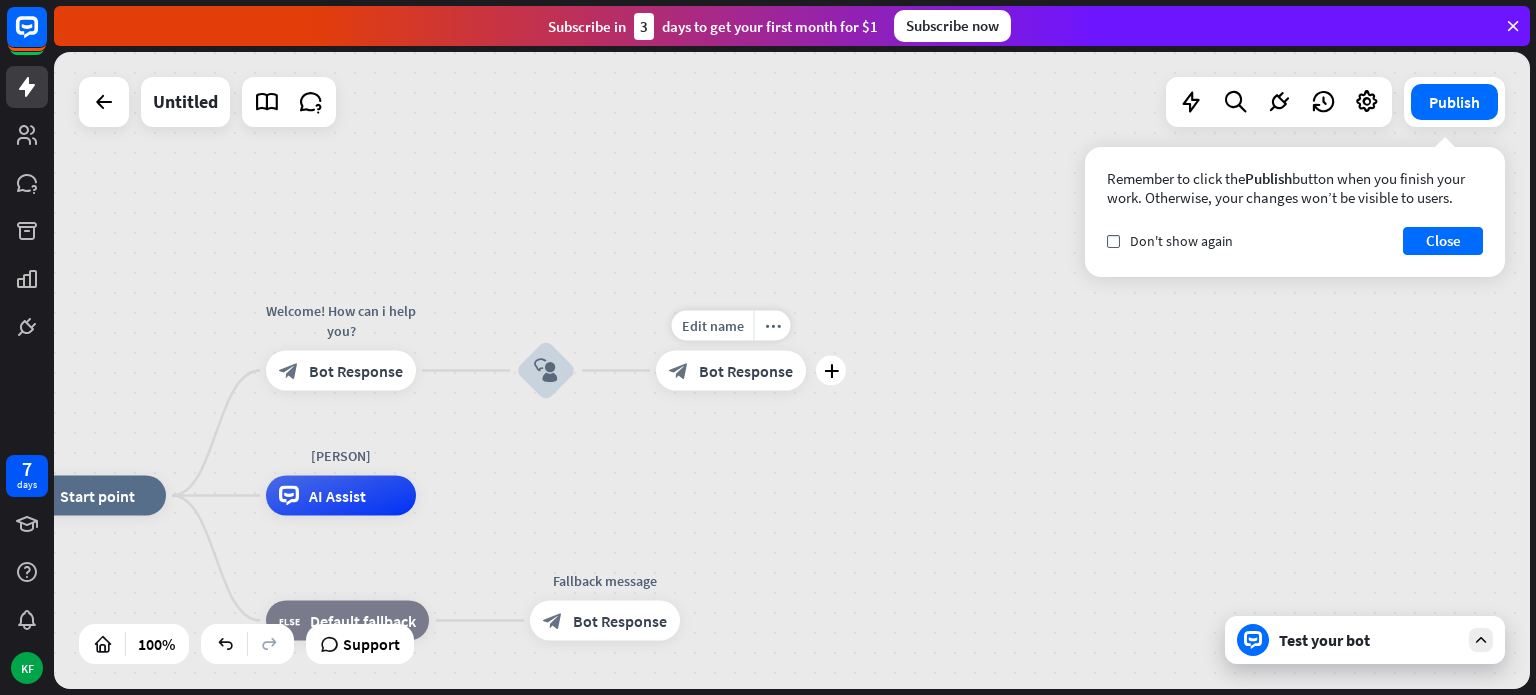 click on "Bot Response" at bounding box center [746, 371] 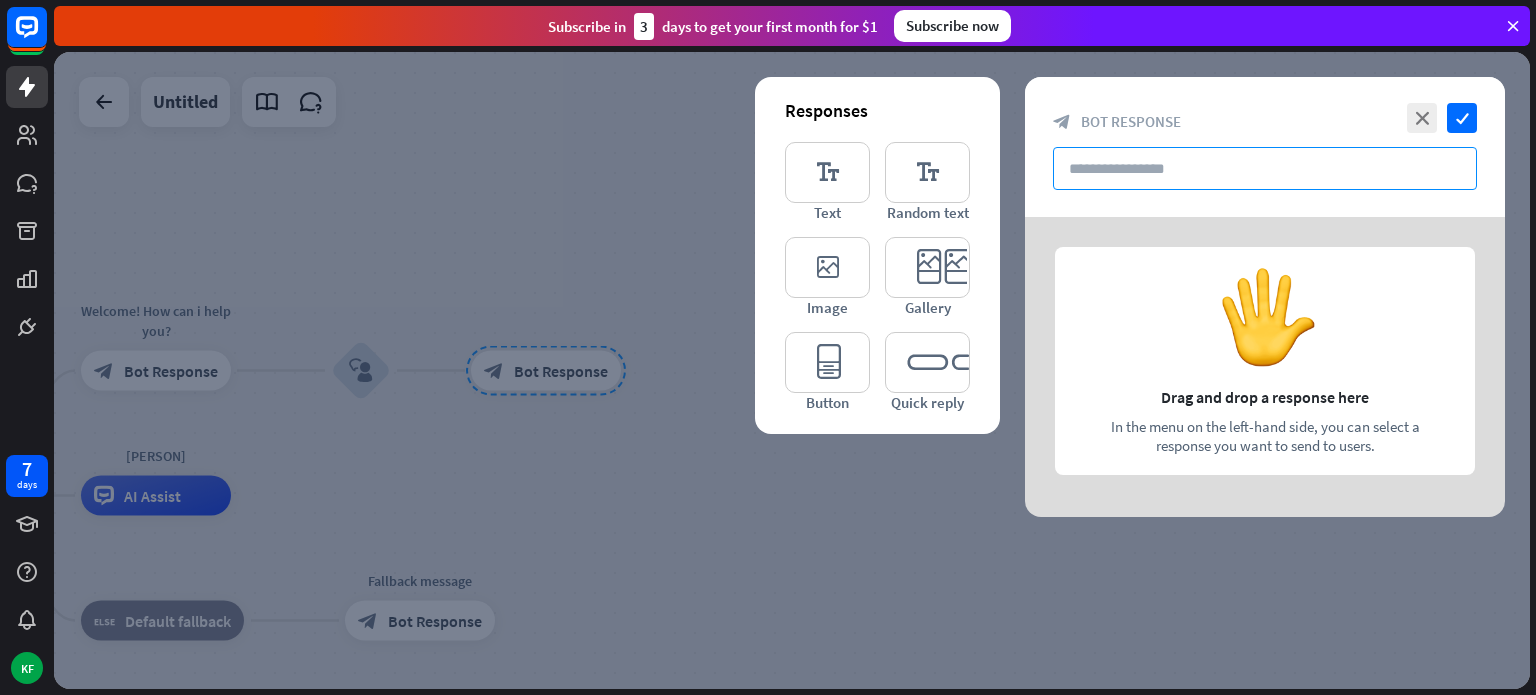 click at bounding box center [1265, 168] 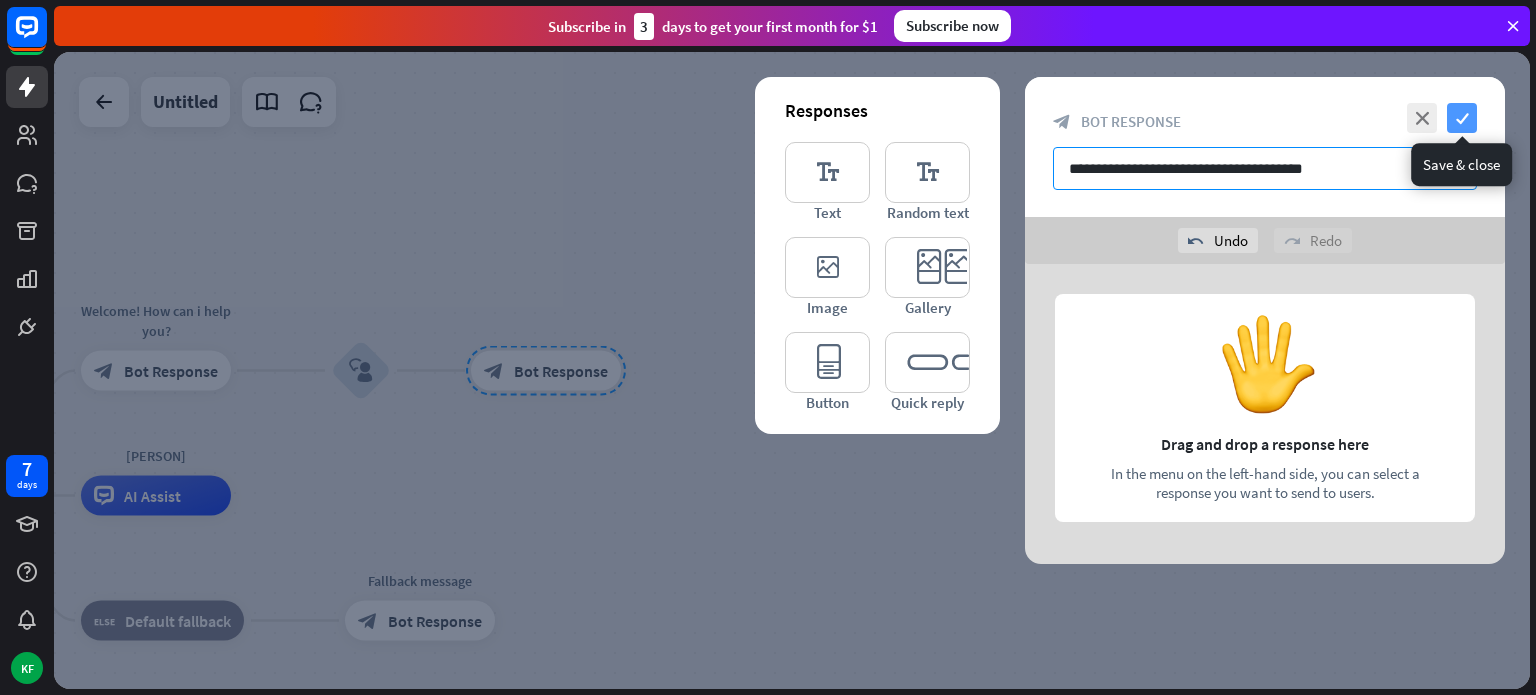 type on "**********" 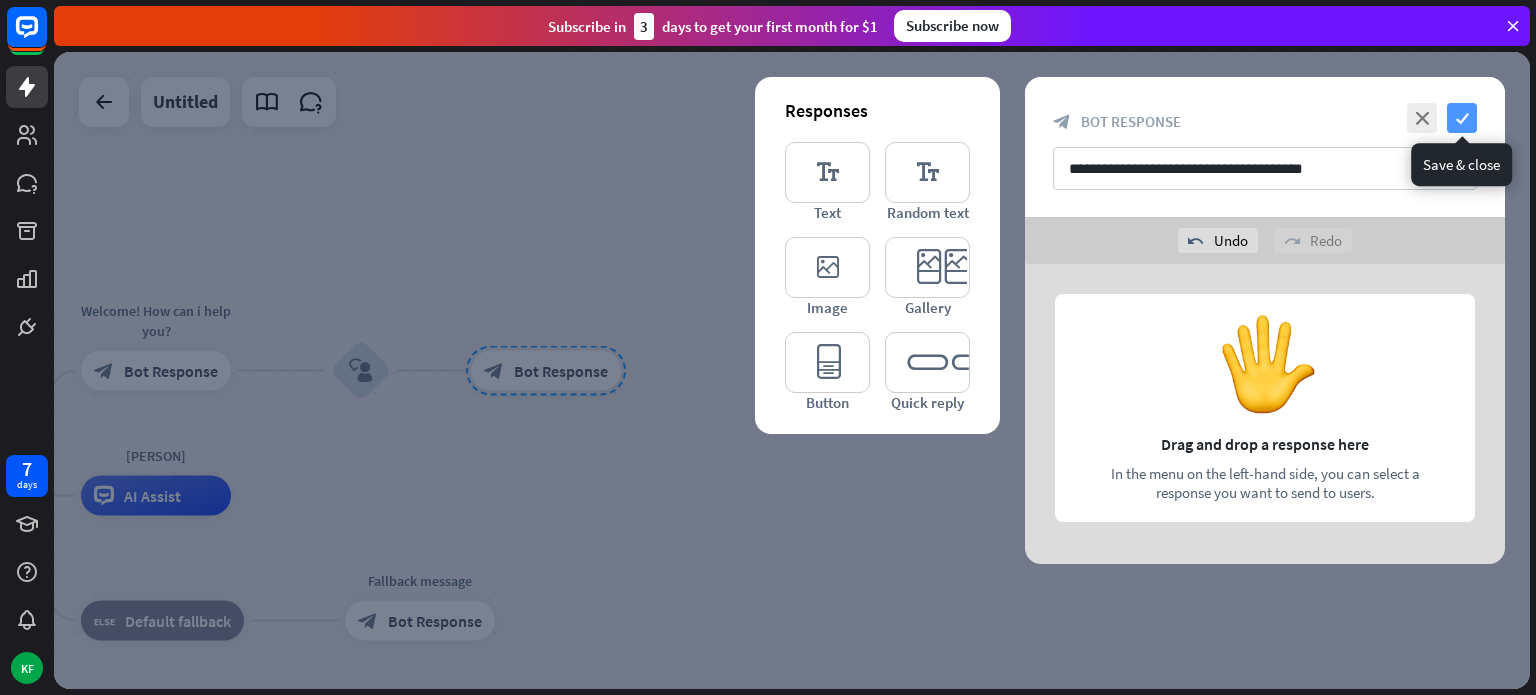 click on "check" at bounding box center (1462, 118) 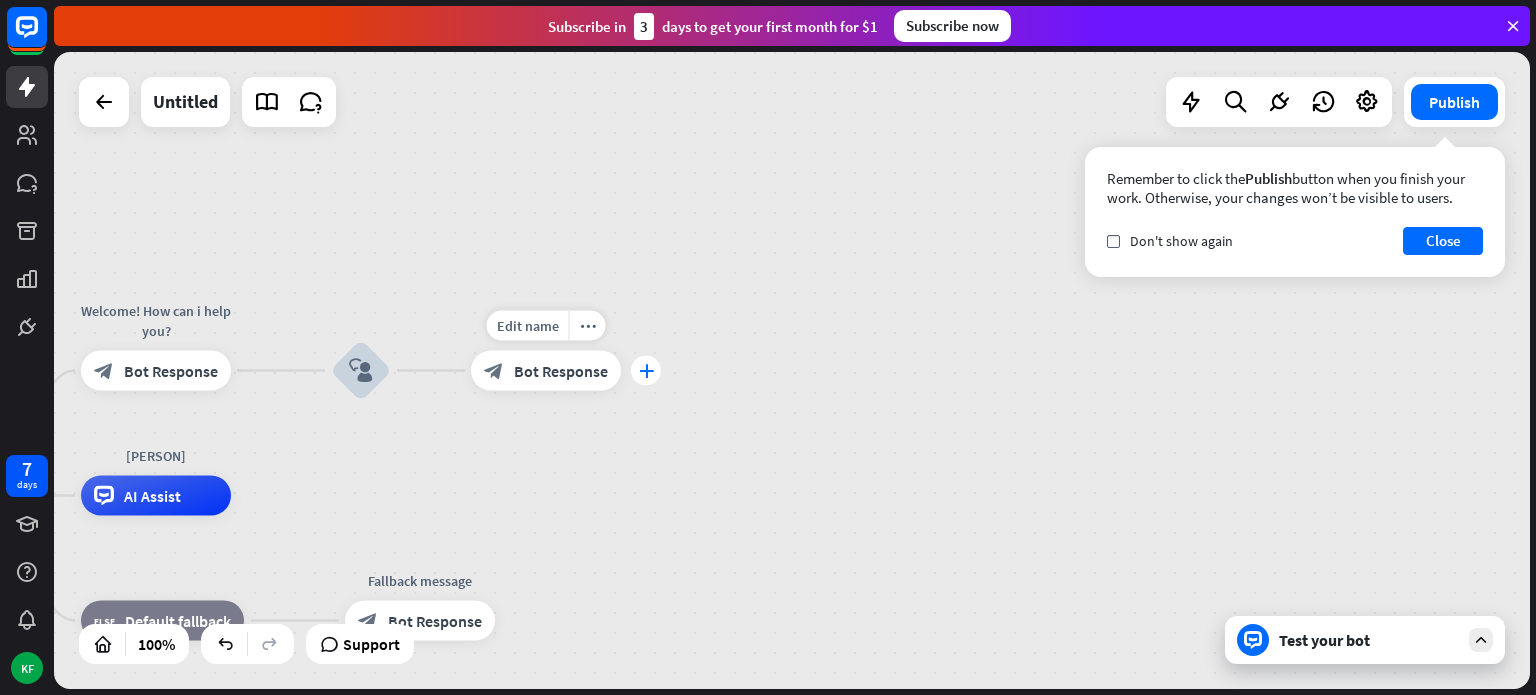 click on "plus" at bounding box center (646, 371) 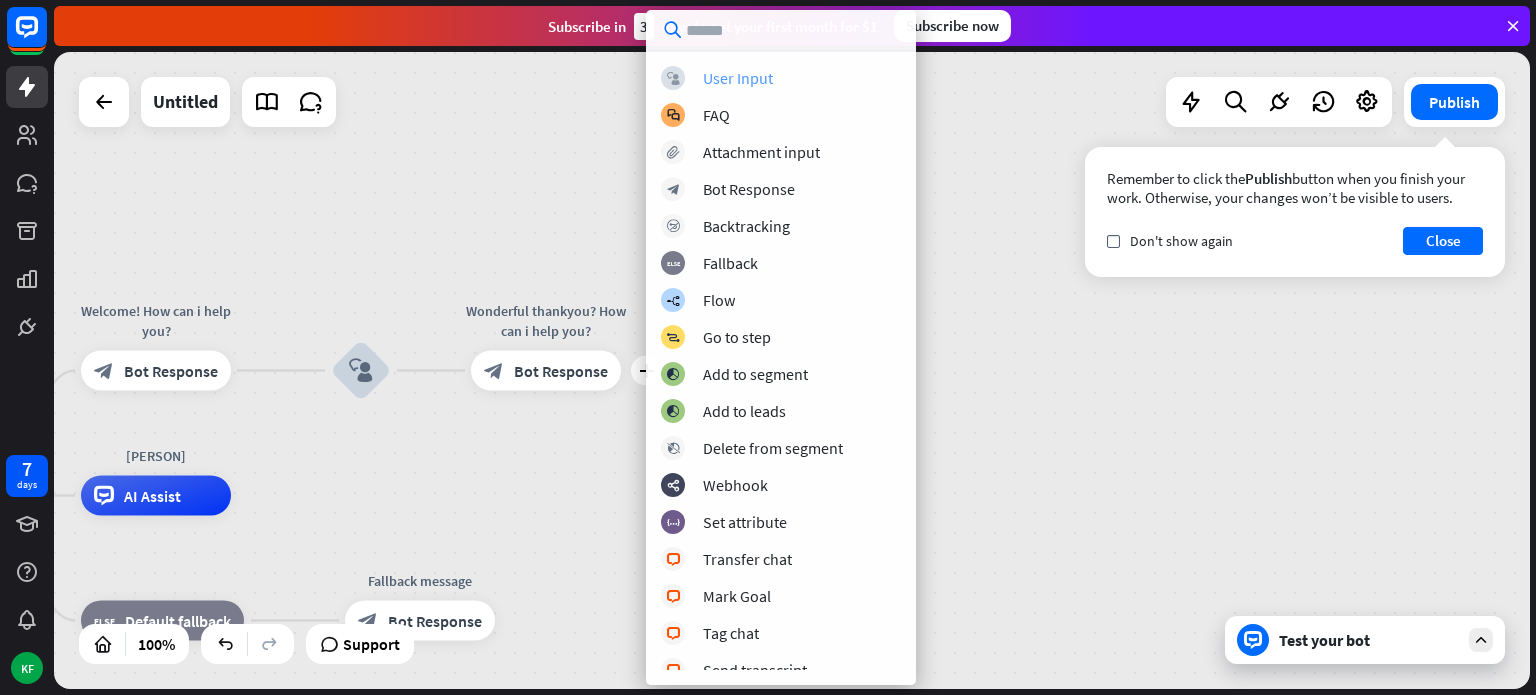 click on "User Input" at bounding box center (738, 78) 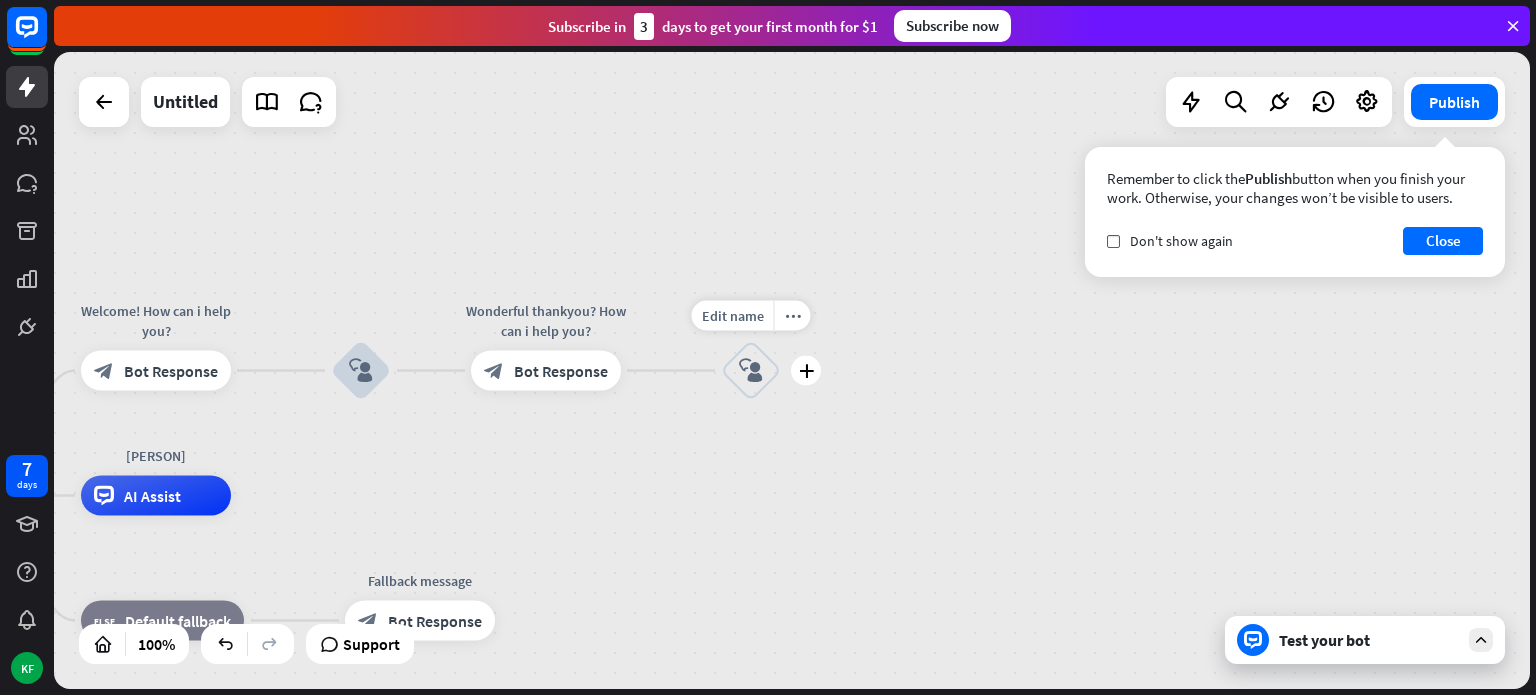 click on "block_user_input" at bounding box center [751, 371] 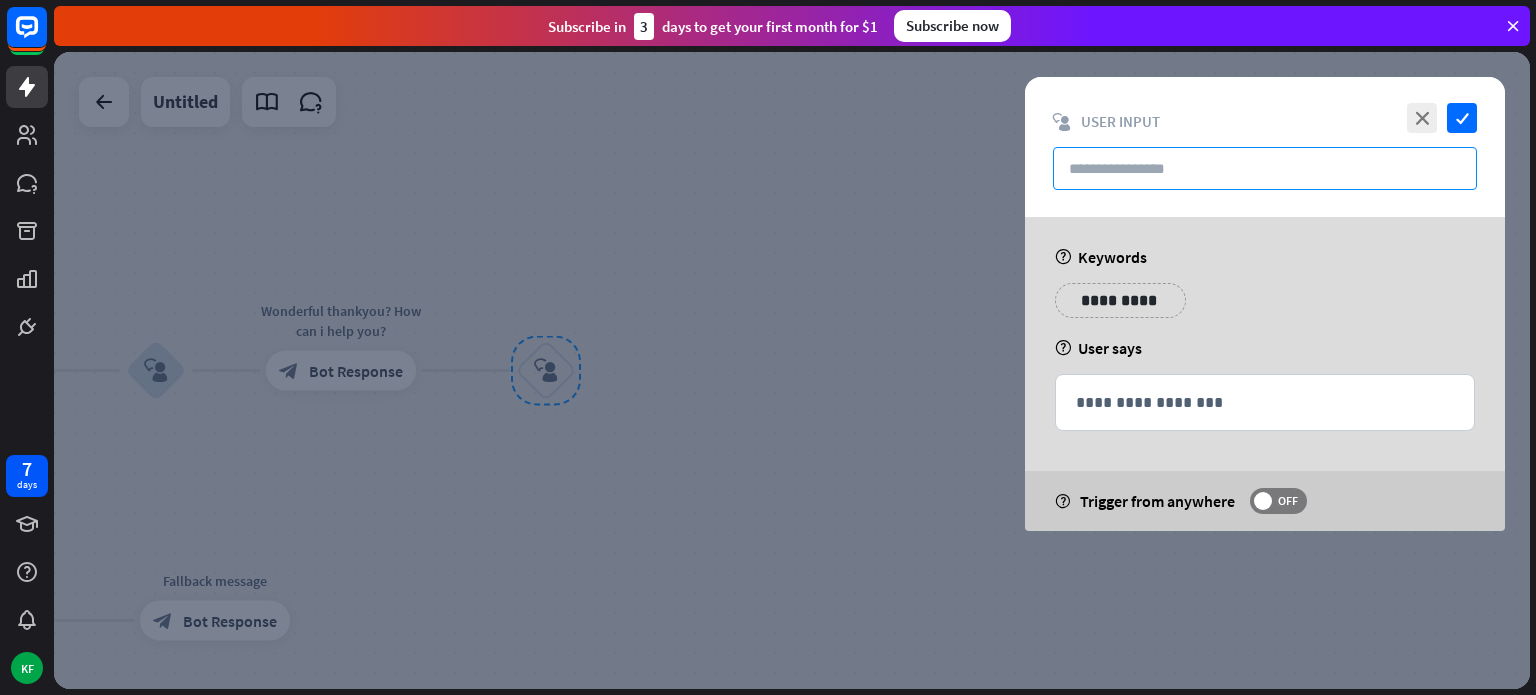 click at bounding box center [1265, 168] 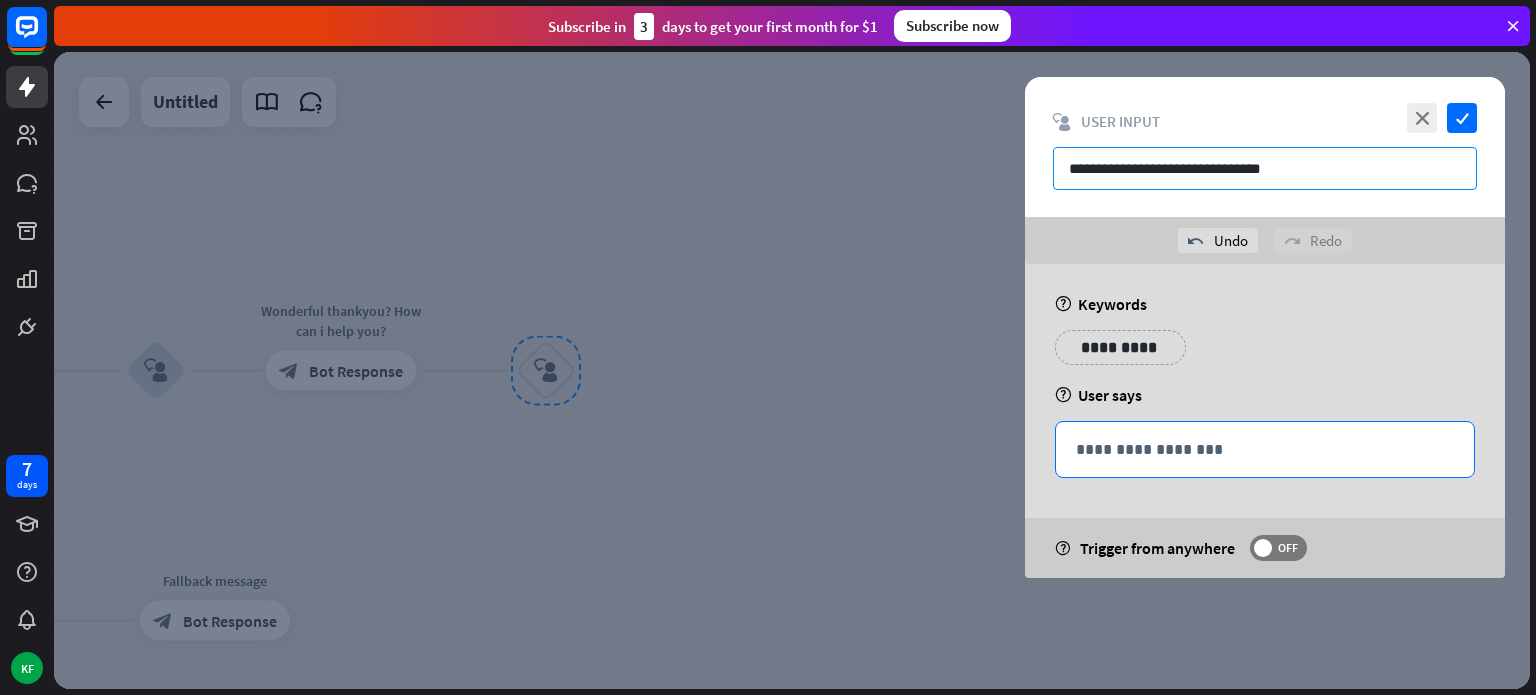type on "**********" 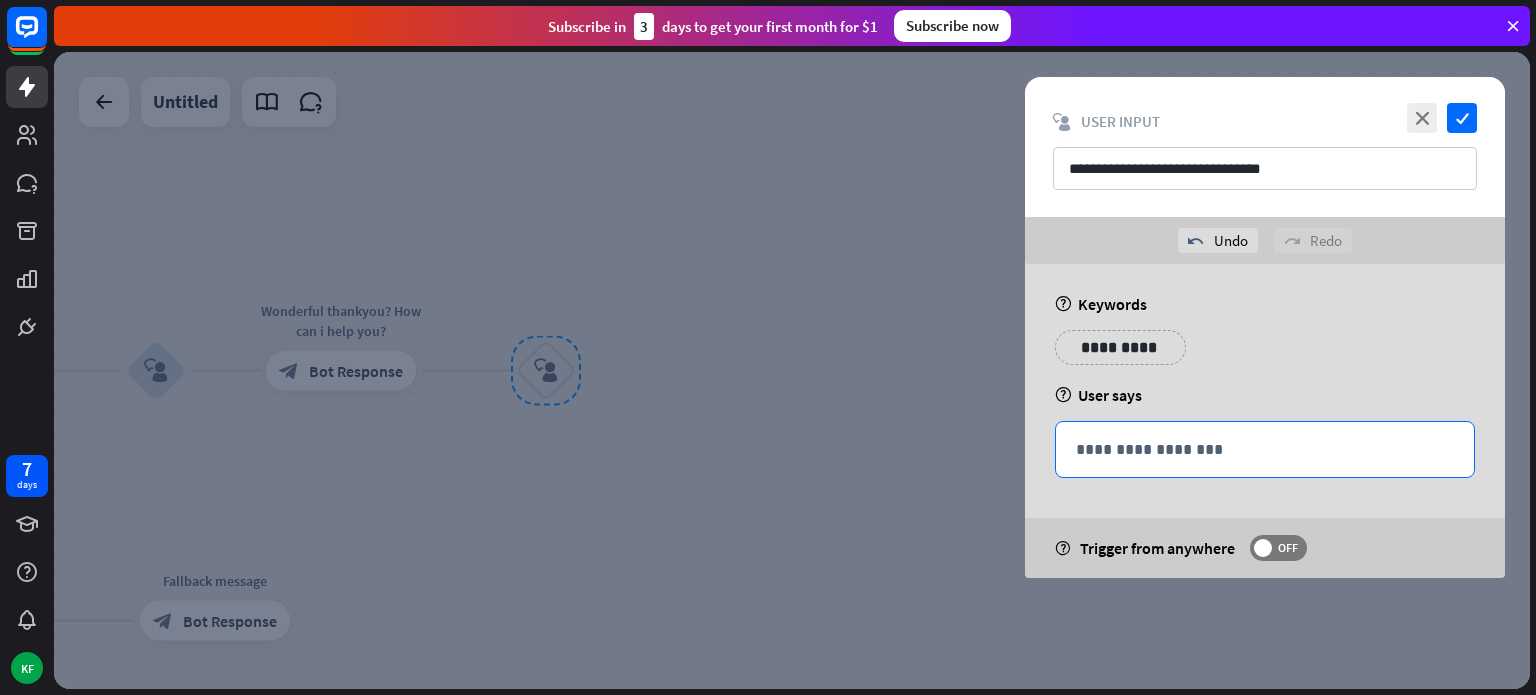 click on "**********" at bounding box center (1265, 449) 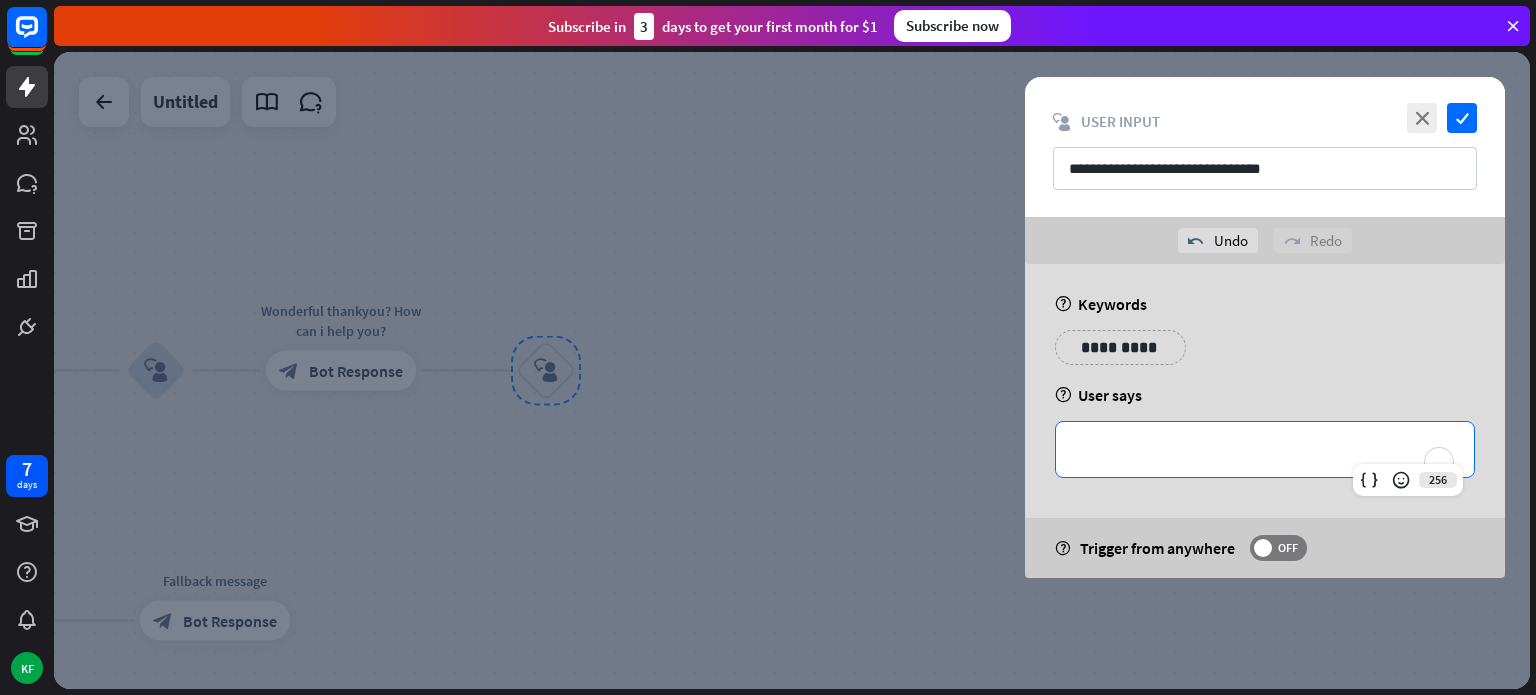 click on "**********" at bounding box center [1120, 347] 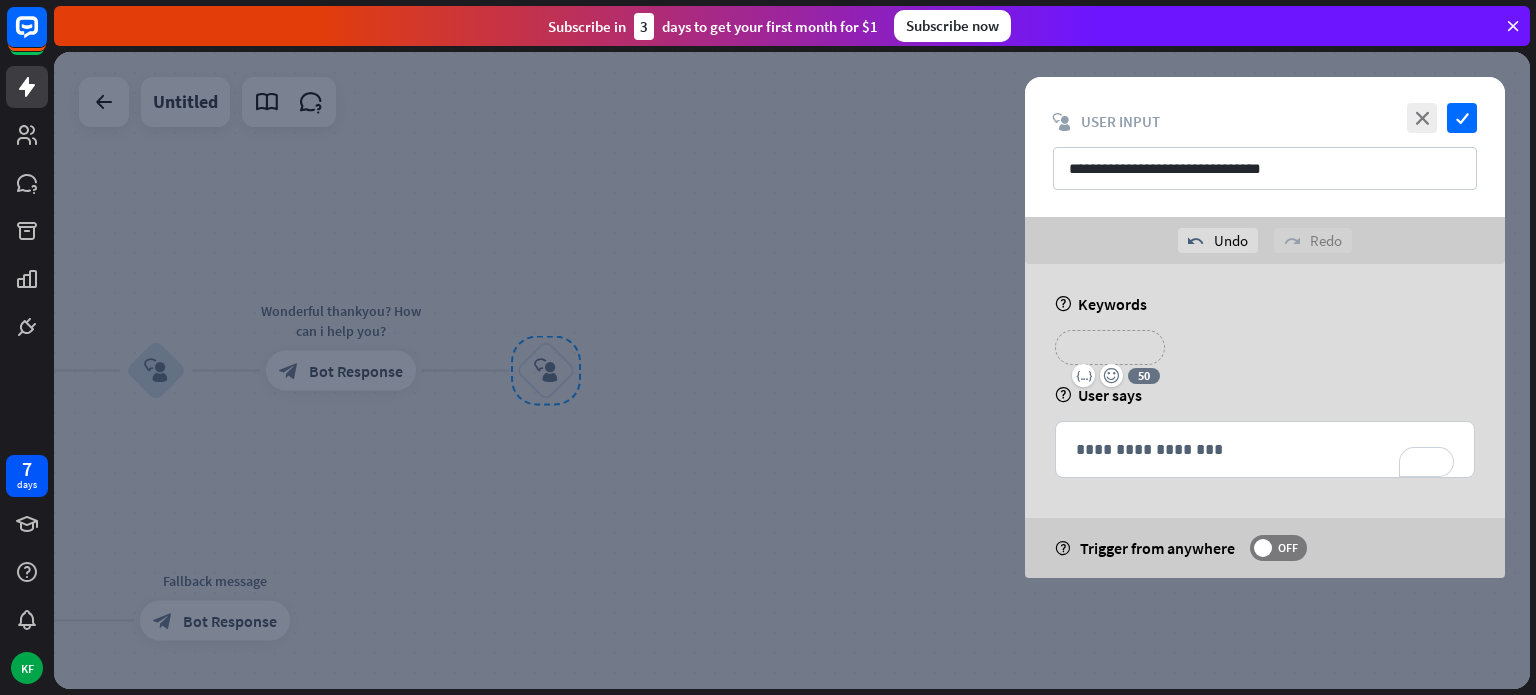 type 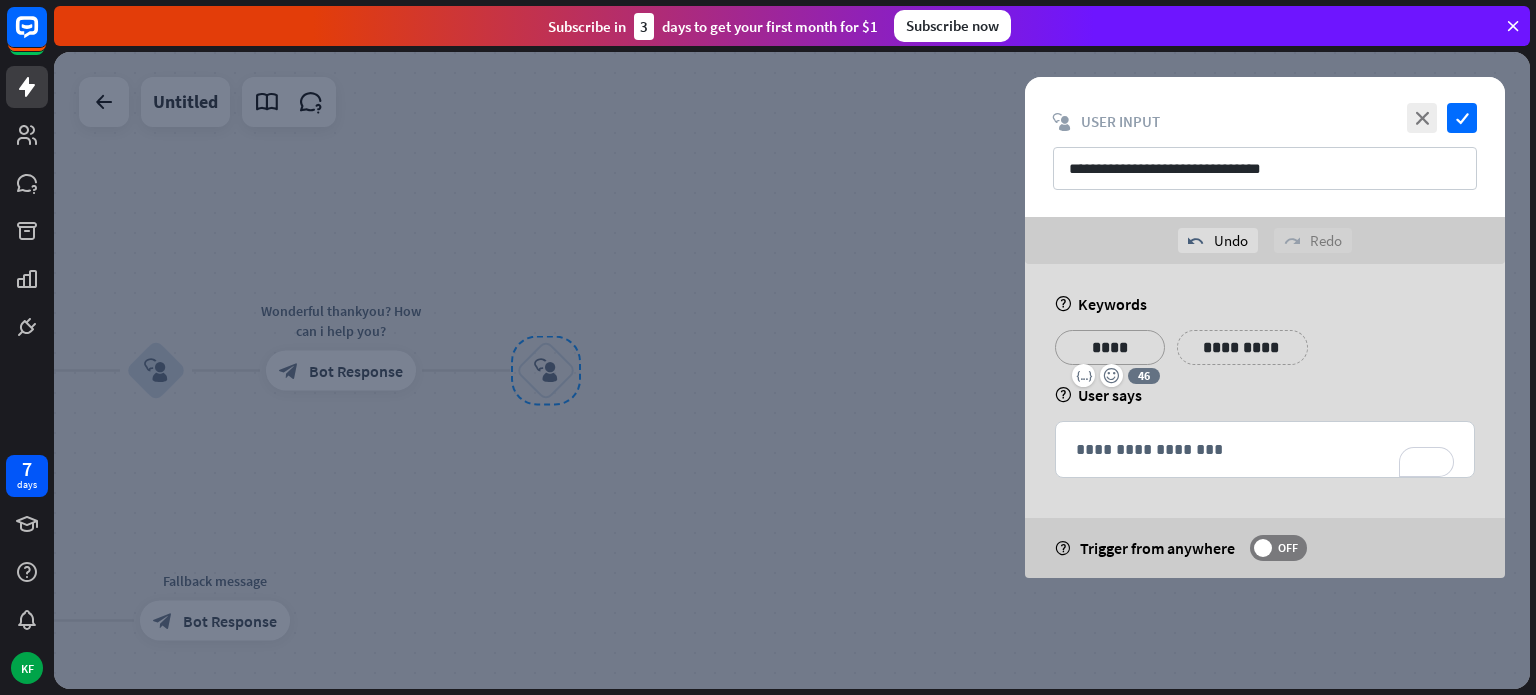 click on "**********" at bounding box center (1242, 347) 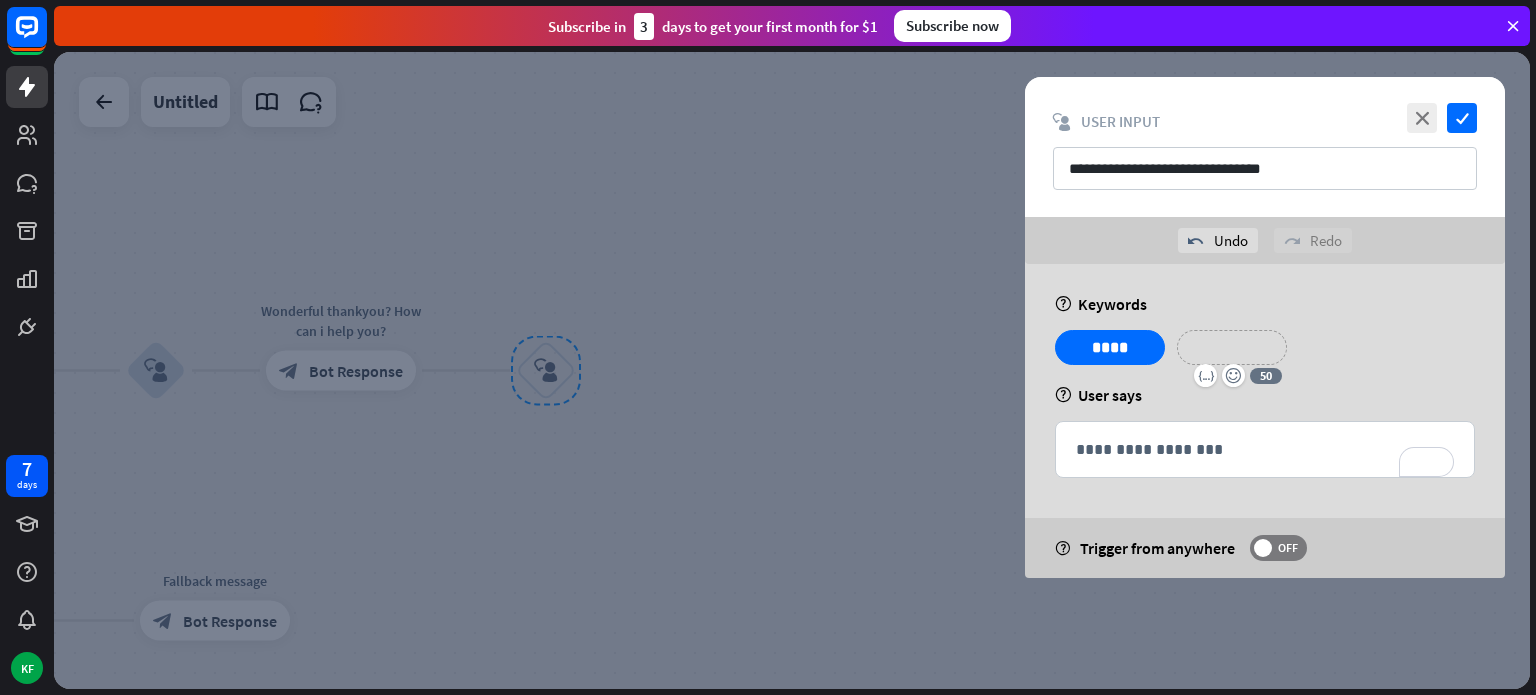 type 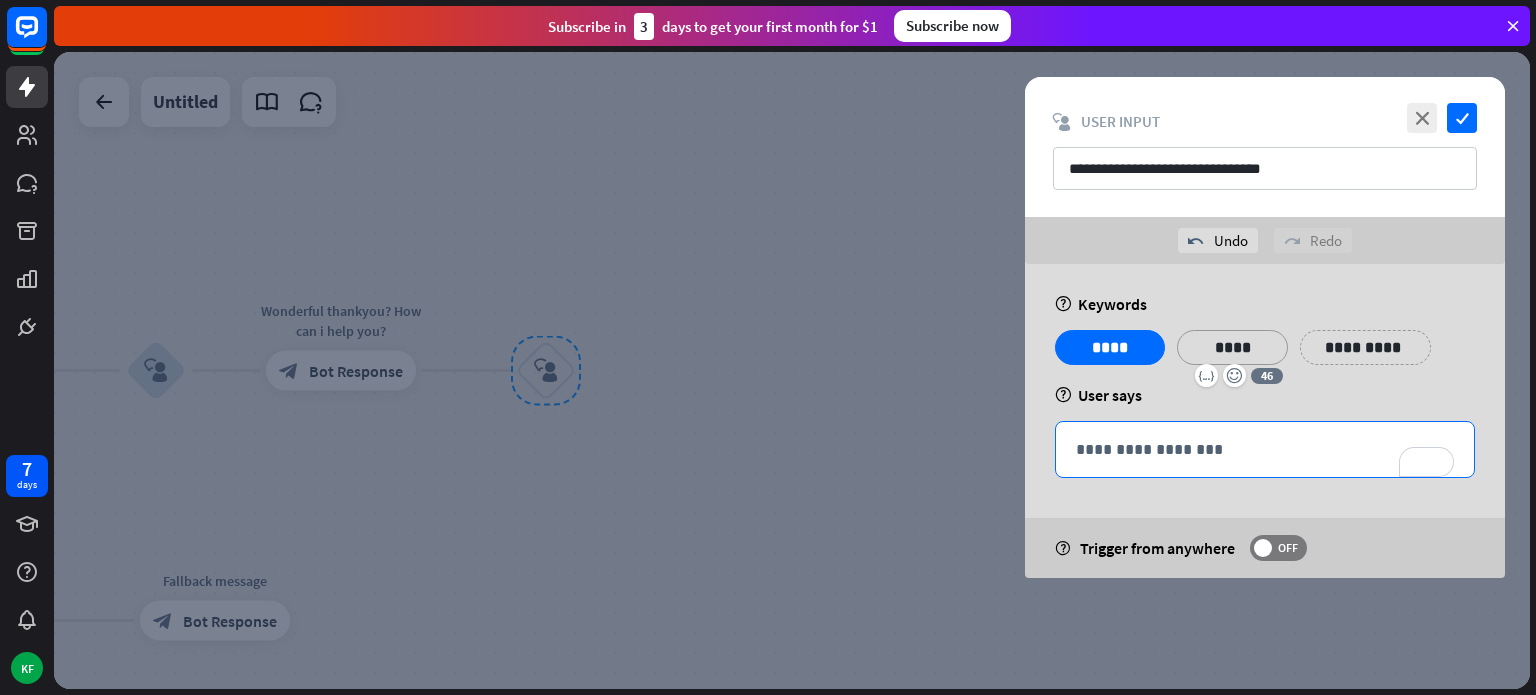 click on "**********" at bounding box center (1265, 449) 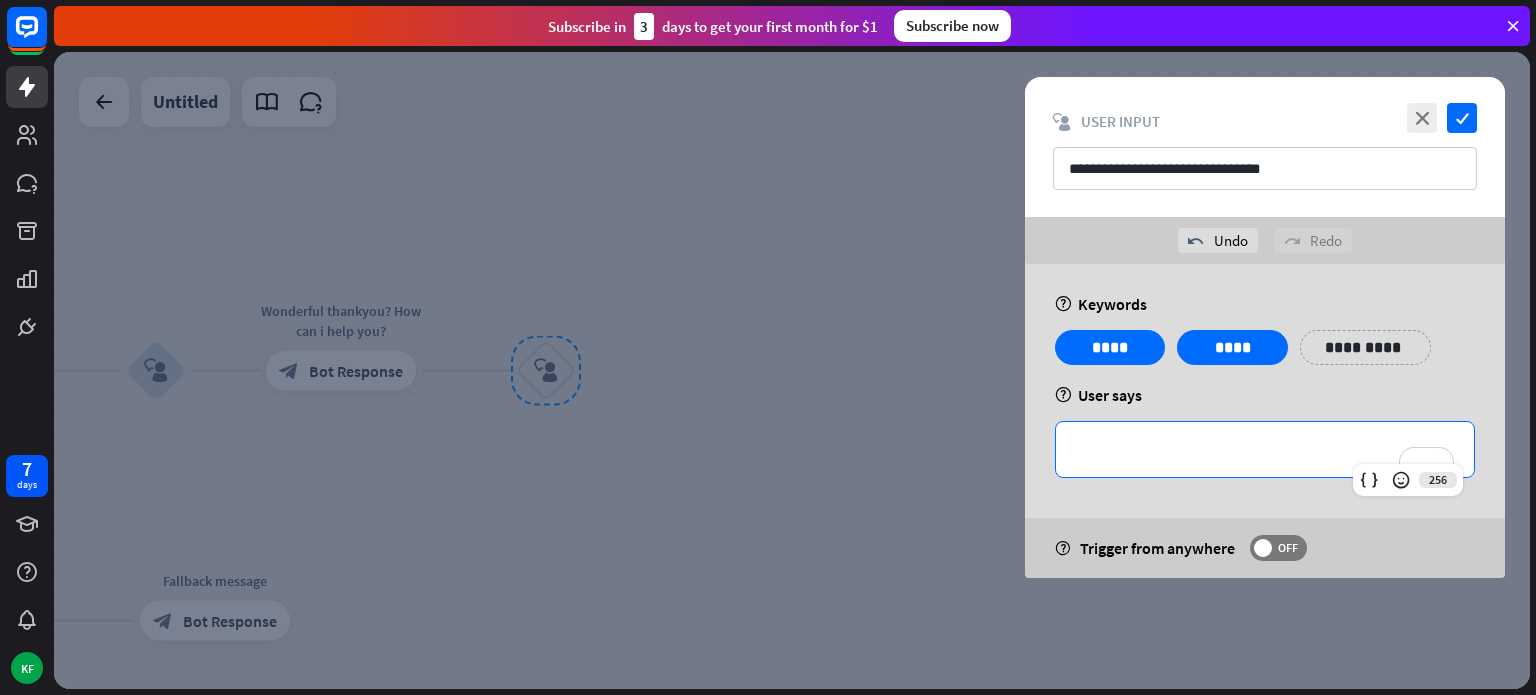 type 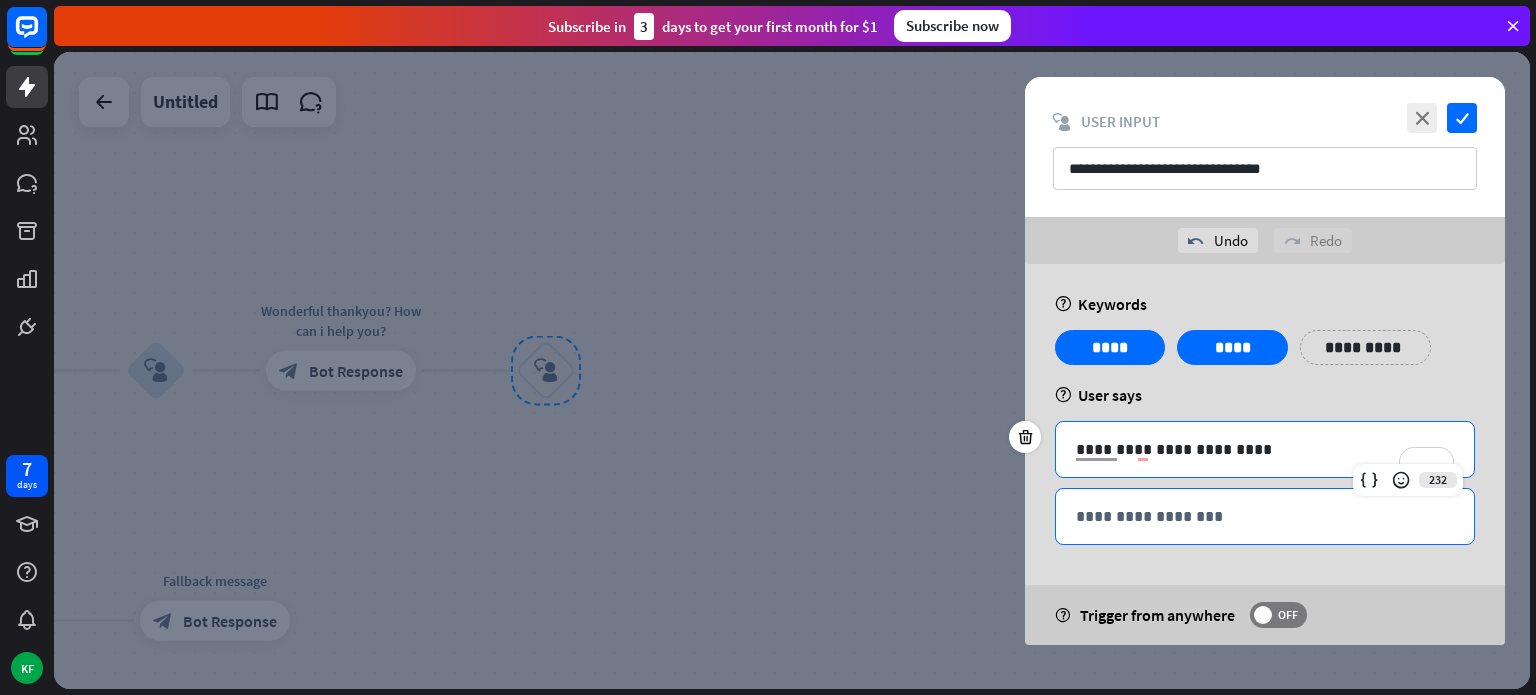click on "**********" at bounding box center [1265, 516] 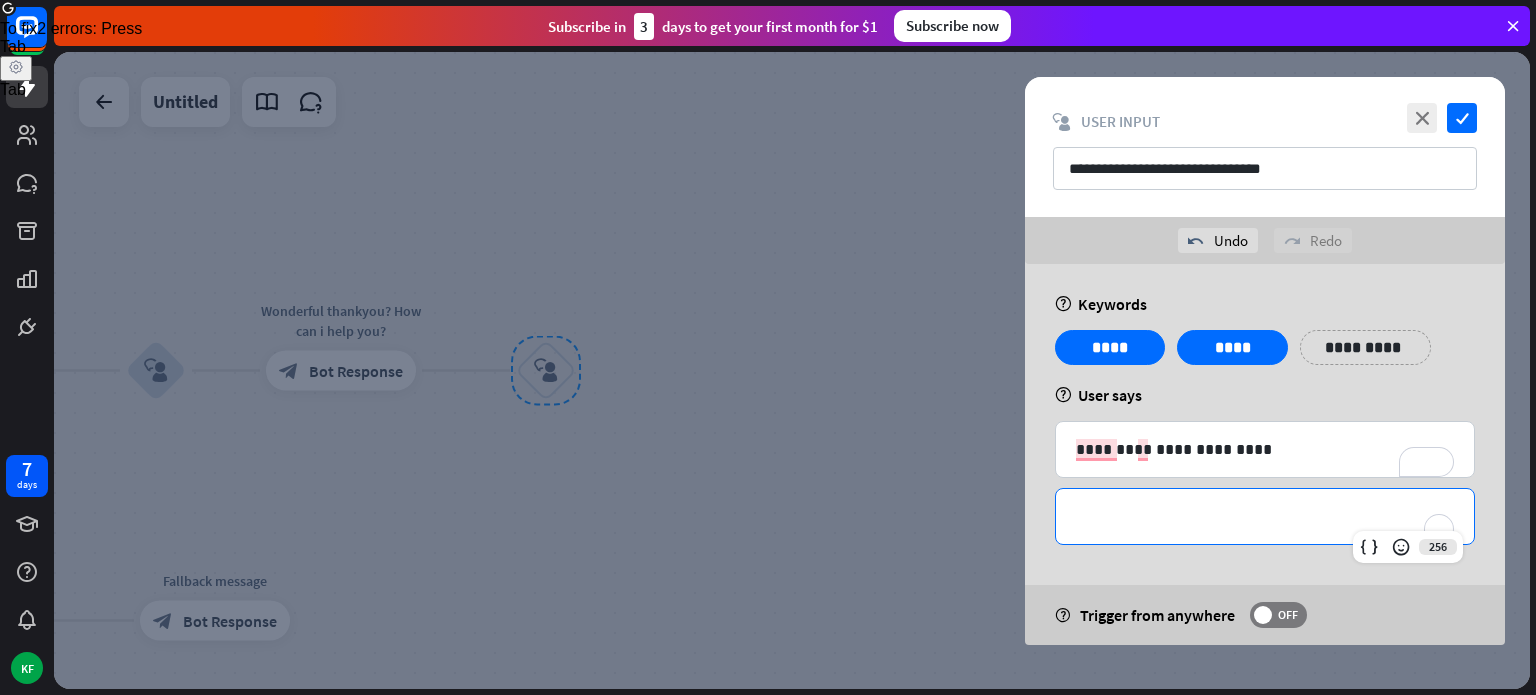click at bounding box center [792, 370] 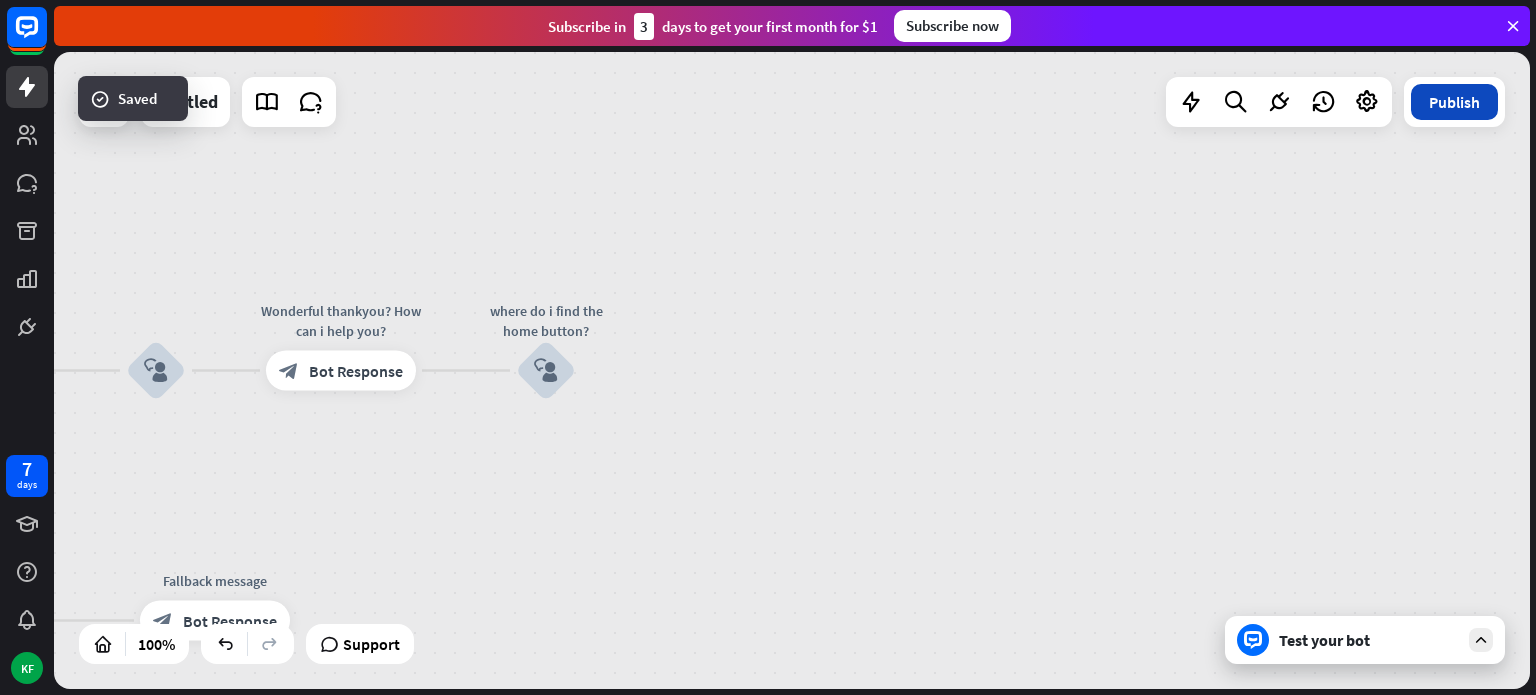 click on "Publish" at bounding box center (1454, 102) 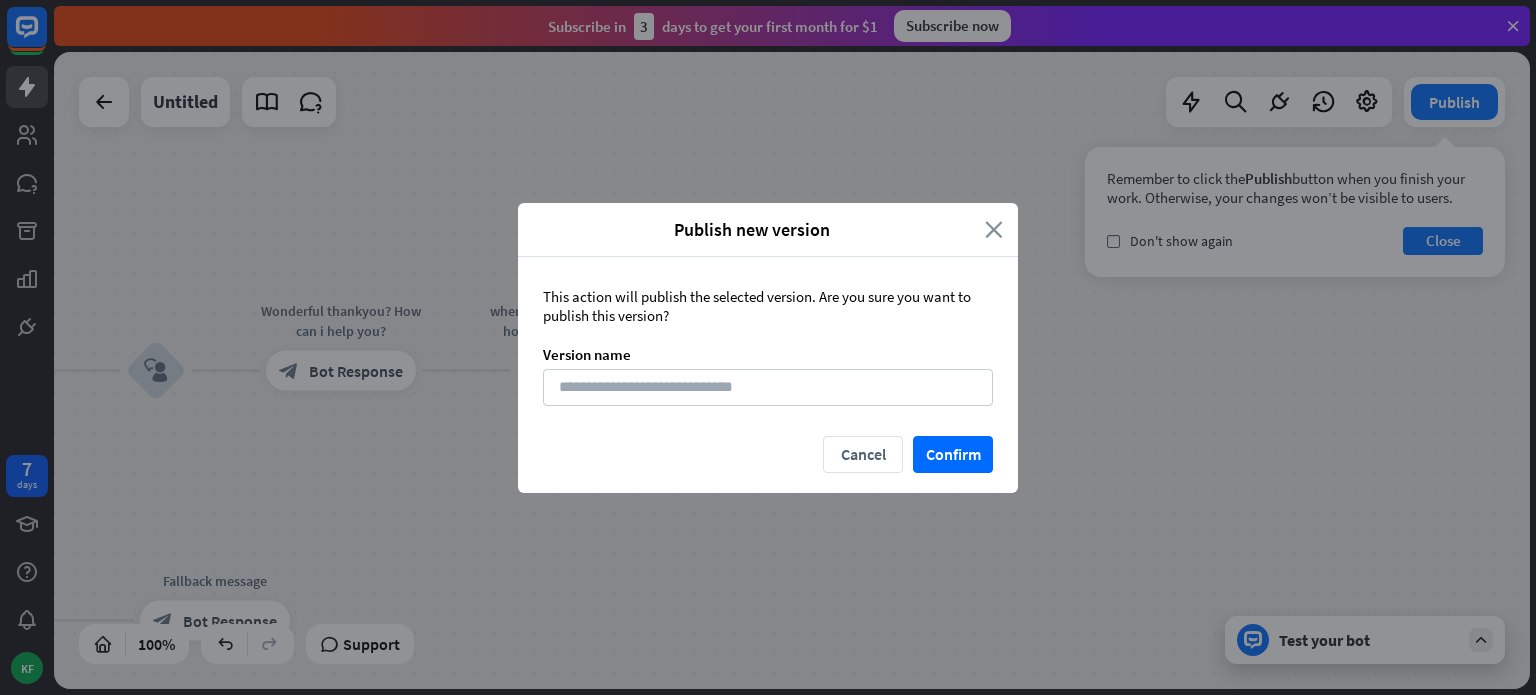 click on "close" at bounding box center [994, 229] 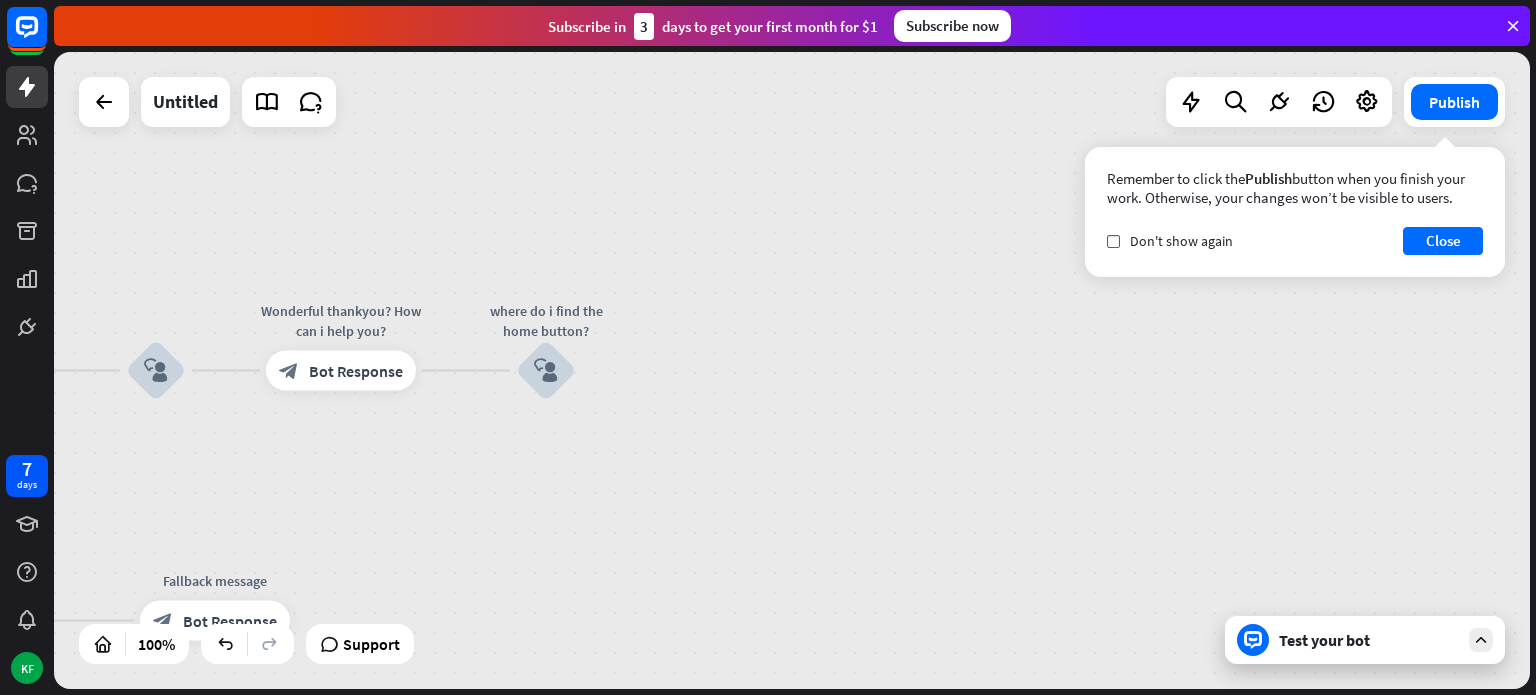 click on "home_2   Start point                 Welcome! How can i help you?   block_bot_response   Bot Response                   block_user_input                 Wonderful thankyou? How can i help you?   block_bot_response   Bot Response       Edit name   more_horiz           where do i find the home button?   block_user_input                 [PERSON]     AI Assist                   block_fallback   Default fallback                 Fallback message   block_bot_response   Bot Response" at bounding box center (792, 370) 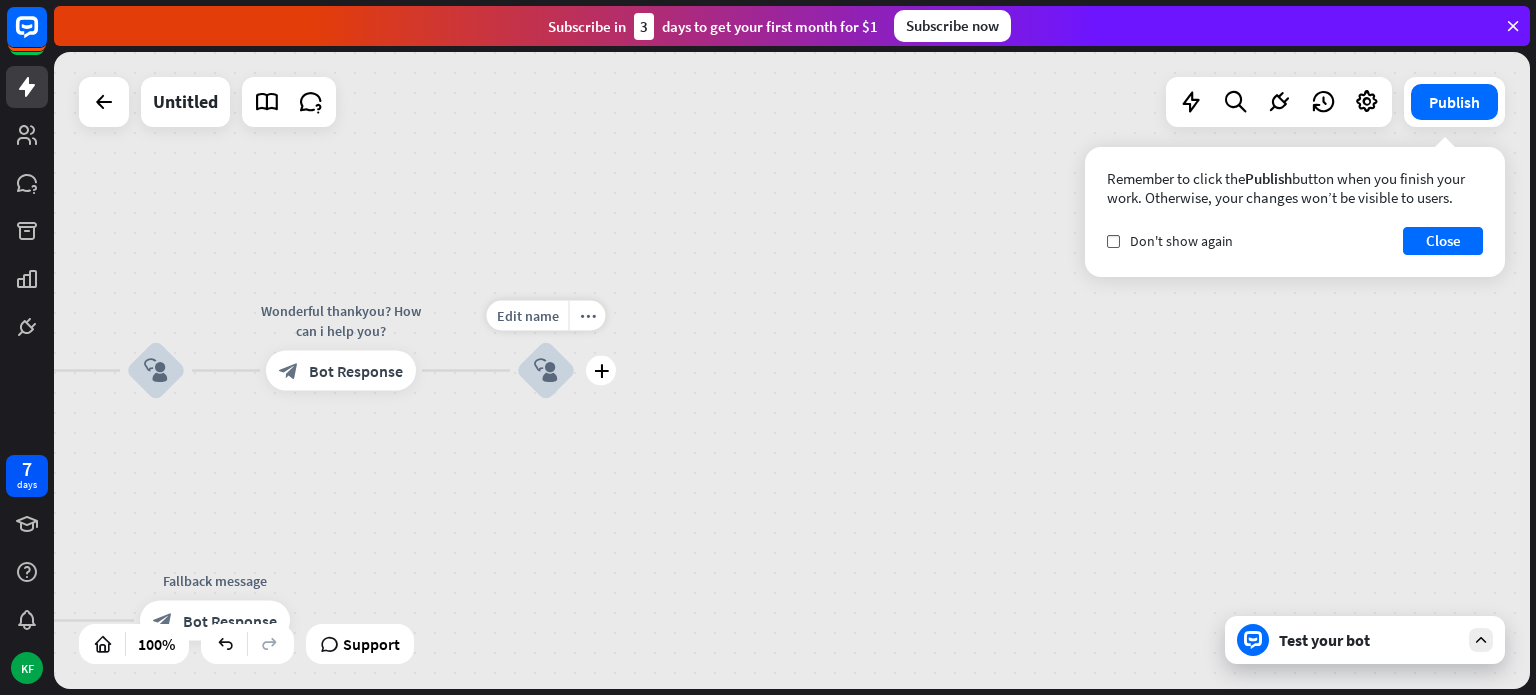click on "plus" at bounding box center (601, 371) 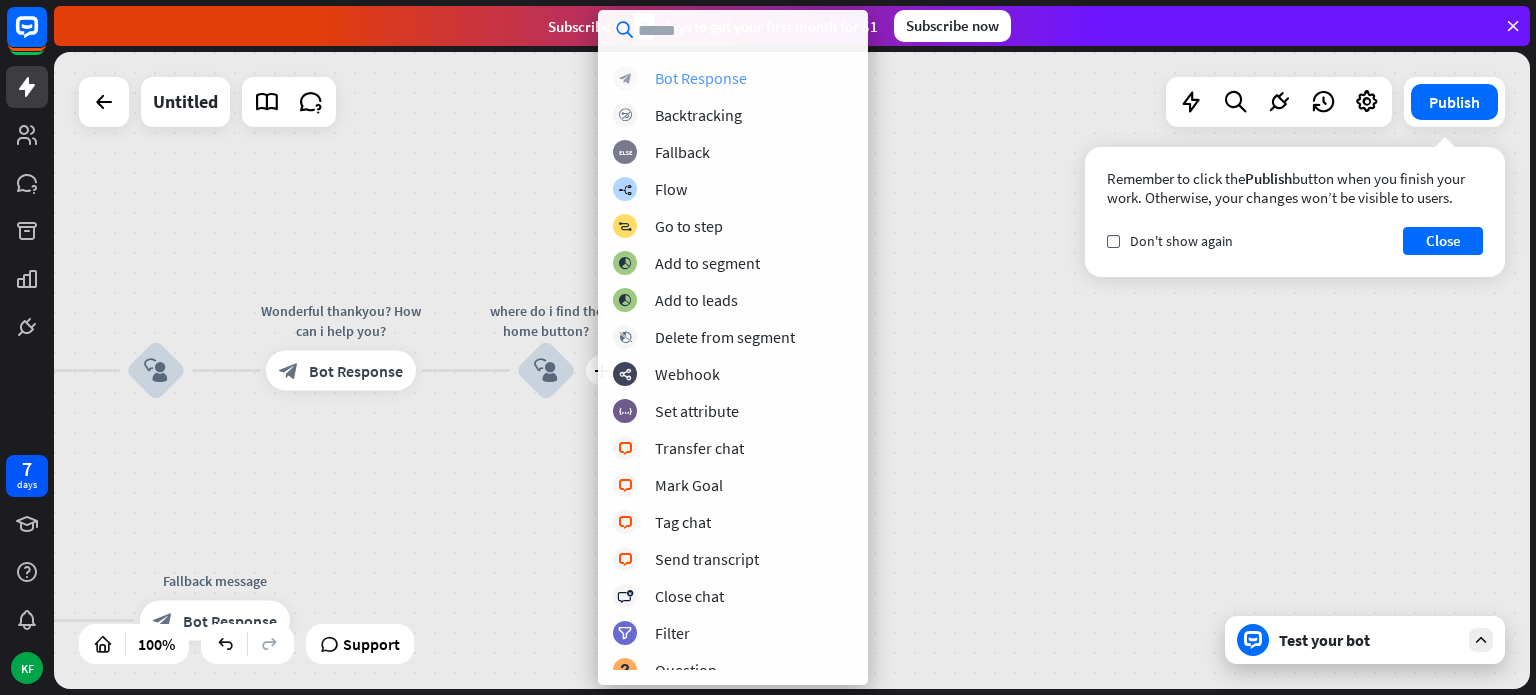 click on "Bot Response" at bounding box center [701, 78] 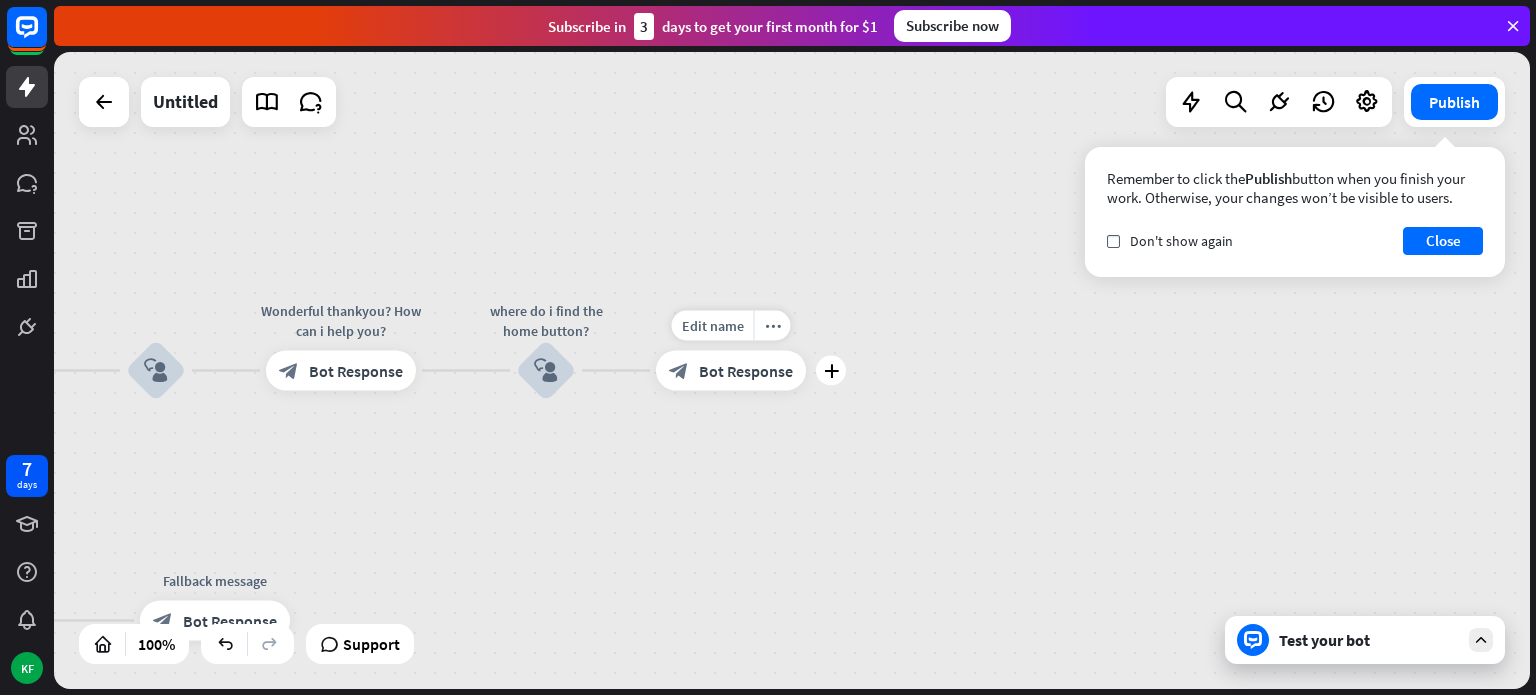 click on "block_bot_response   Bot Response" at bounding box center [731, 371] 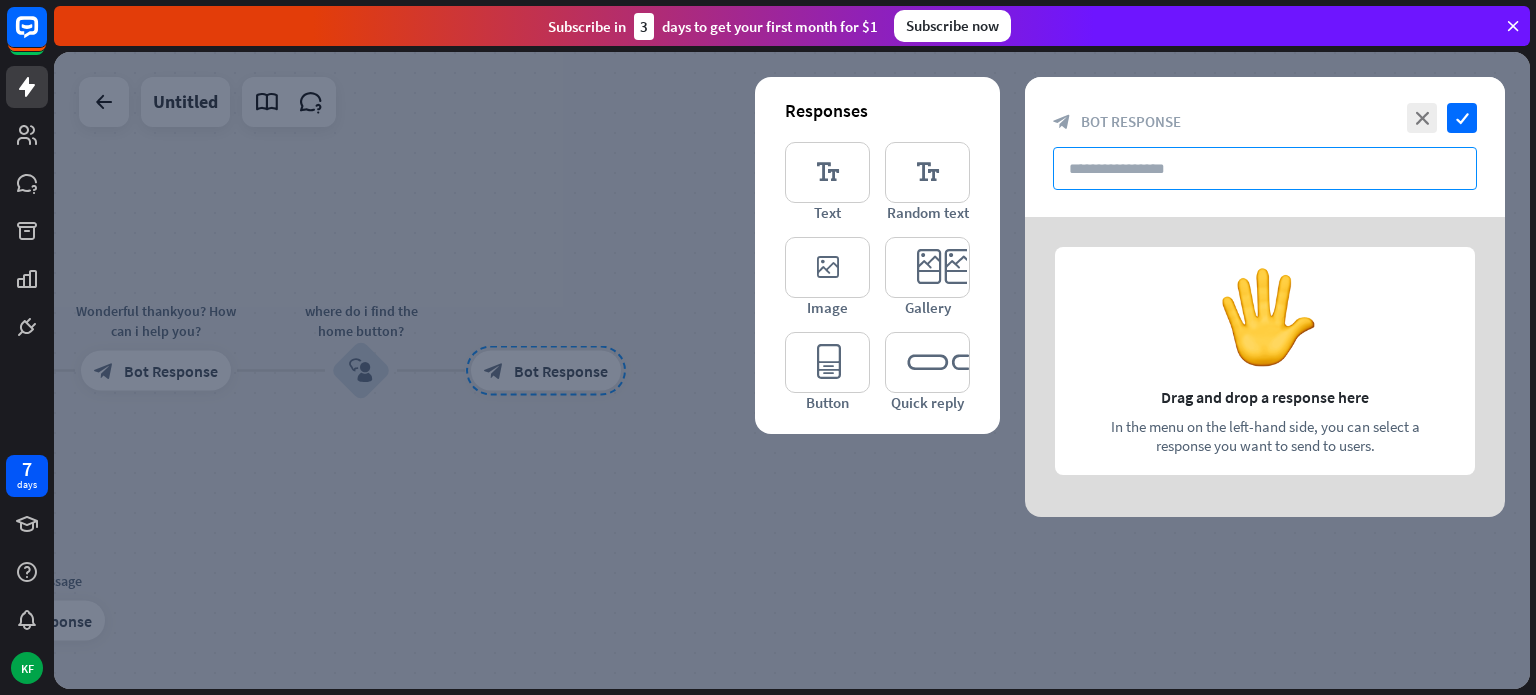 click at bounding box center [1265, 168] 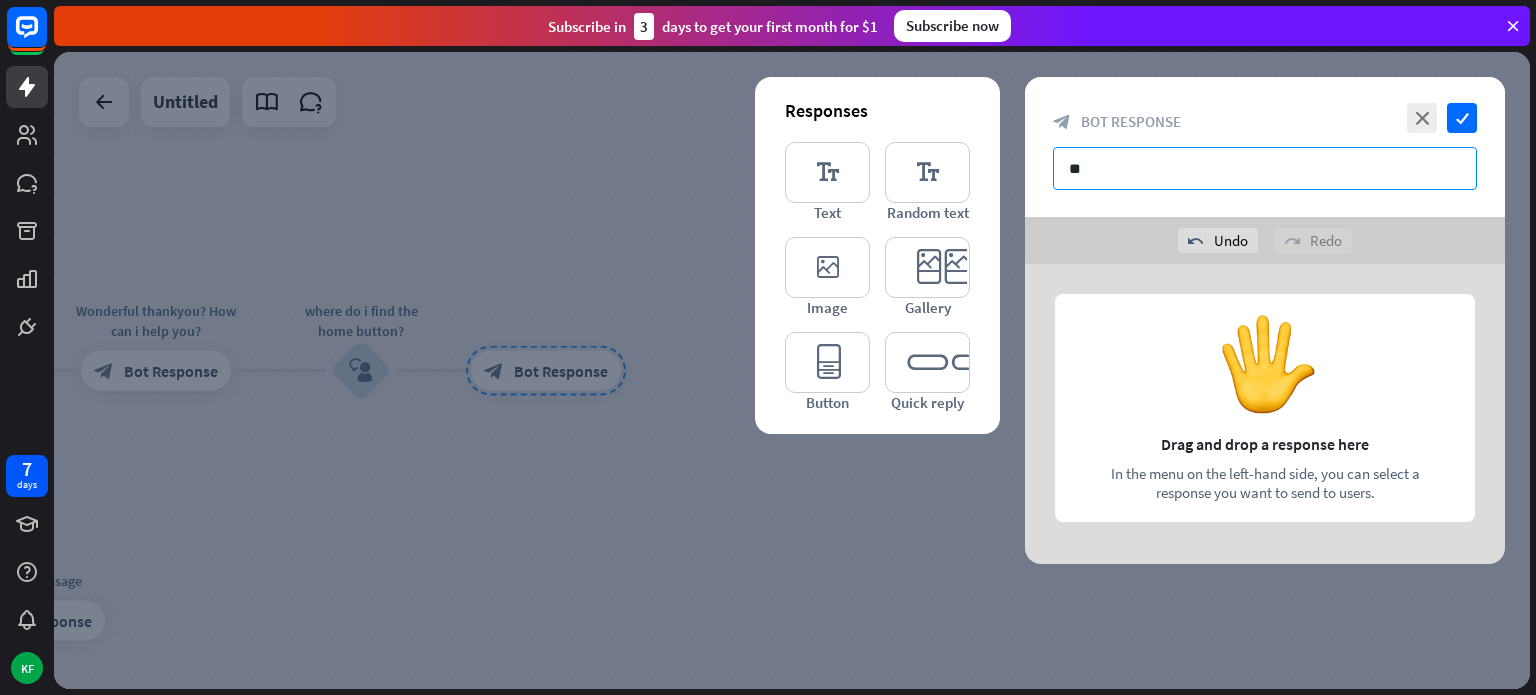 type on "*" 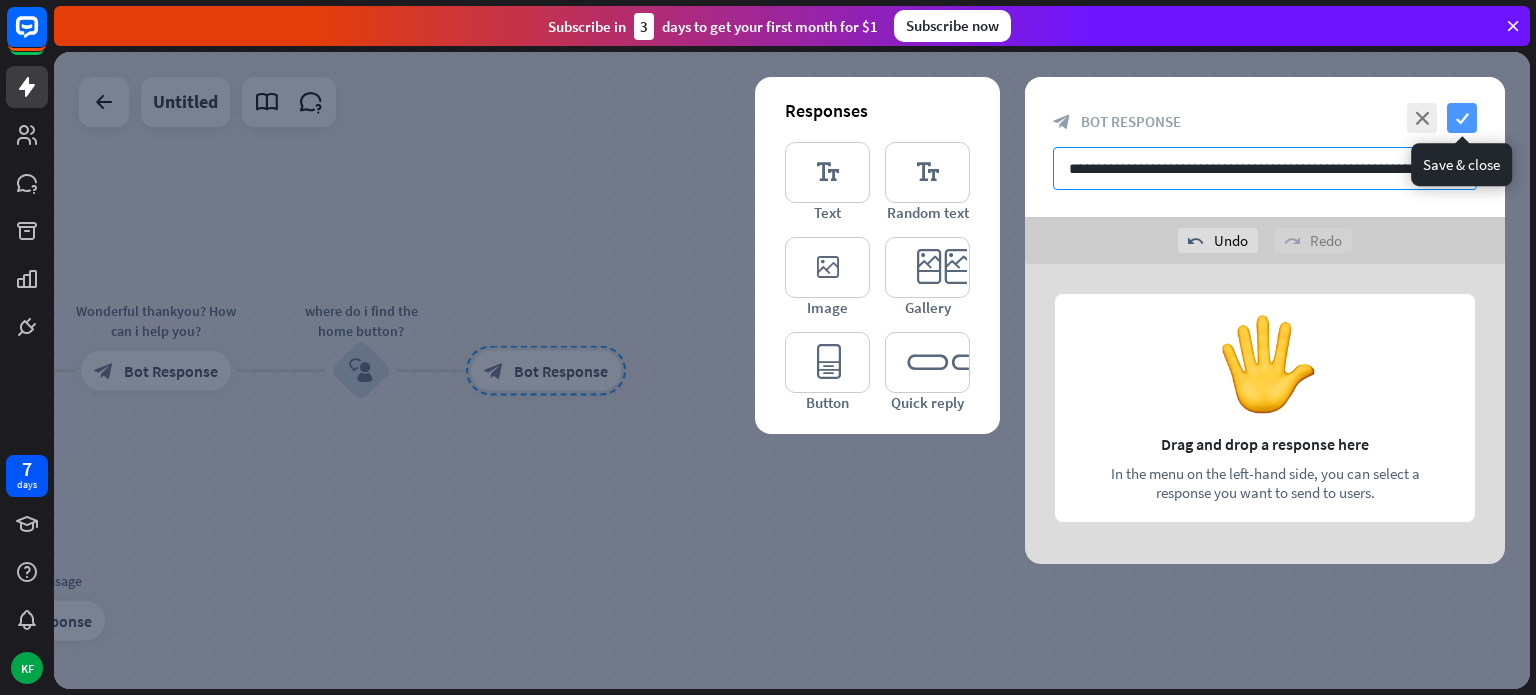 type on "**********" 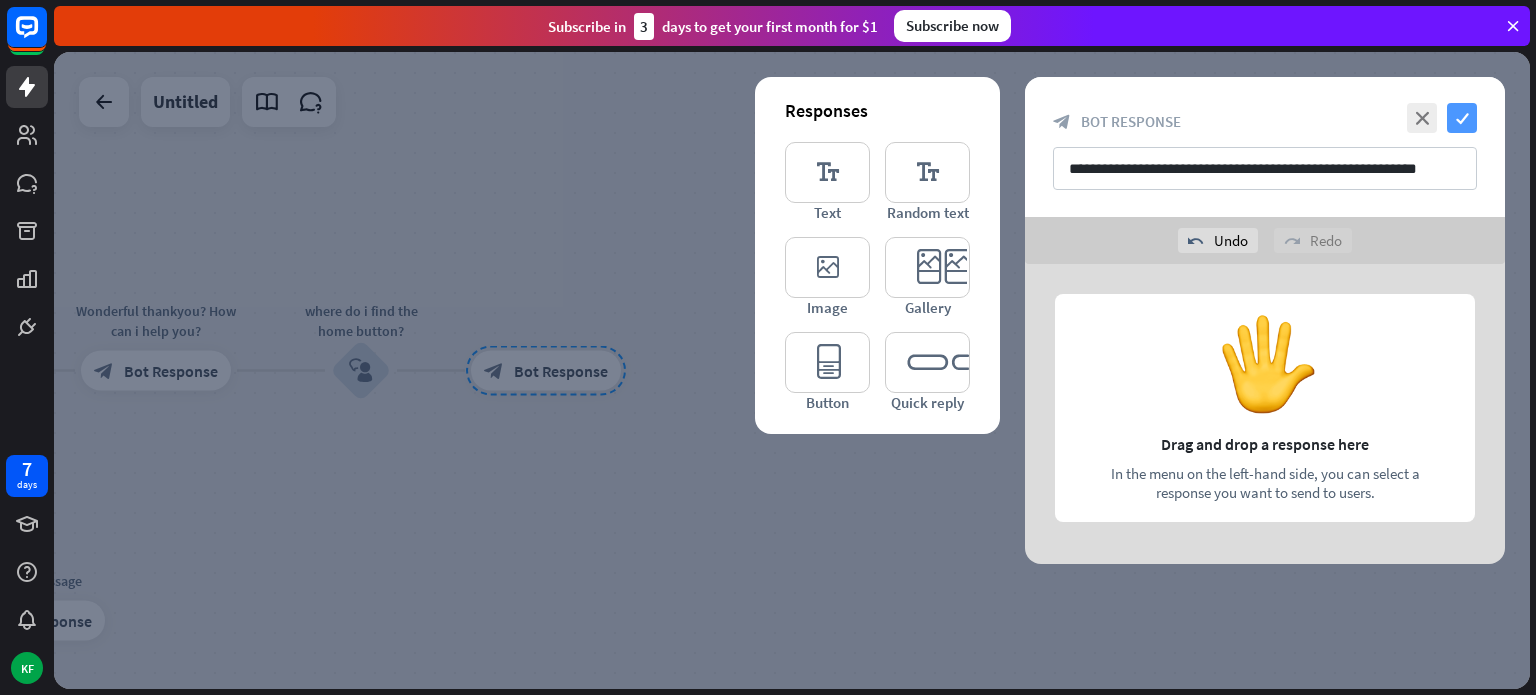 click on "check" at bounding box center [1462, 118] 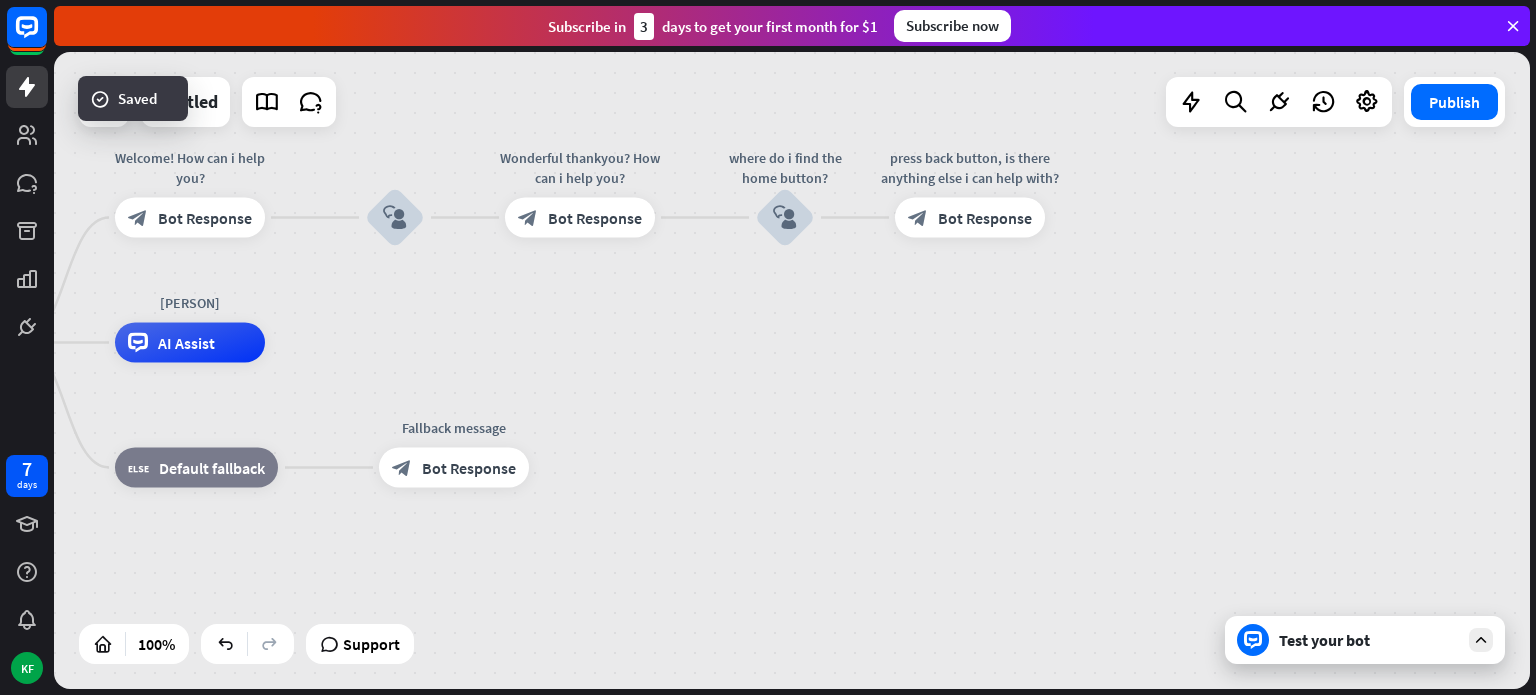 drag, startPoint x: 443, startPoint y: 478, endPoint x: 867, endPoint y: 325, distance: 450.76047 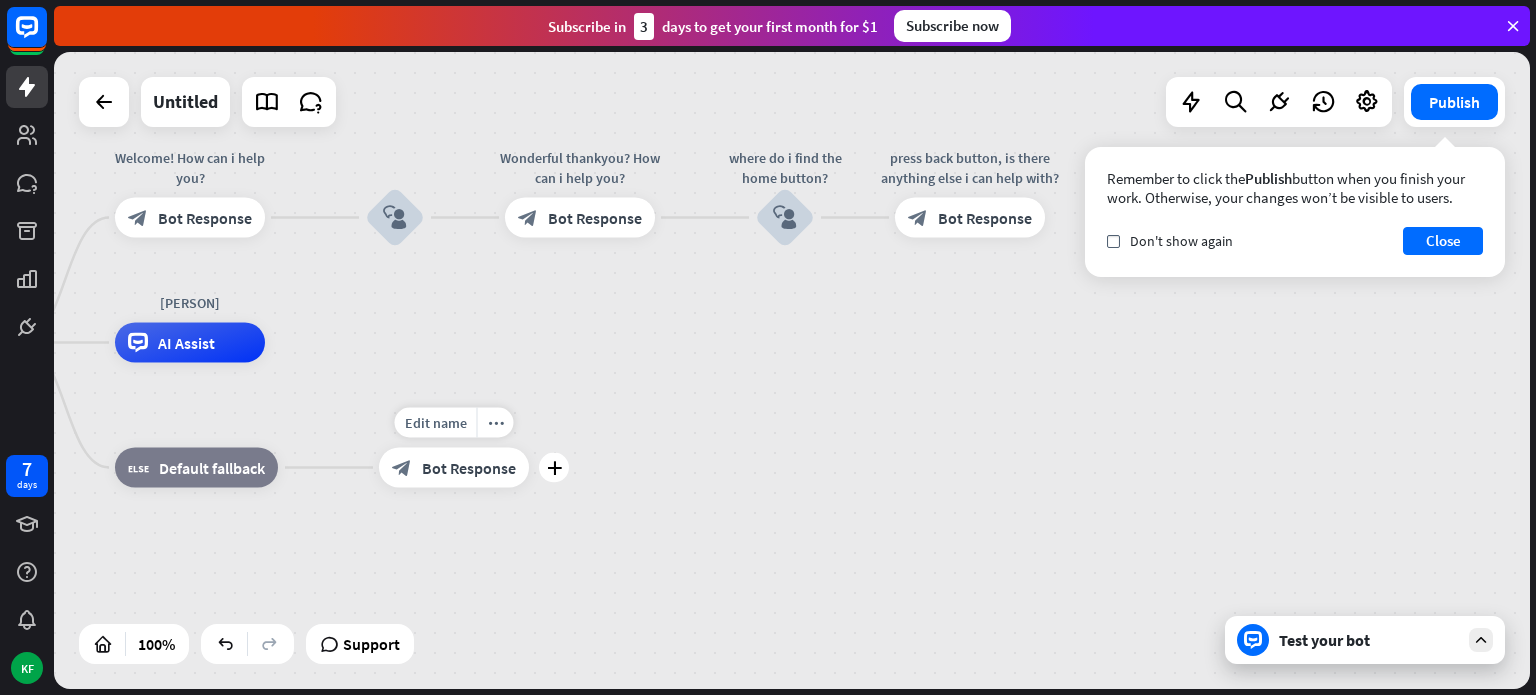 click on "Bot Response" at bounding box center [469, 468] 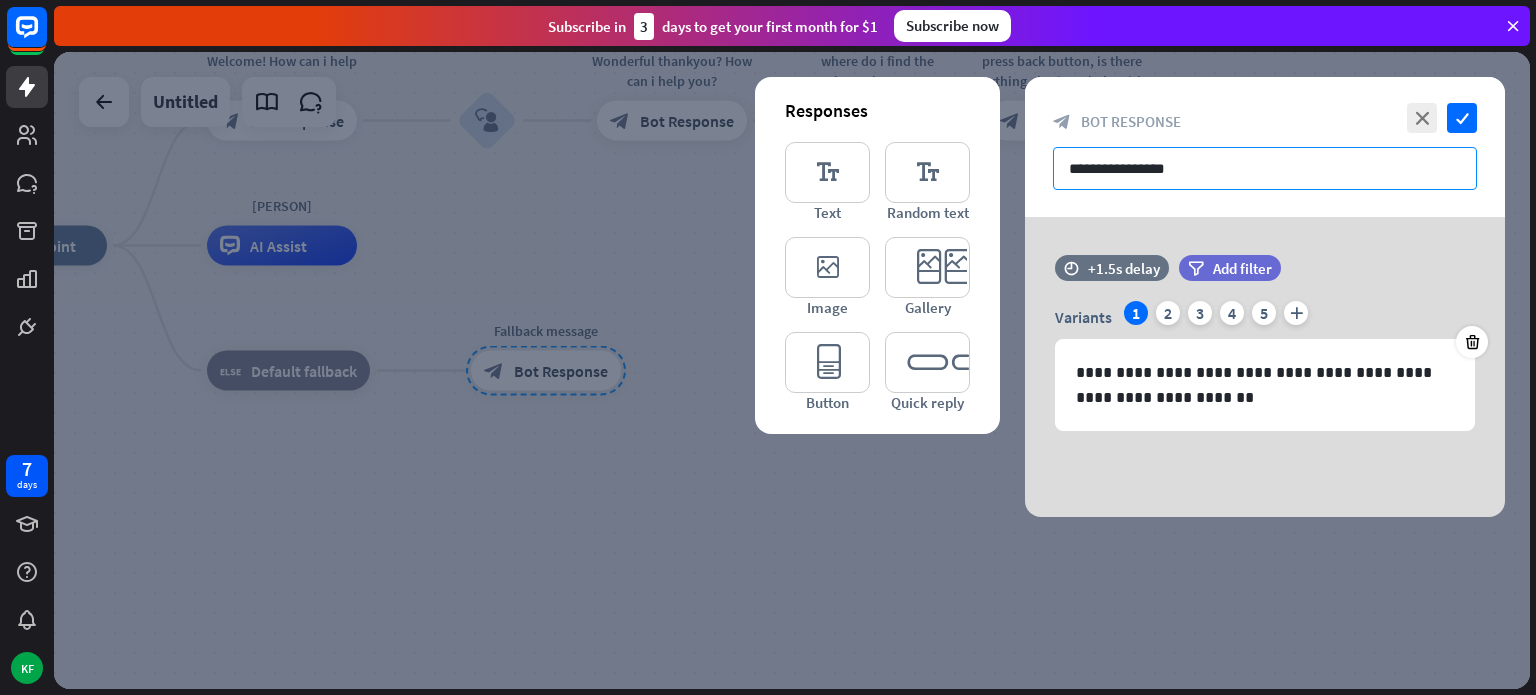 click on "**********" at bounding box center [1265, 168] 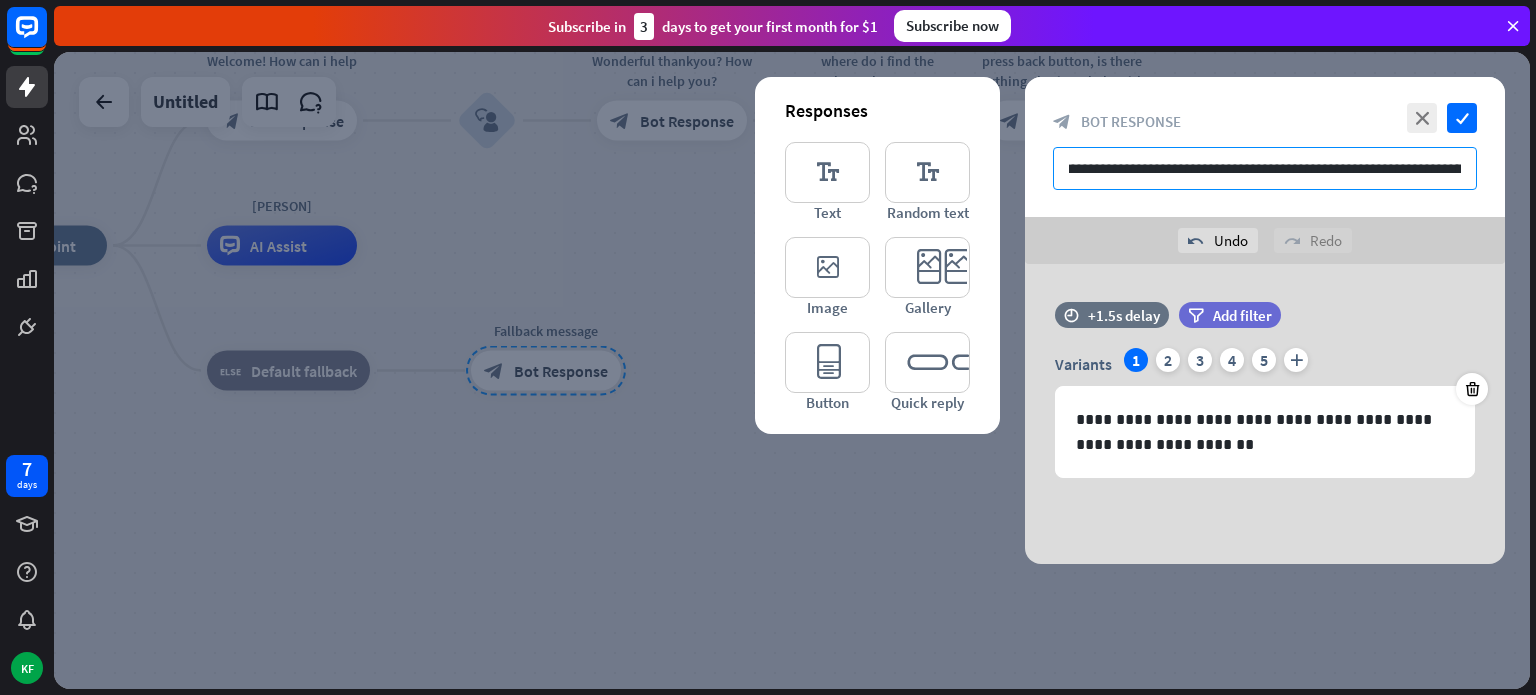 scroll, scrollTop: 0, scrollLeft: 35, axis: horizontal 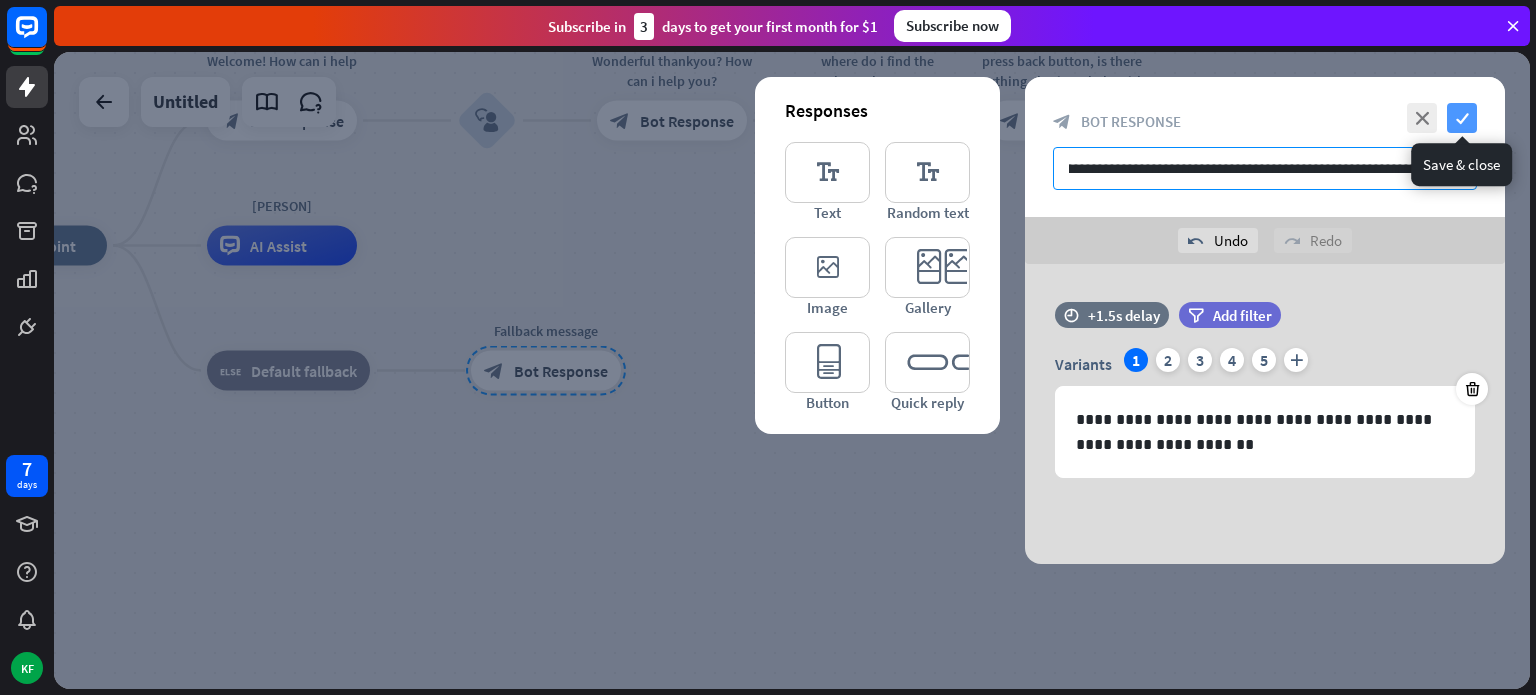 type on "**********" 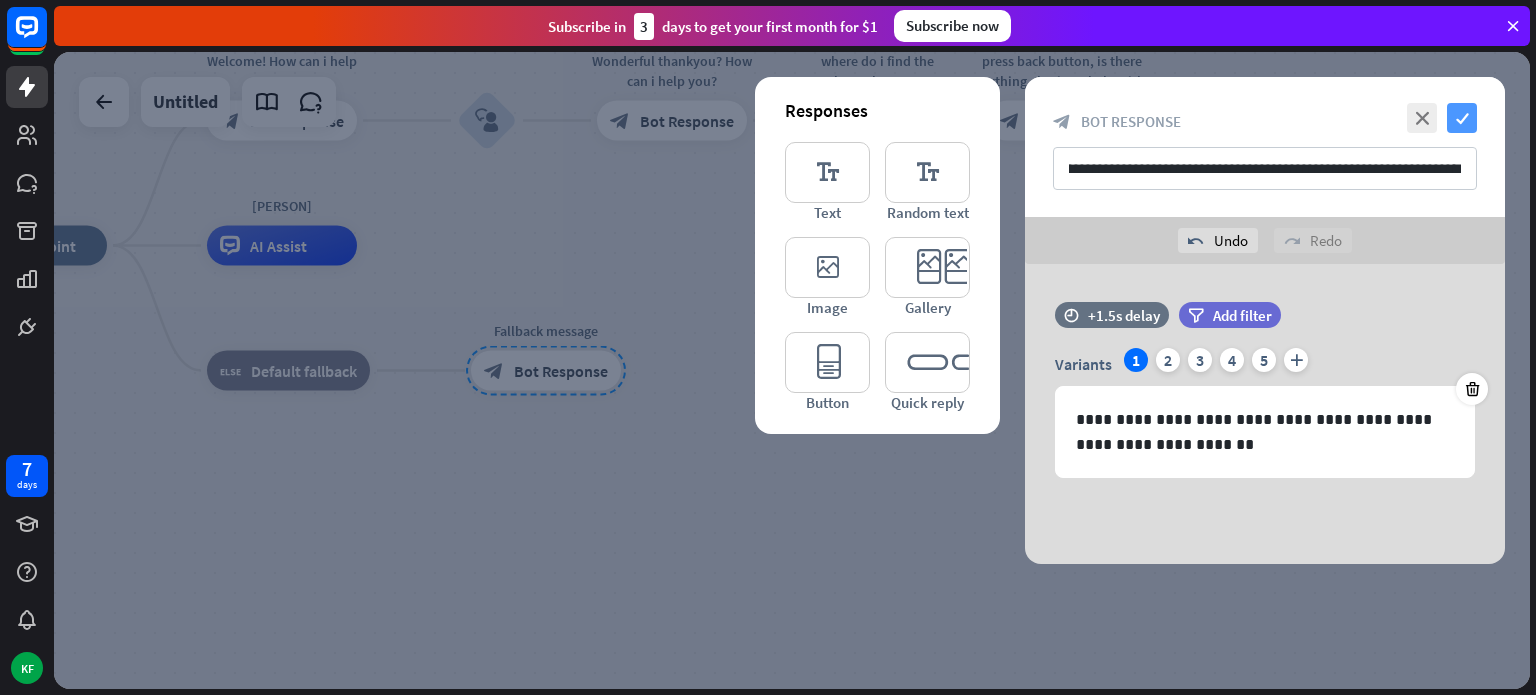 click on "check" at bounding box center [1462, 118] 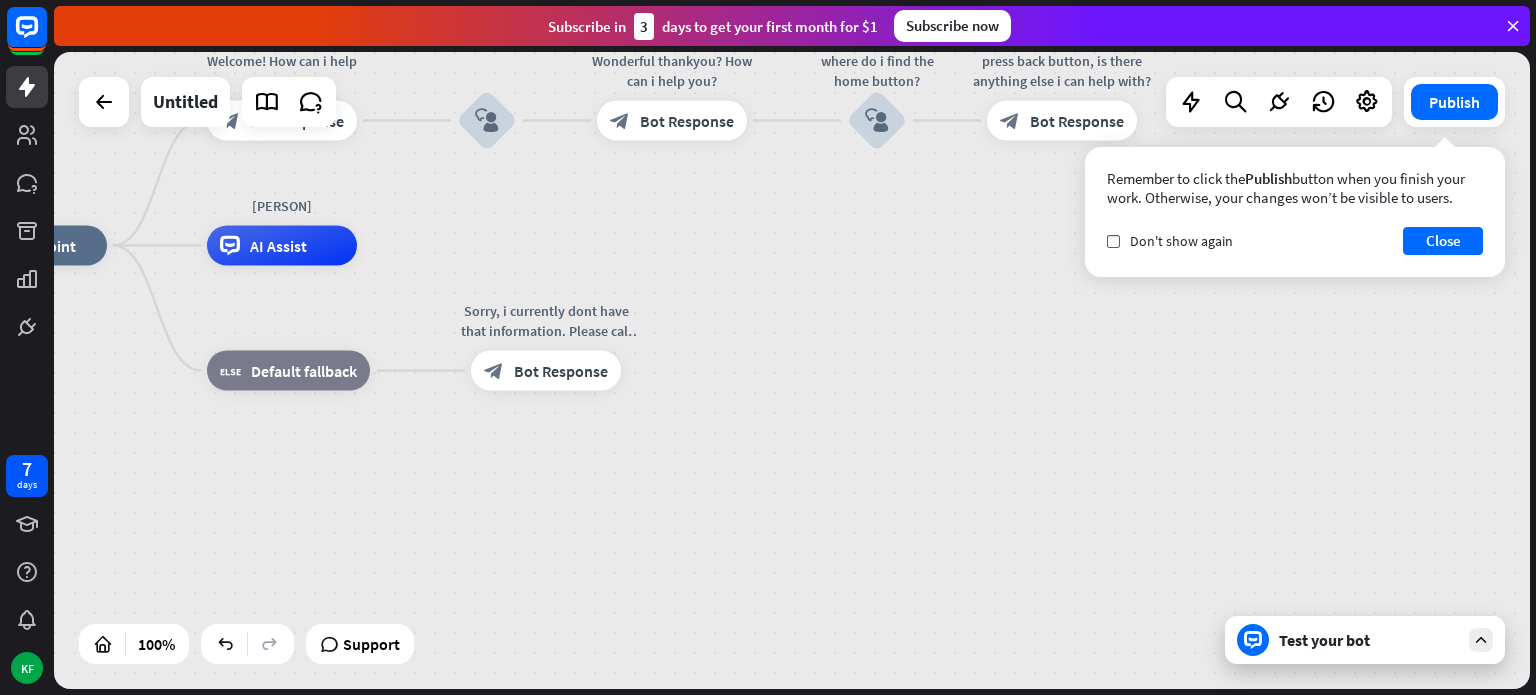 click on "Test your bot" at bounding box center (1369, 640) 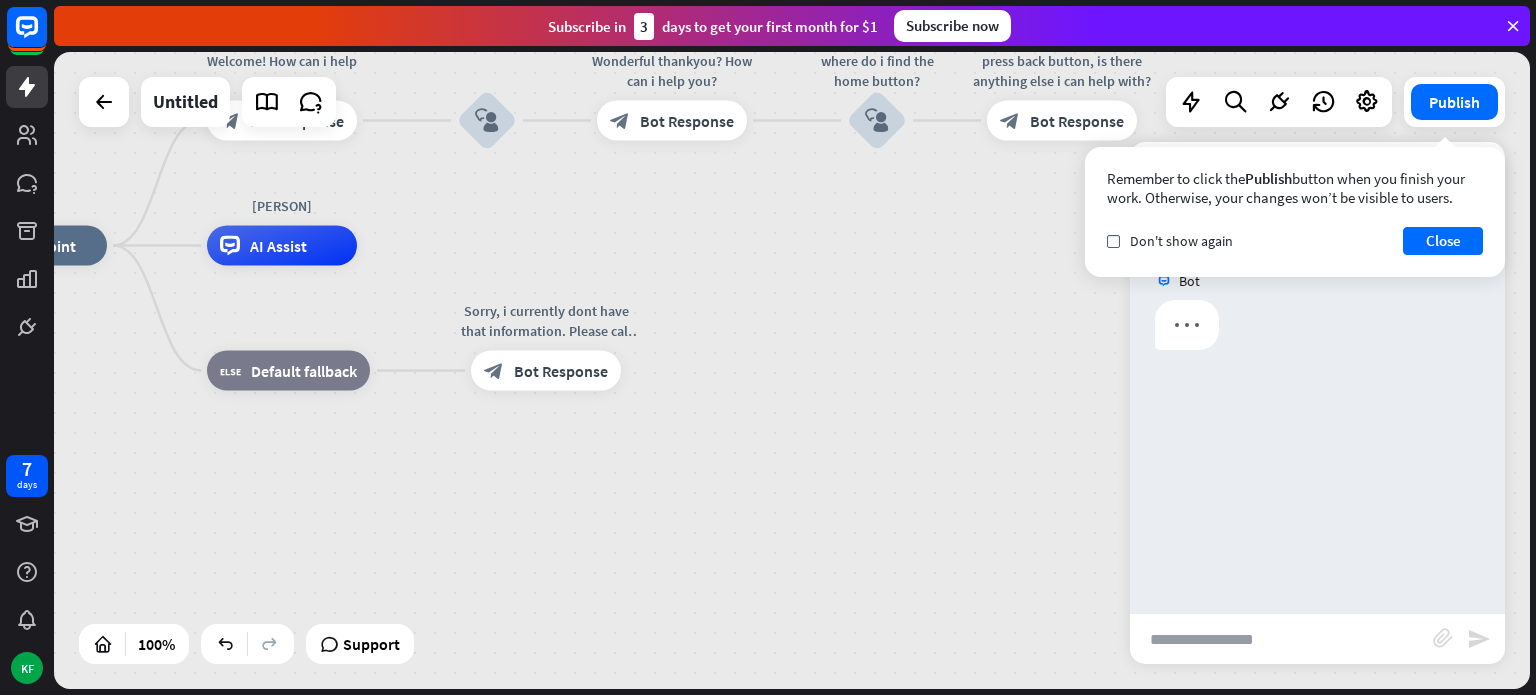 click at bounding box center [1281, 639] 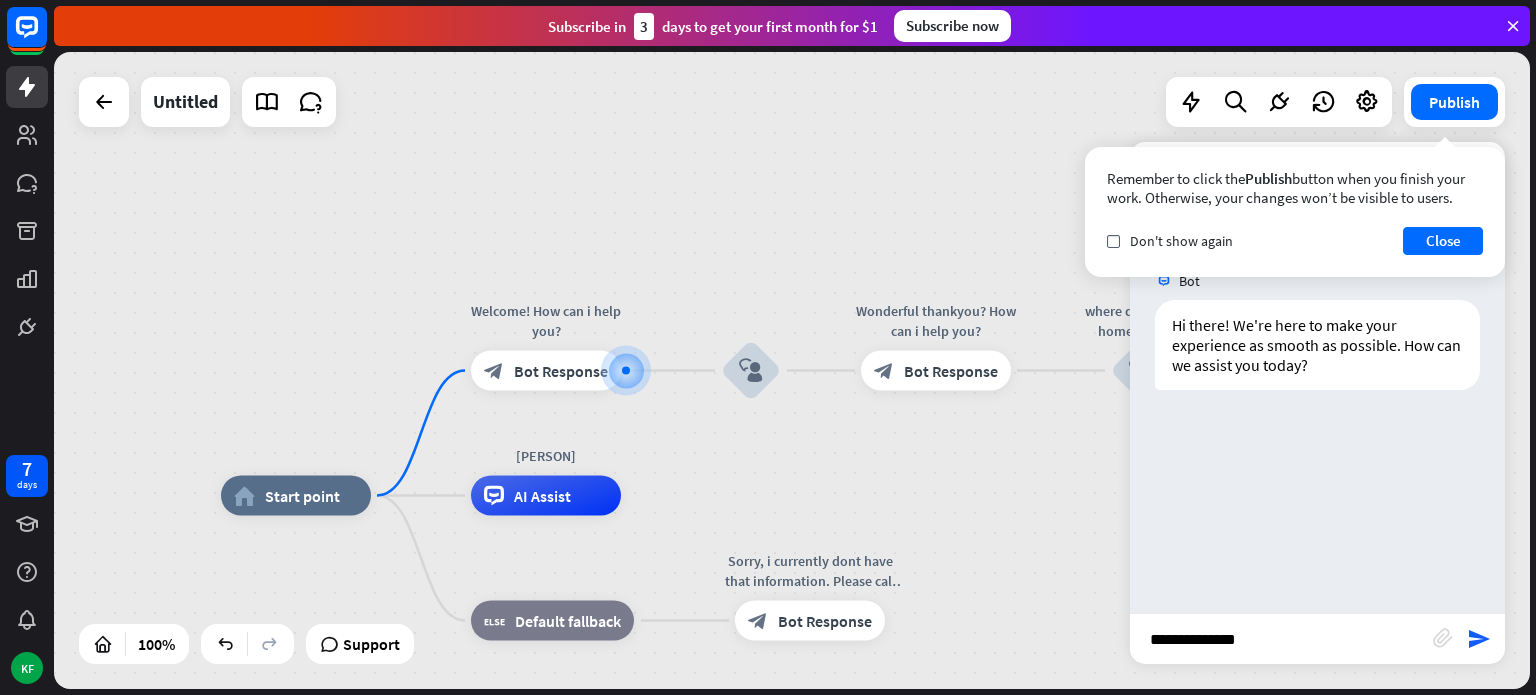 type on "**********" 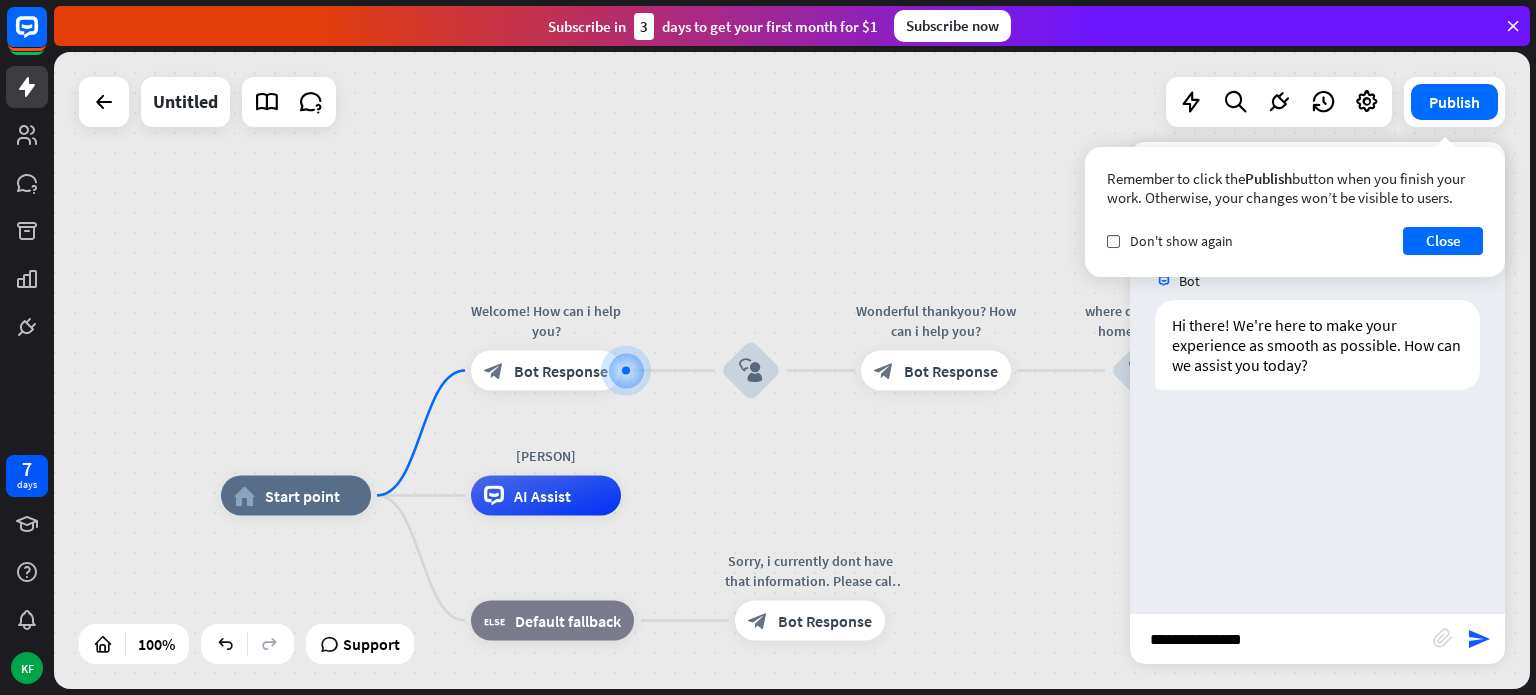 type 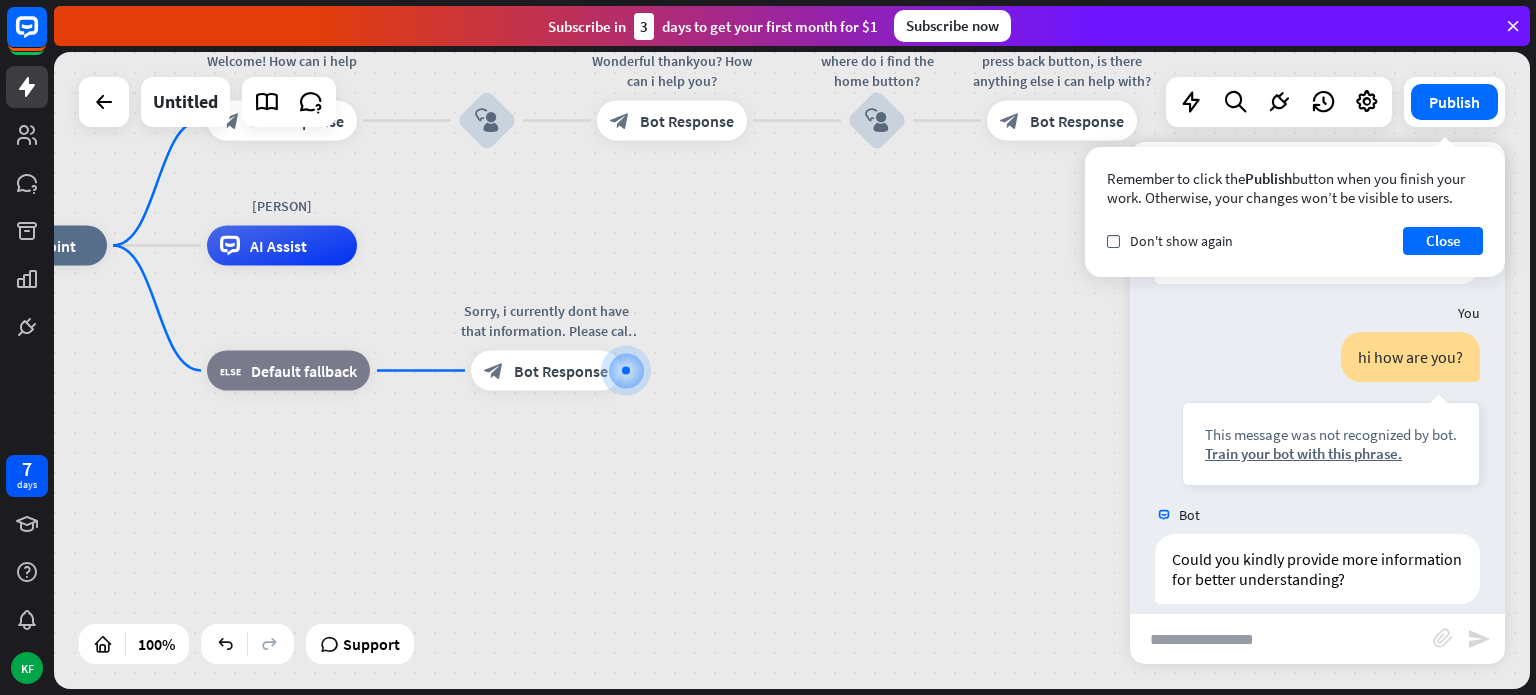 scroll, scrollTop: 126, scrollLeft: 0, axis: vertical 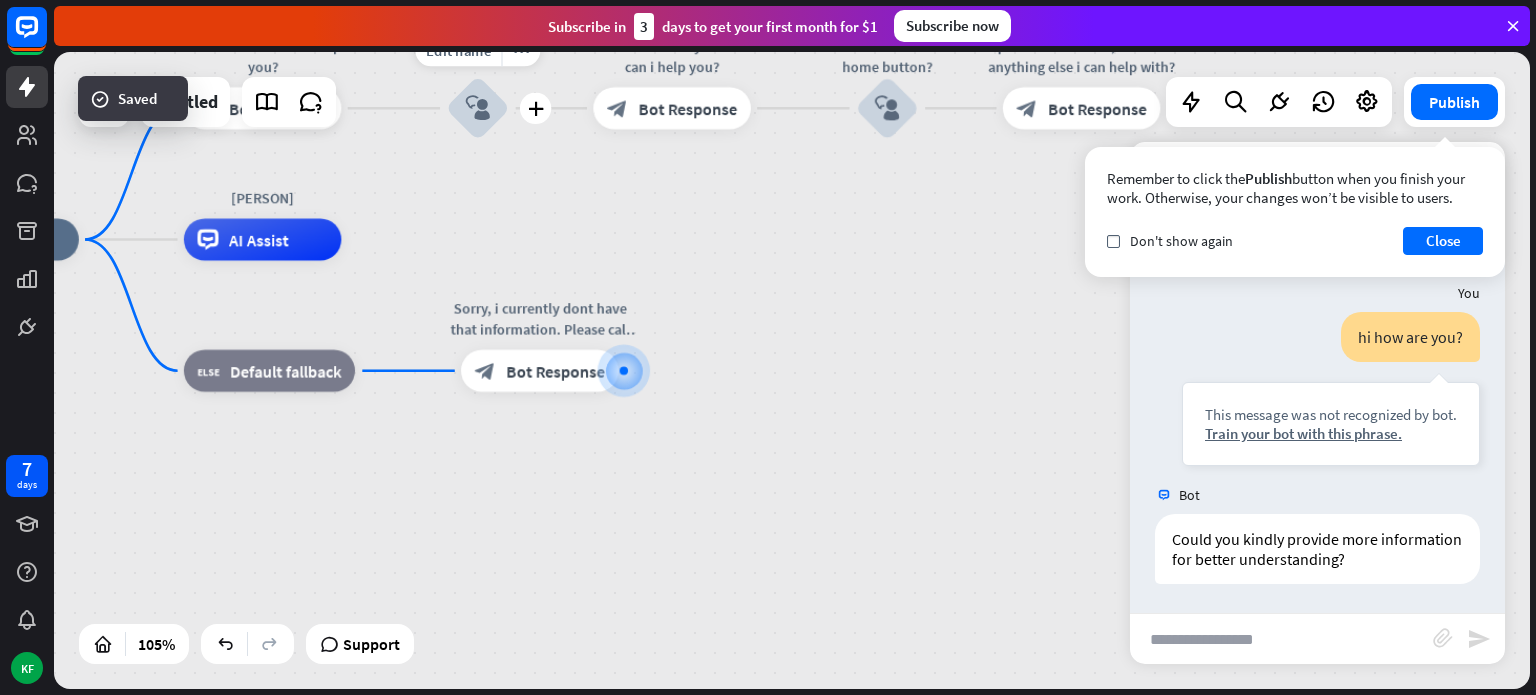 click on "block_user_input" at bounding box center [477, 108] 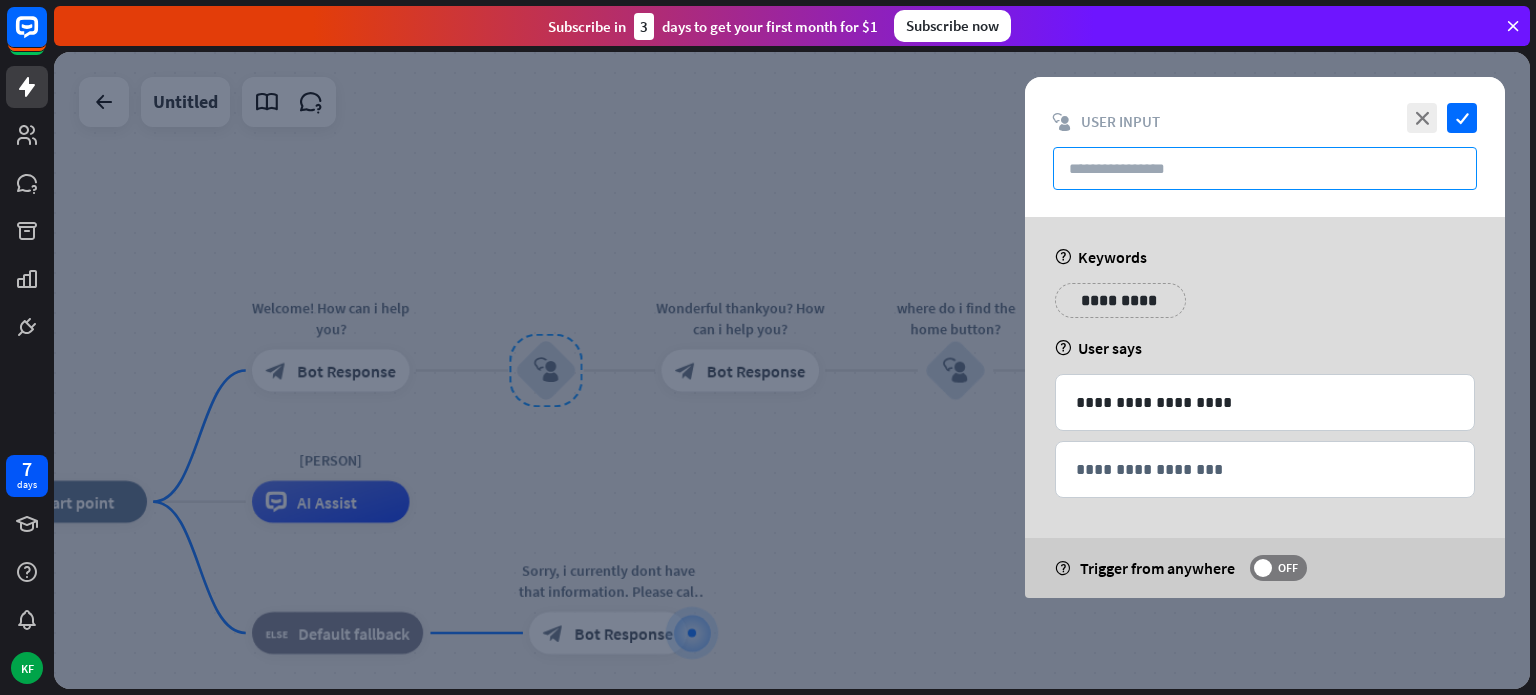 click at bounding box center [1265, 168] 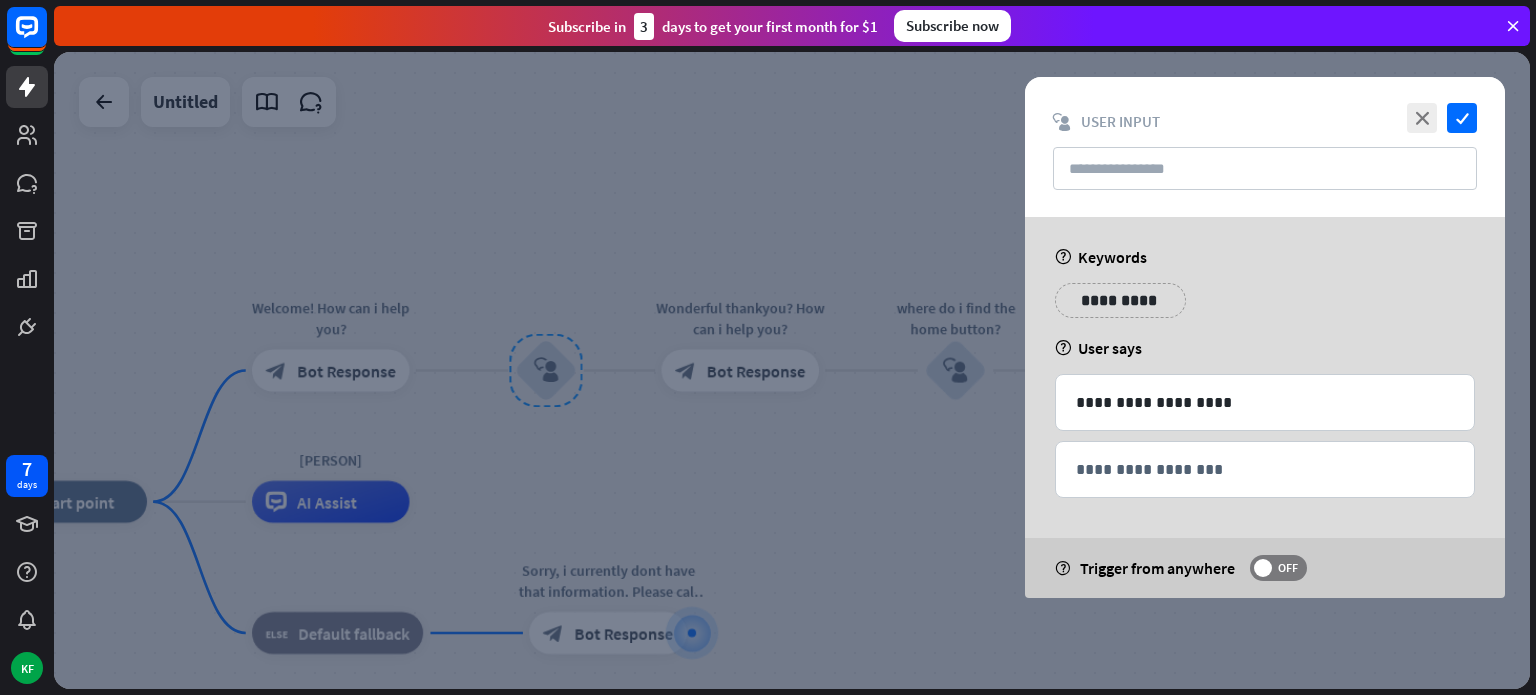 click on "**********" at bounding box center [1120, 300] 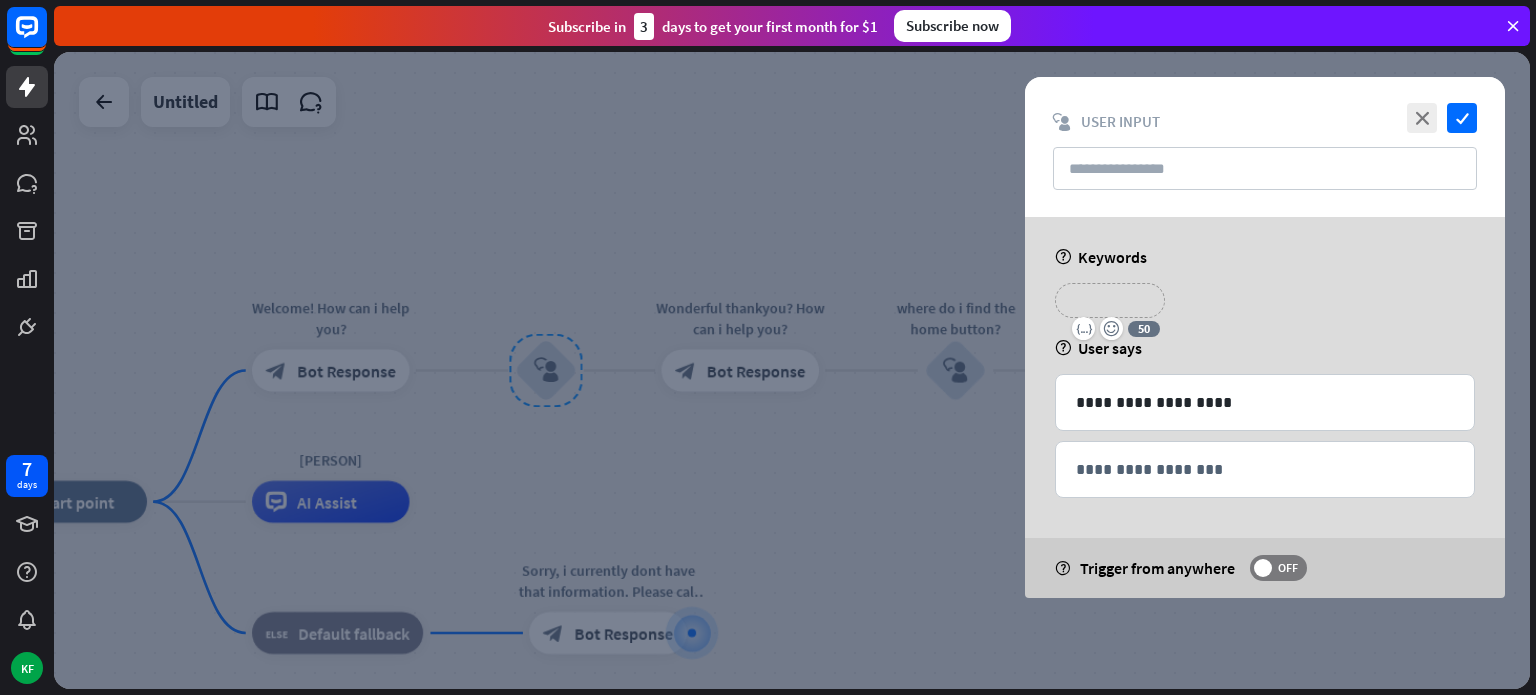 type 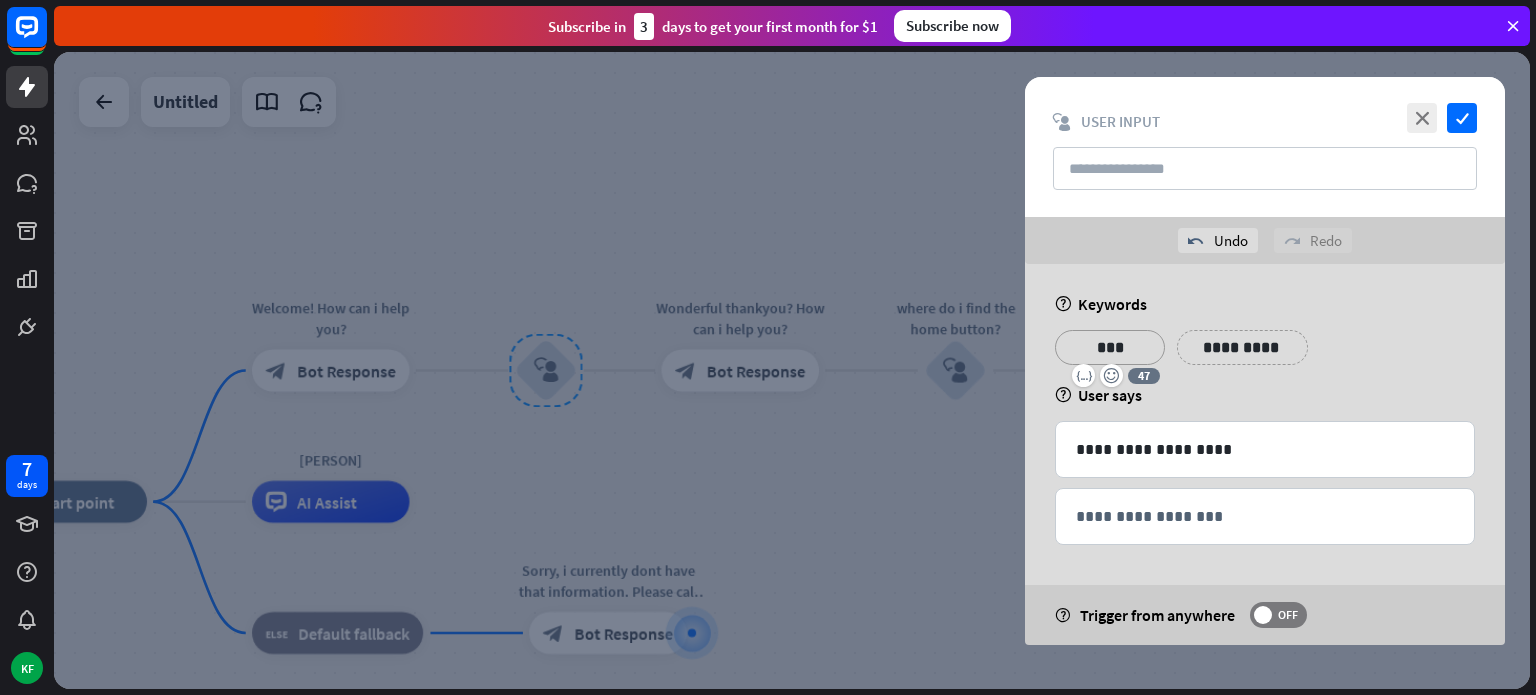 click on "**********" at bounding box center (1242, 347) 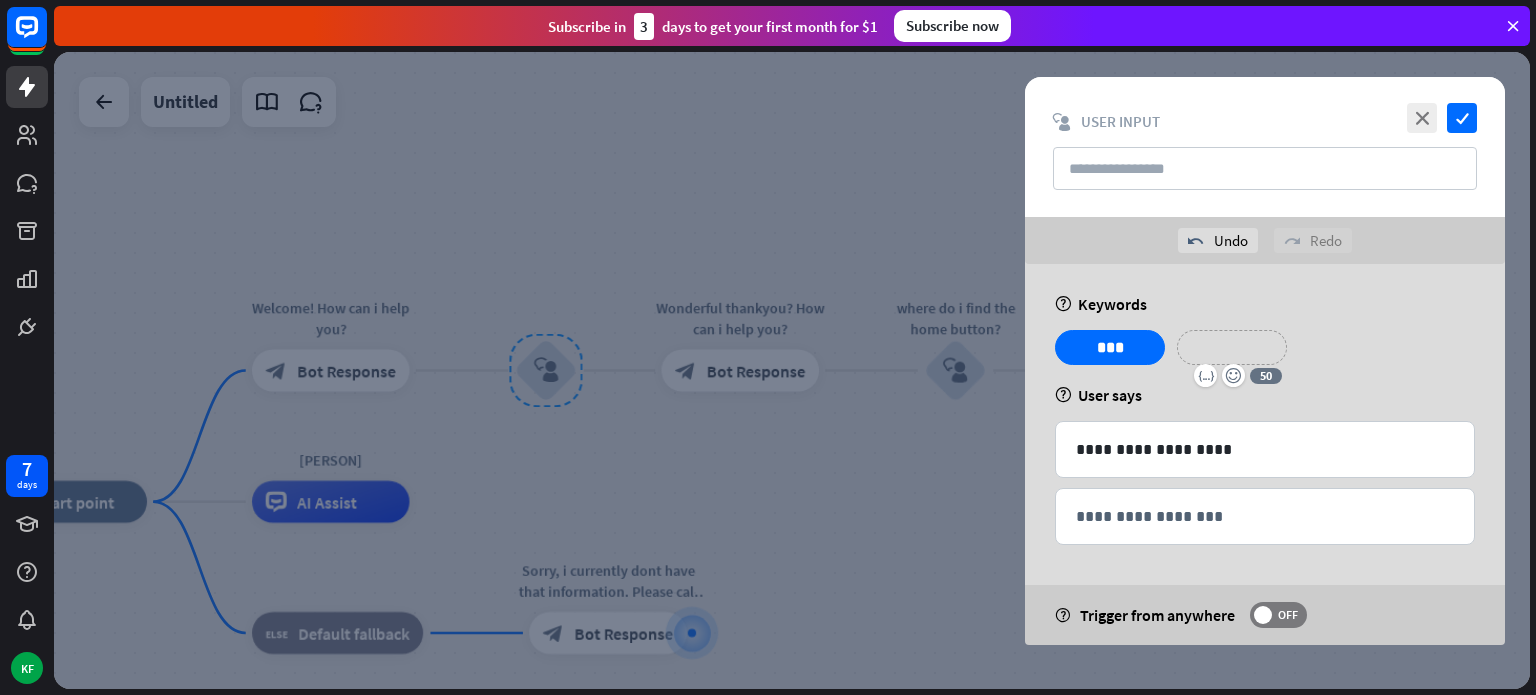 type 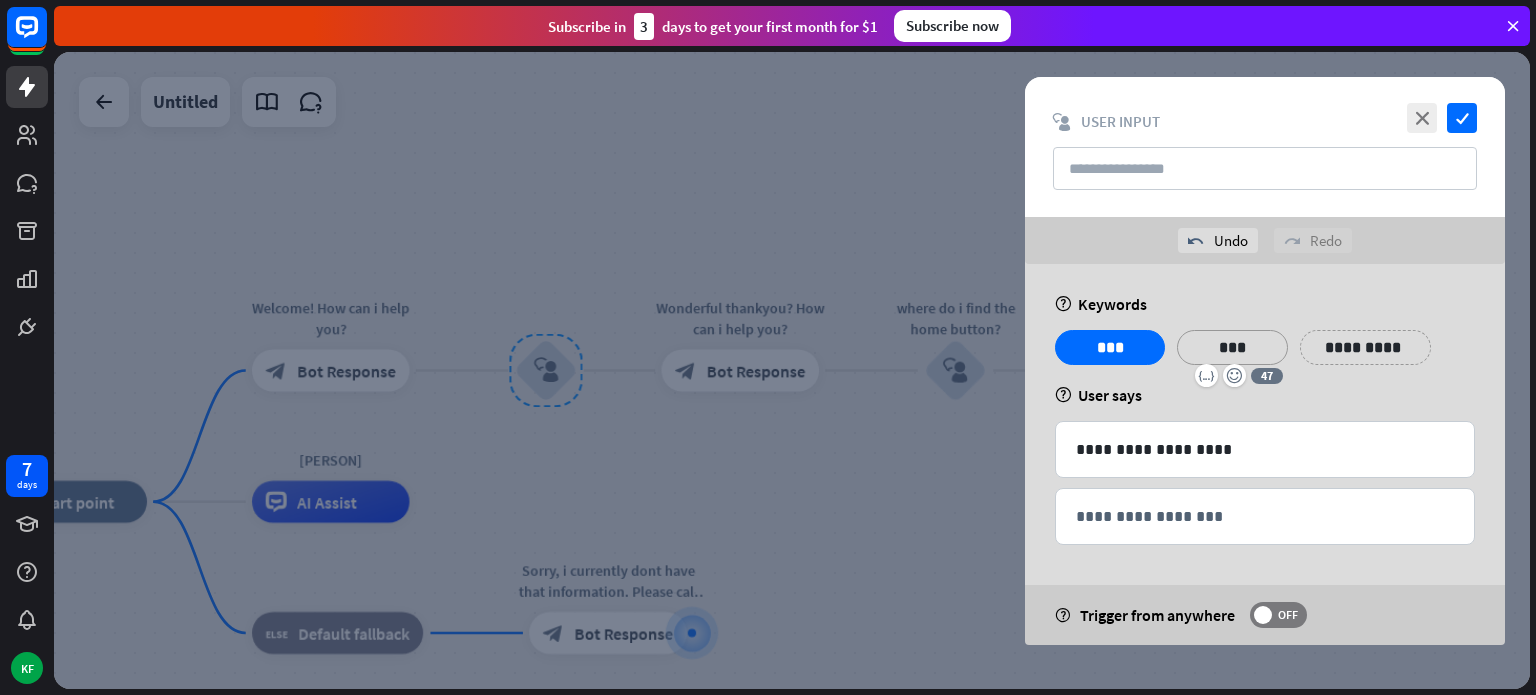 click on "**********" at bounding box center (1365, 347) 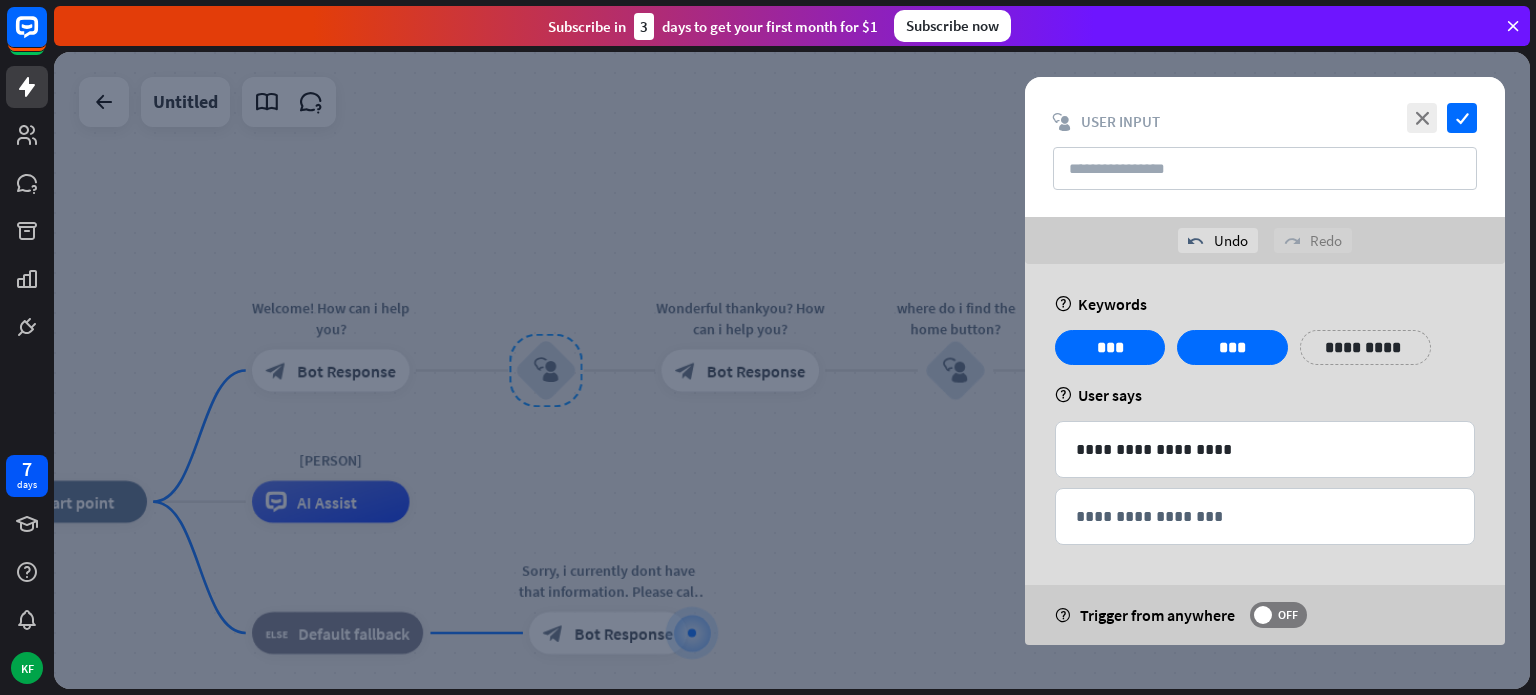 click on "**********" at bounding box center [1365, 347] 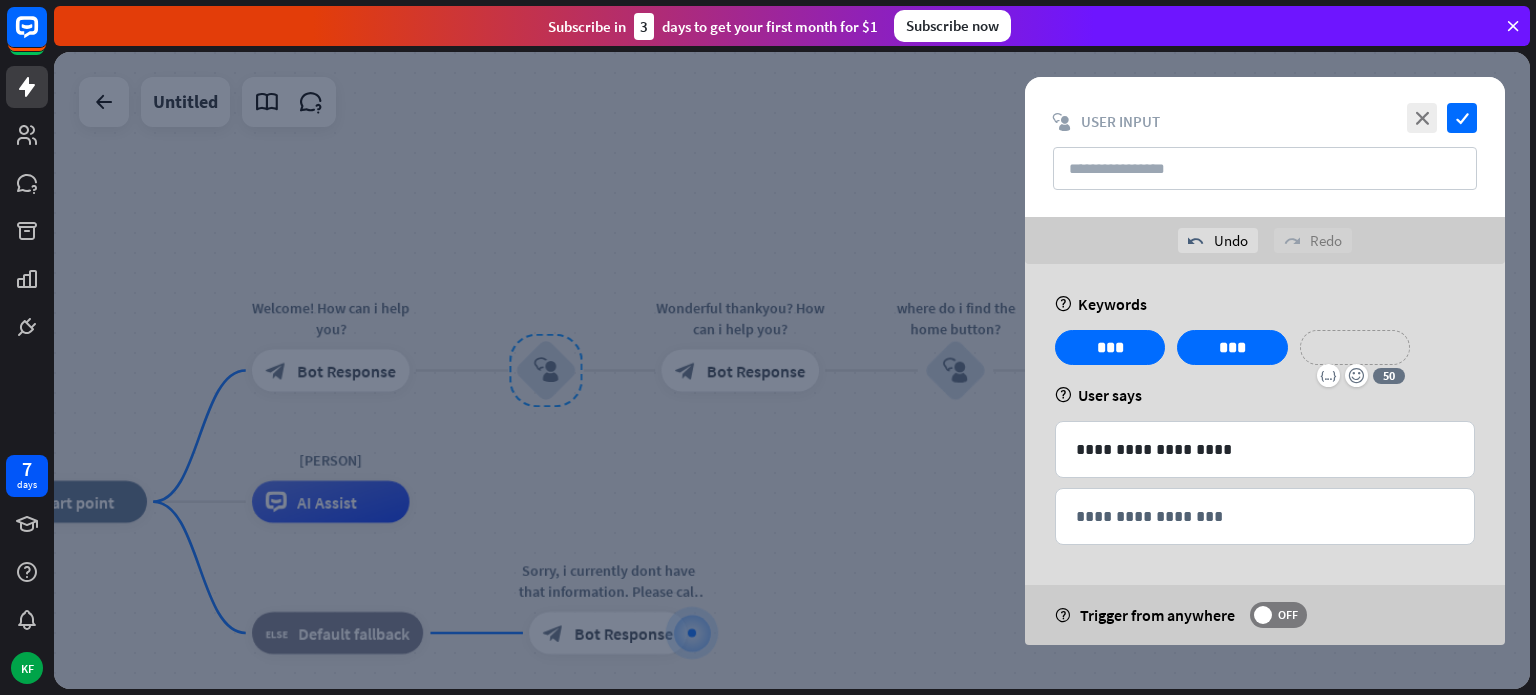 type 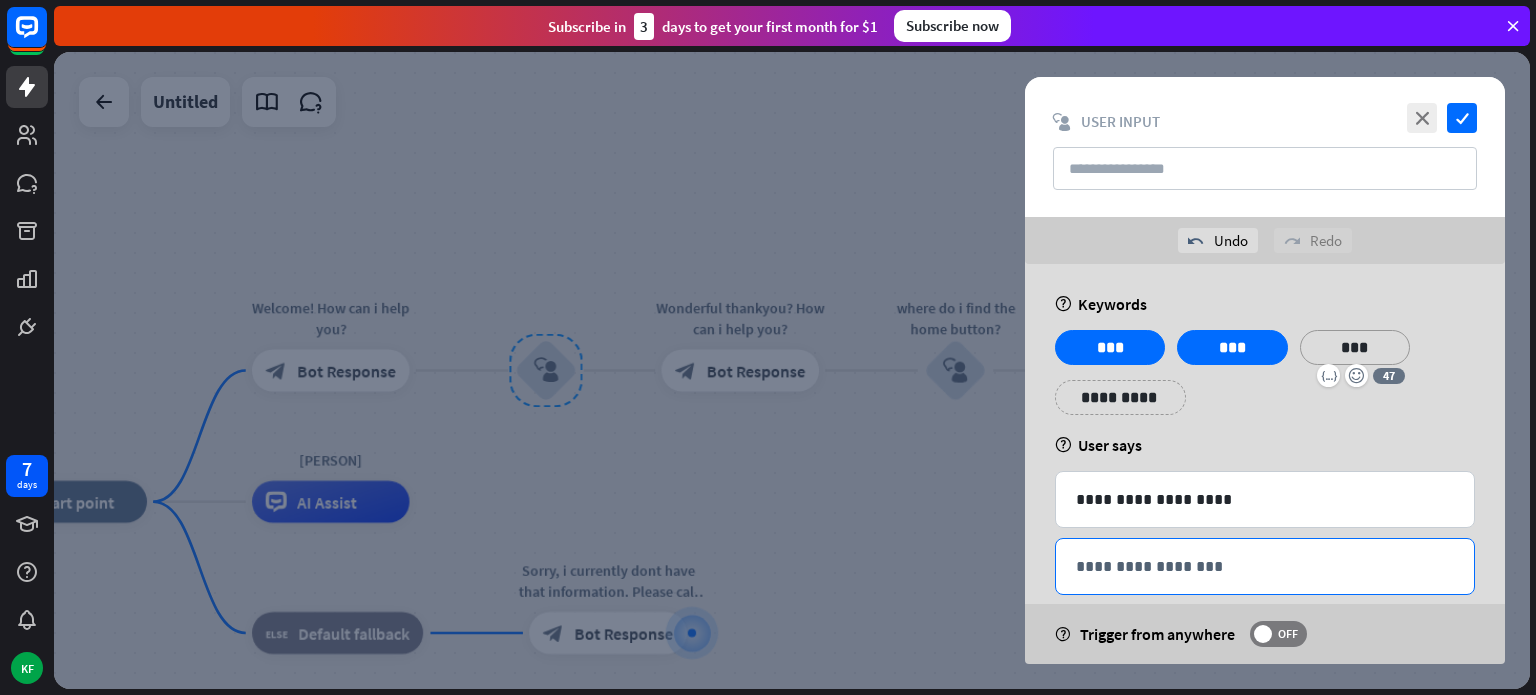 click on "**********" at bounding box center (1265, 566) 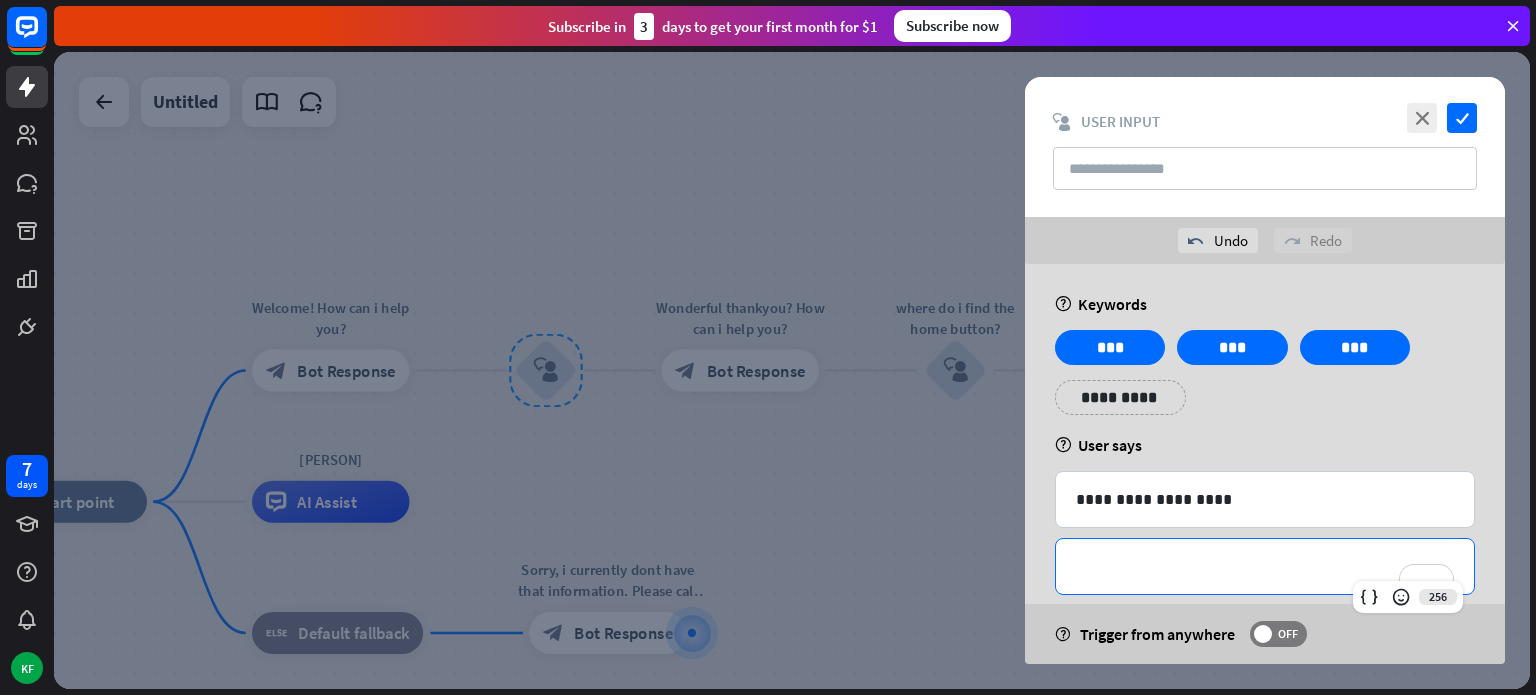 click on "**********" at bounding box center (1265, 380) 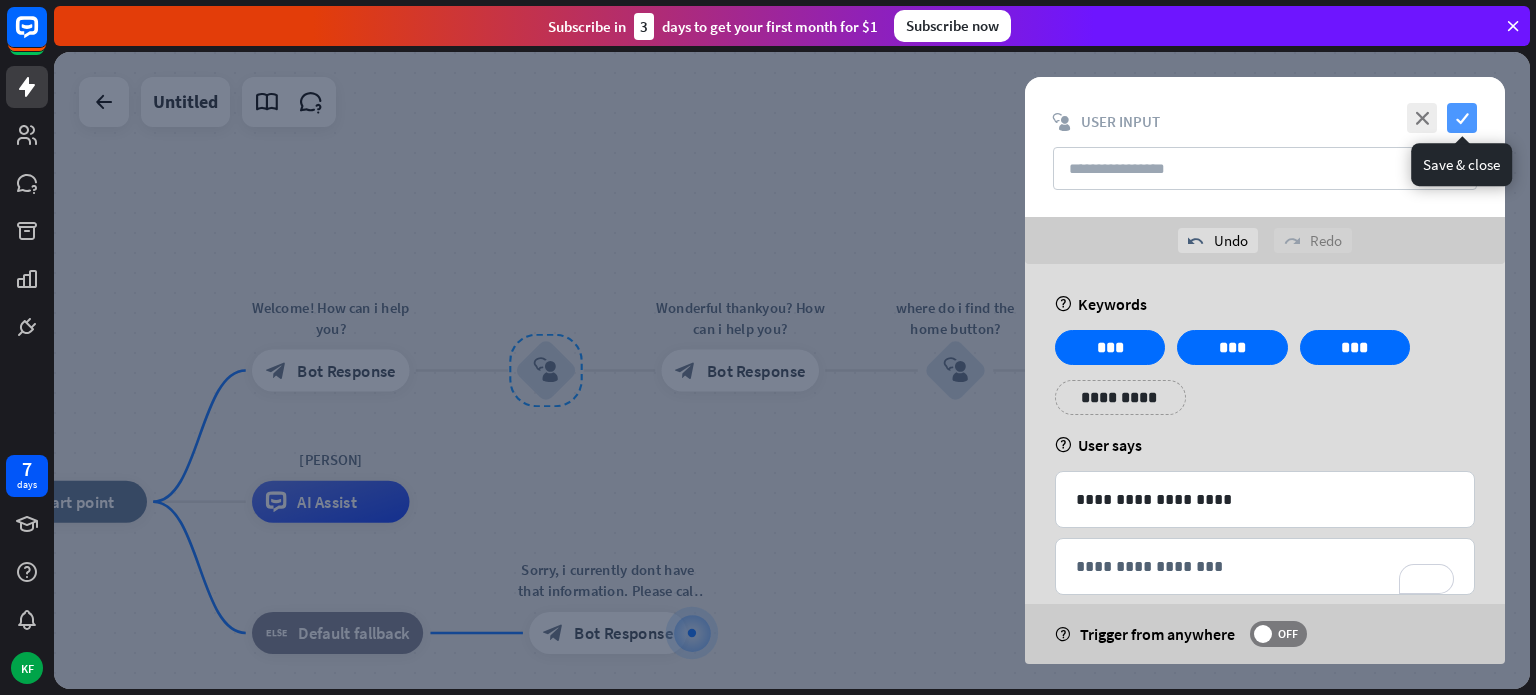click on "check" at bounding box center [1462, 118] 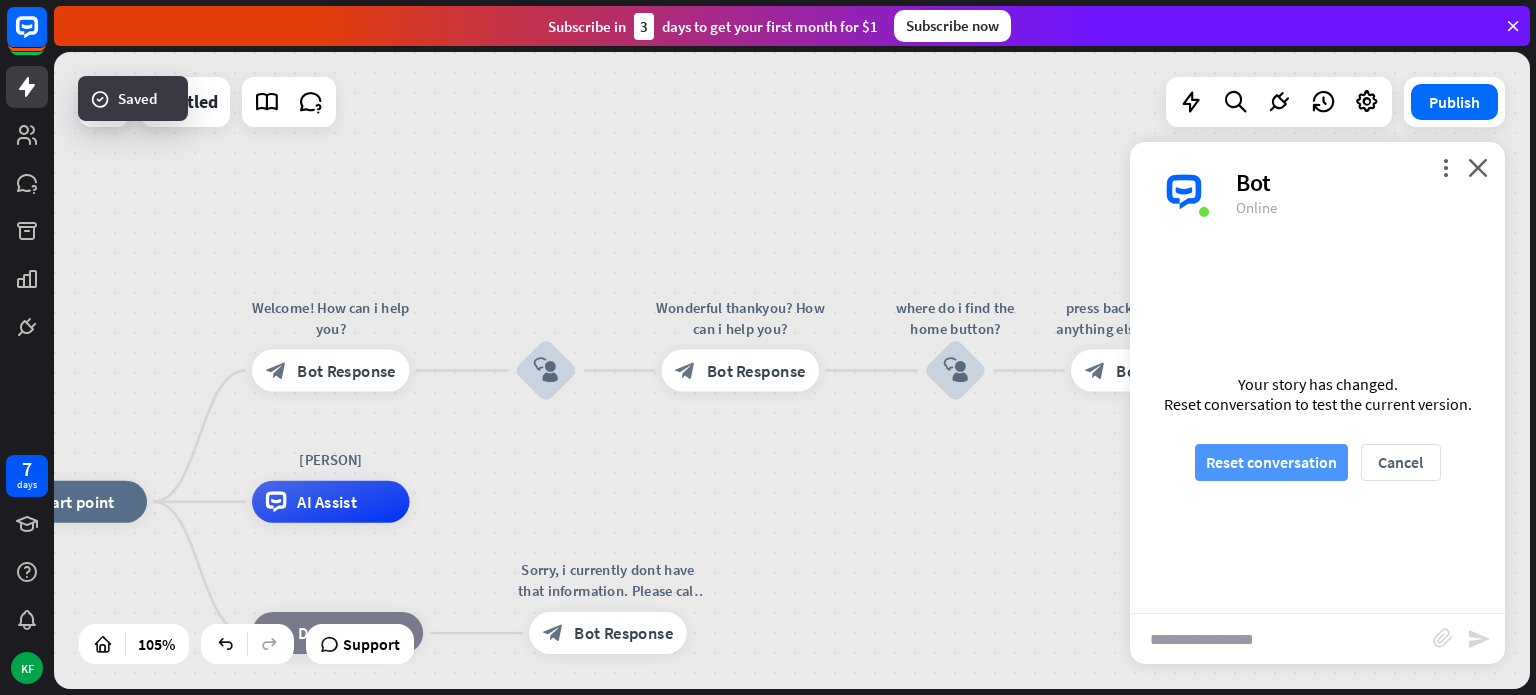 click on "Reset conversation" at bounding box center [1271, 462] 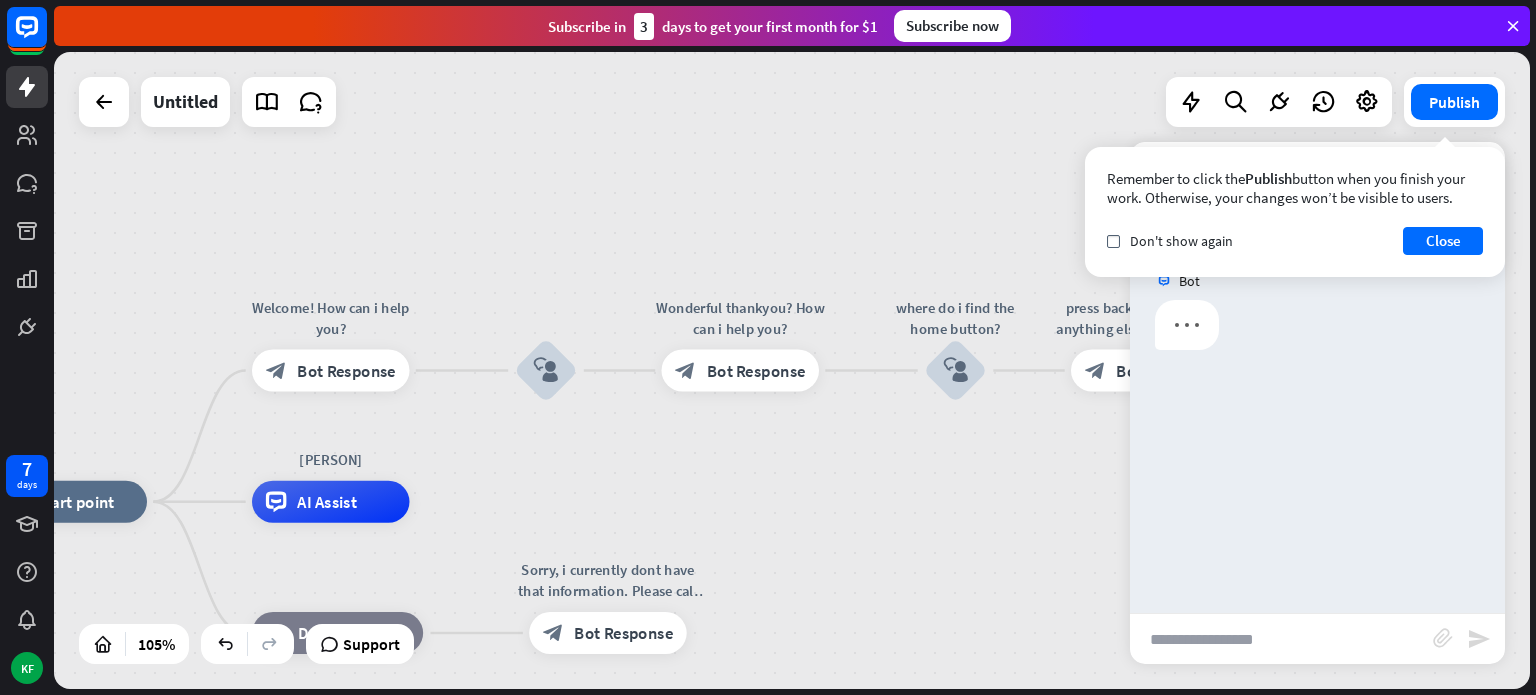 click at bounding box center (1281, 639) 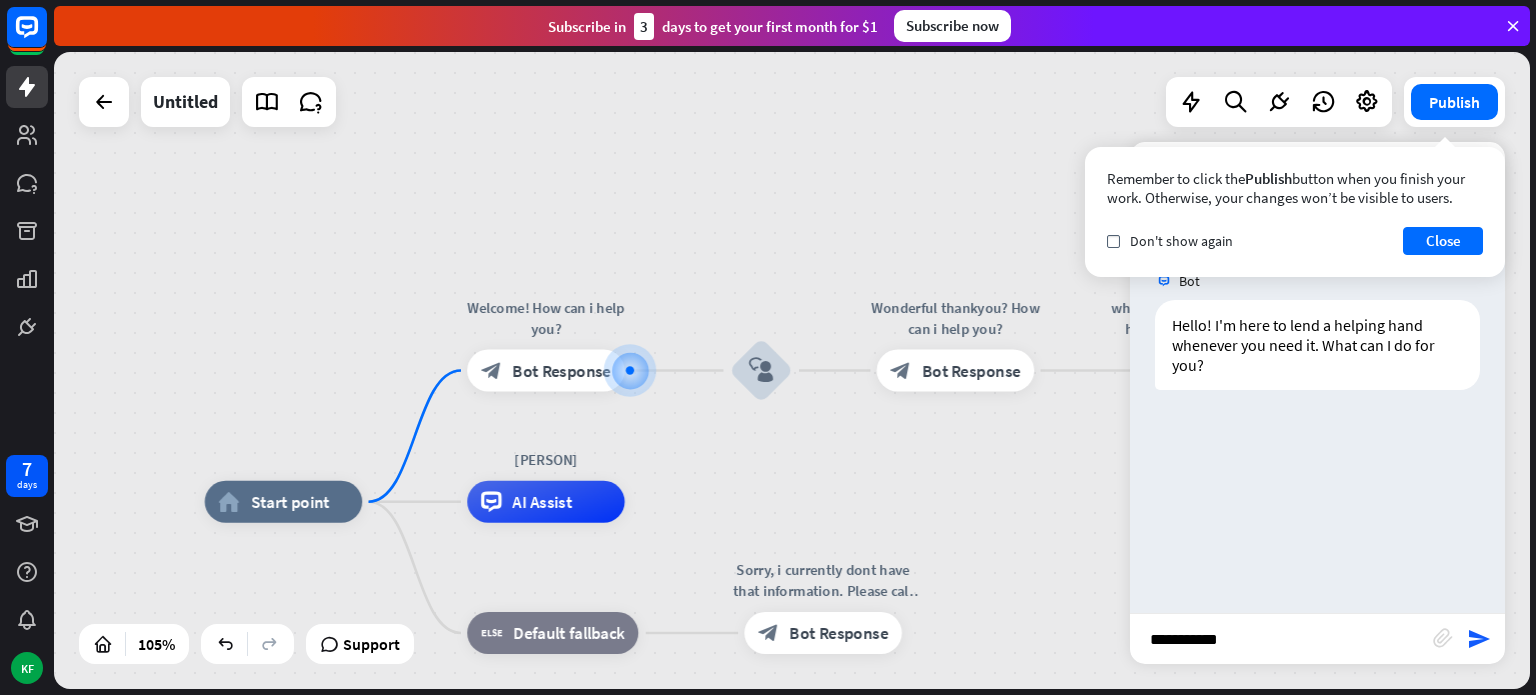 type on "**********" 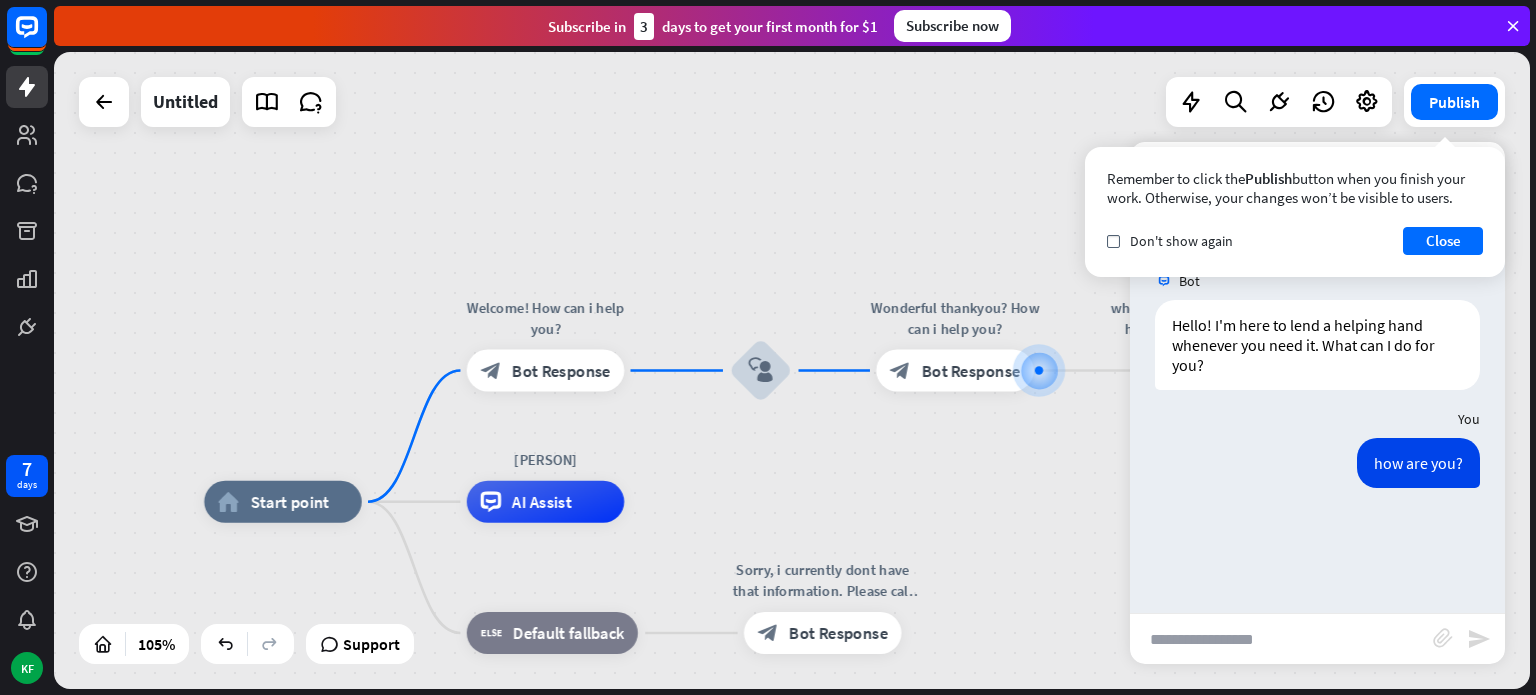 scroll, scrollTop: 0, scrollLeft: 0, axis: both 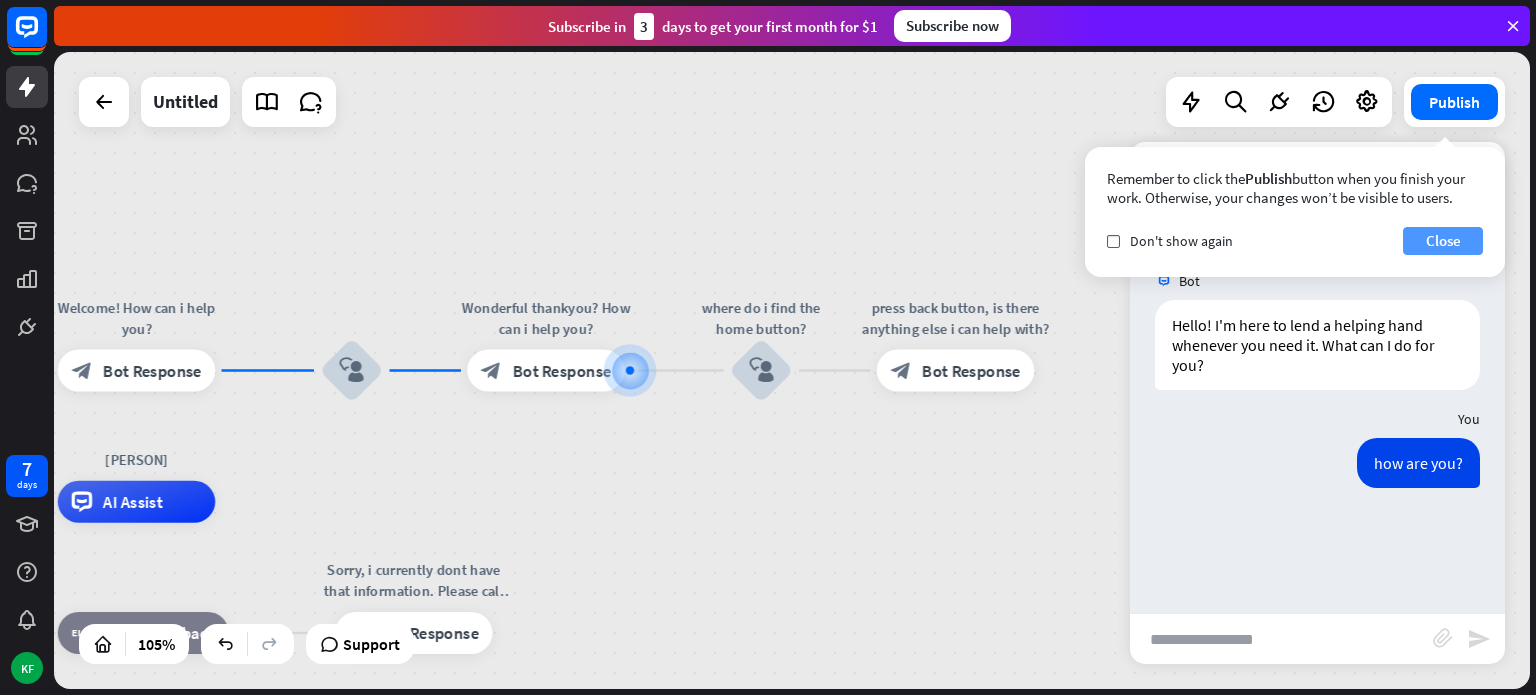 click on "Close" at bounding box center (1443, 241) 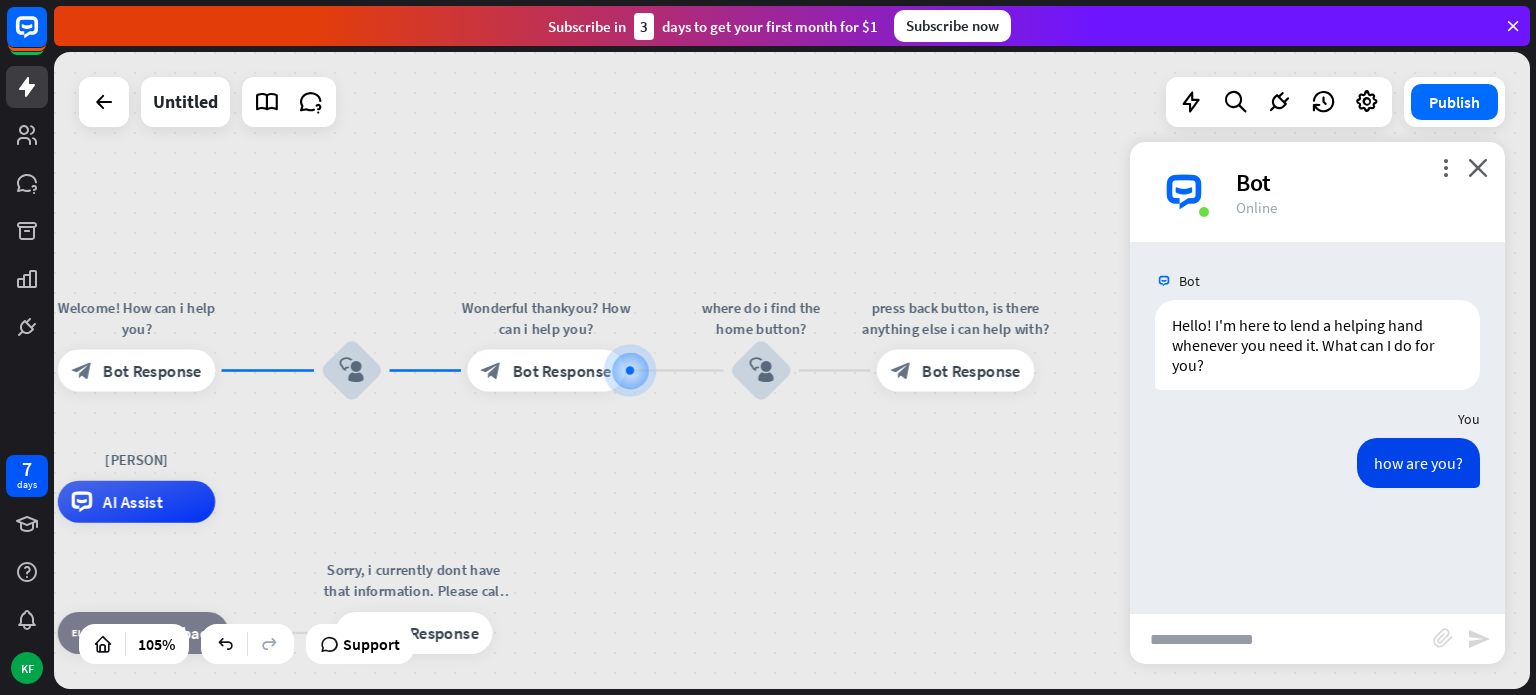 click at bounding box center (1281, 639) 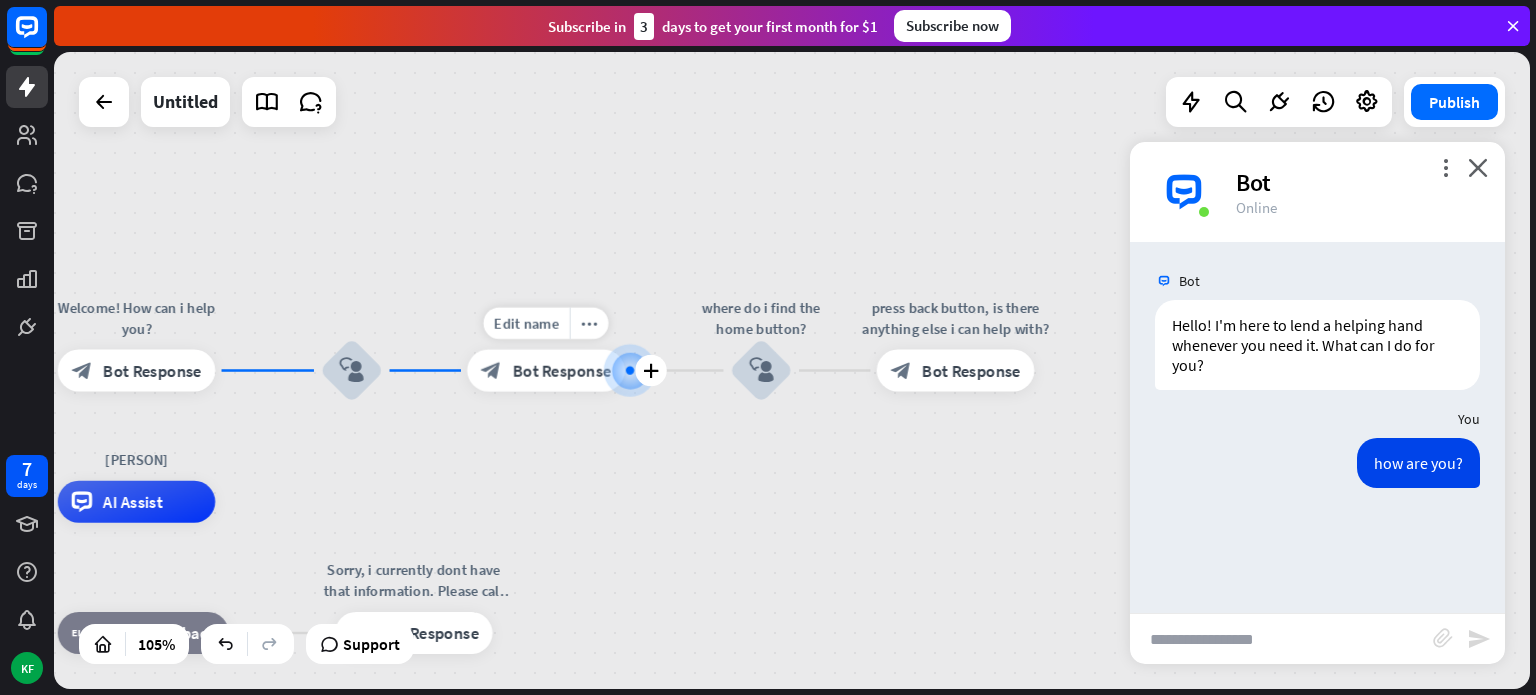 click at bounding box center [629, 370] 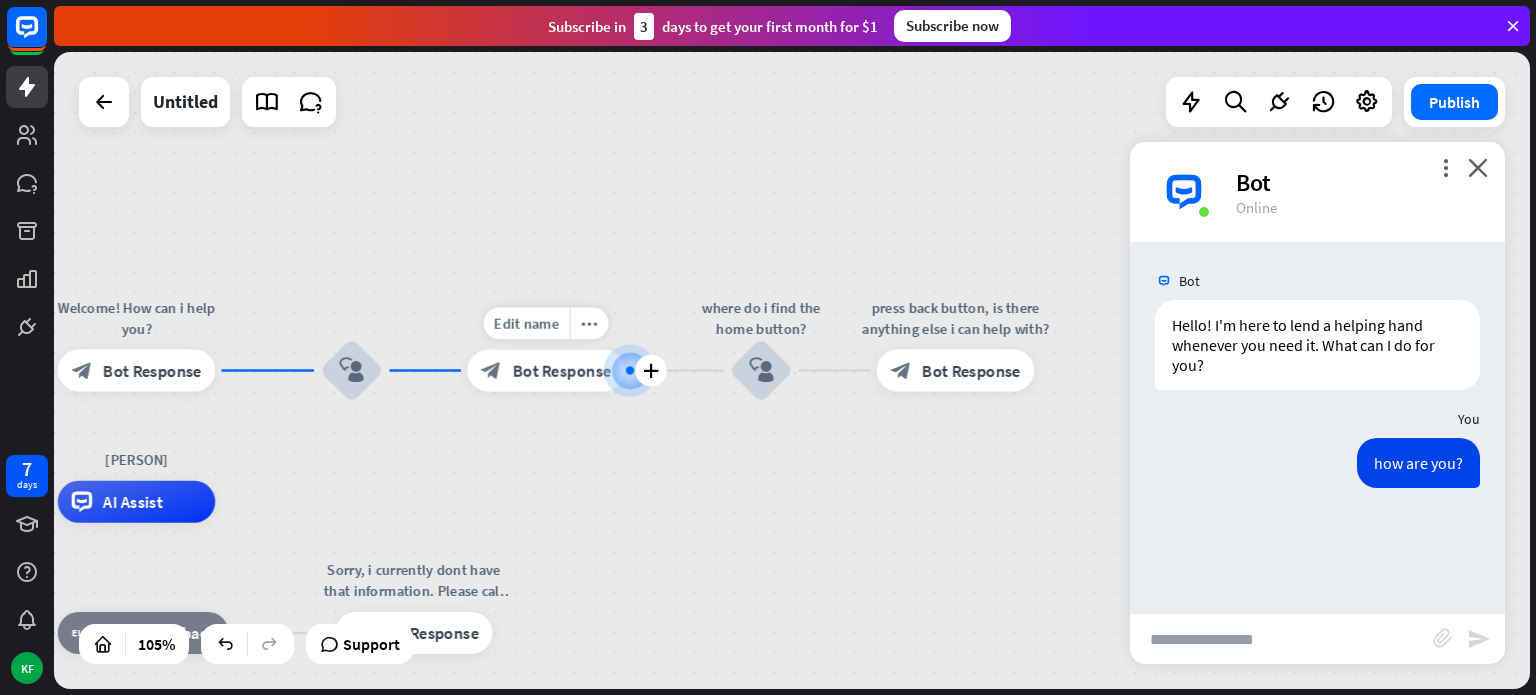 click on "Bot Response" at bounding box center [561, 370] 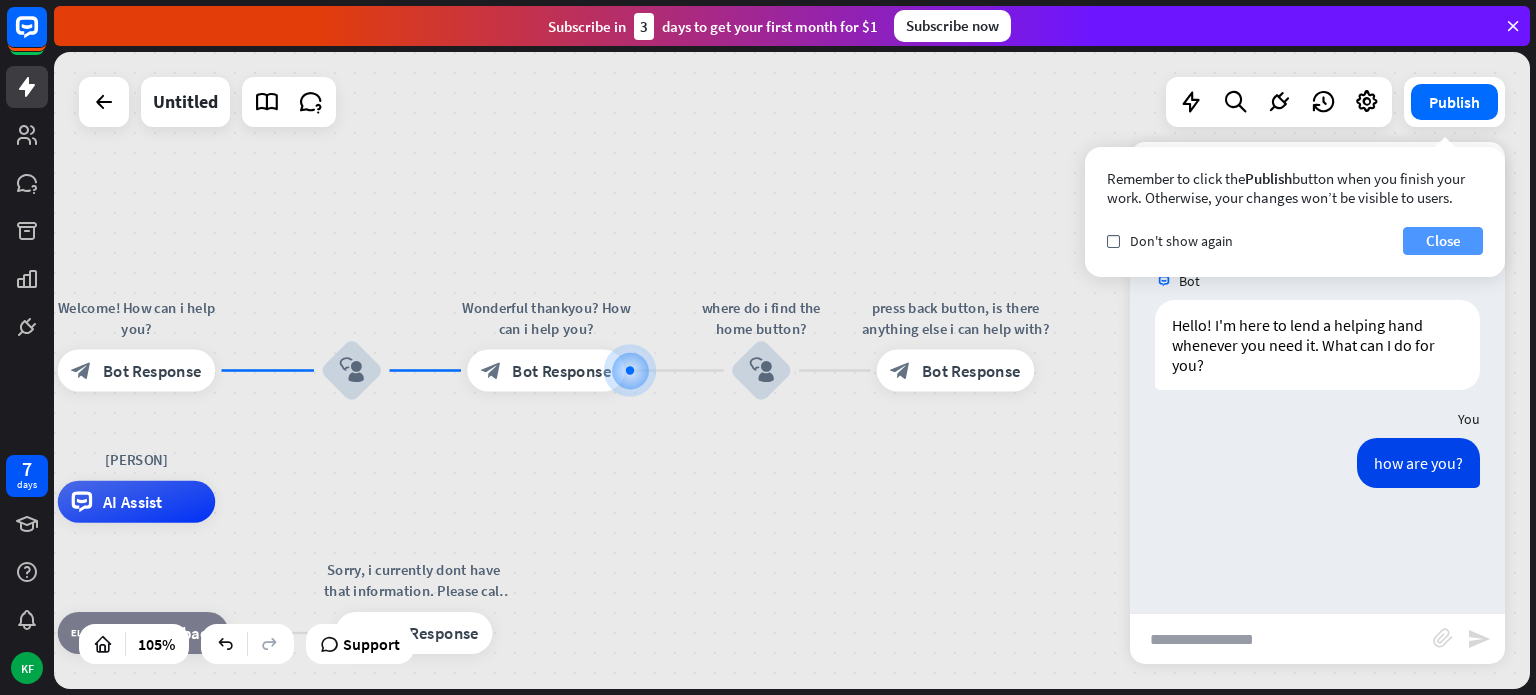 click on "Close" at bounding box center [1443, 241] 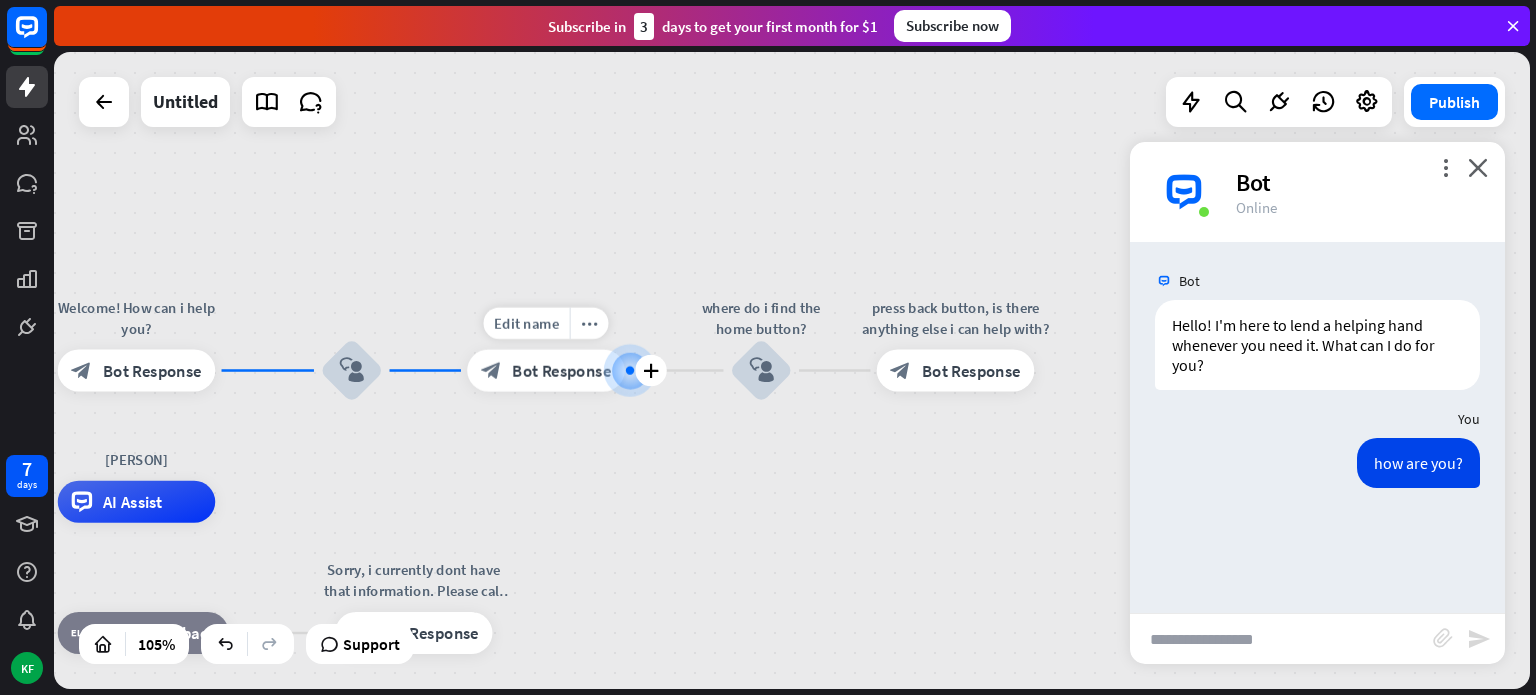 click at bounding box center [630, 371] 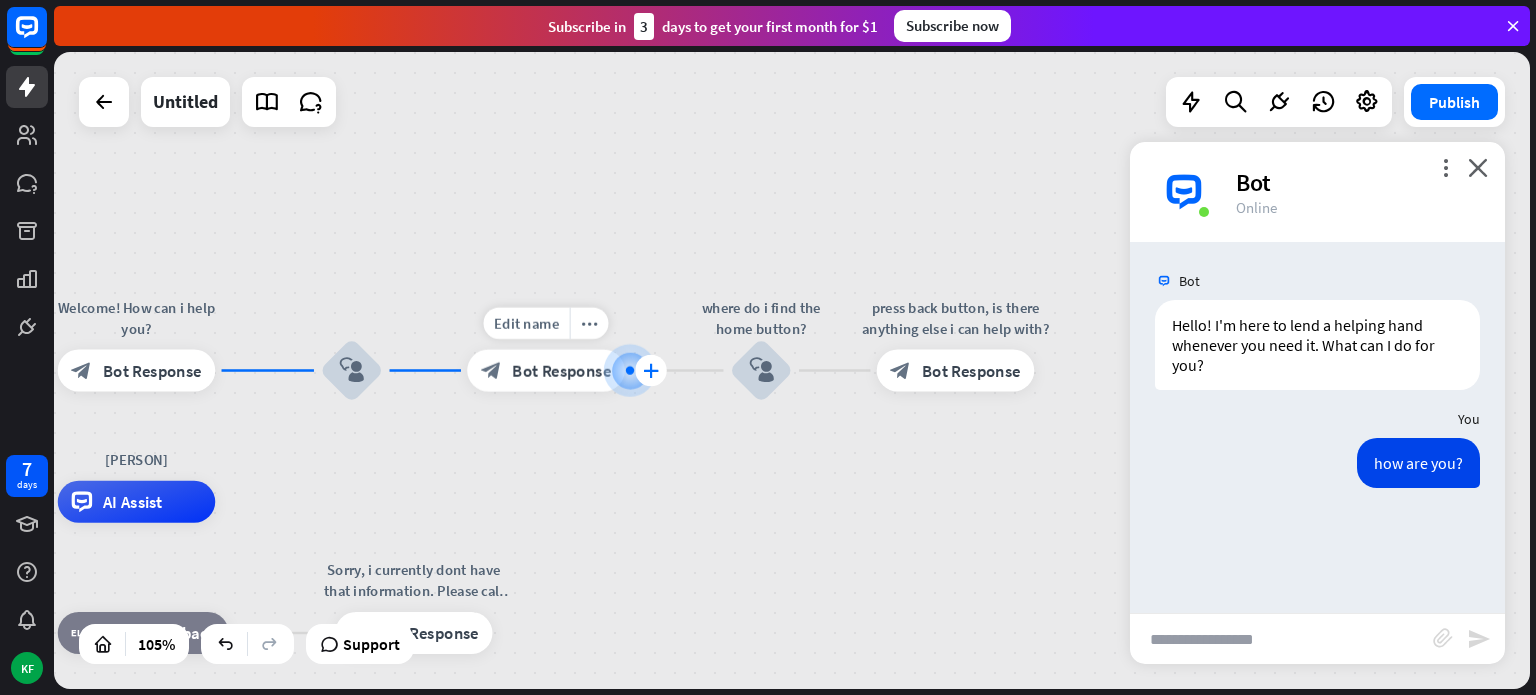 click on "plus" at bounding box center (651, 370) 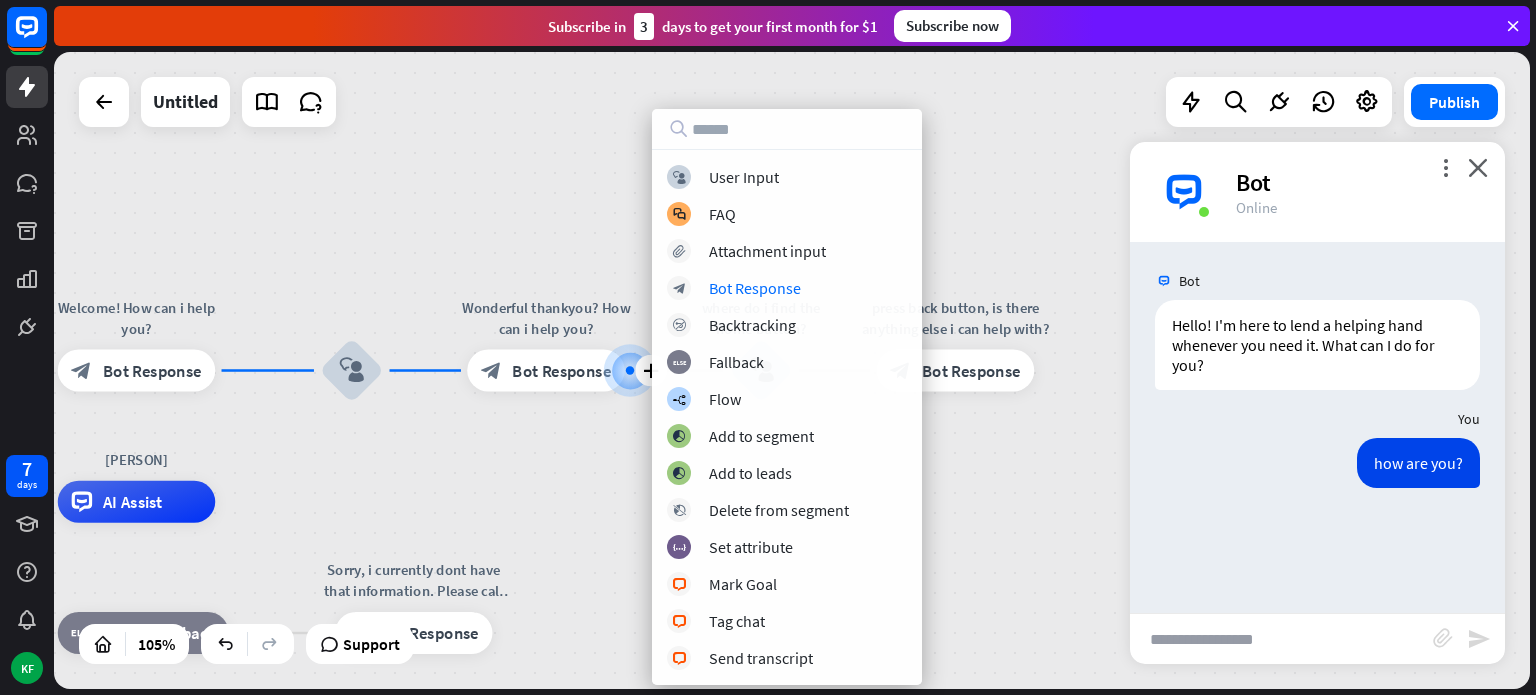 click on "Bot
Hello! I'm here to lend a helping hand whenever you need it. What can I do for you?
[TIME]
Show JSON
You
how are you?
[TIME]
Show JSON" at bounding box center (1317, 427) 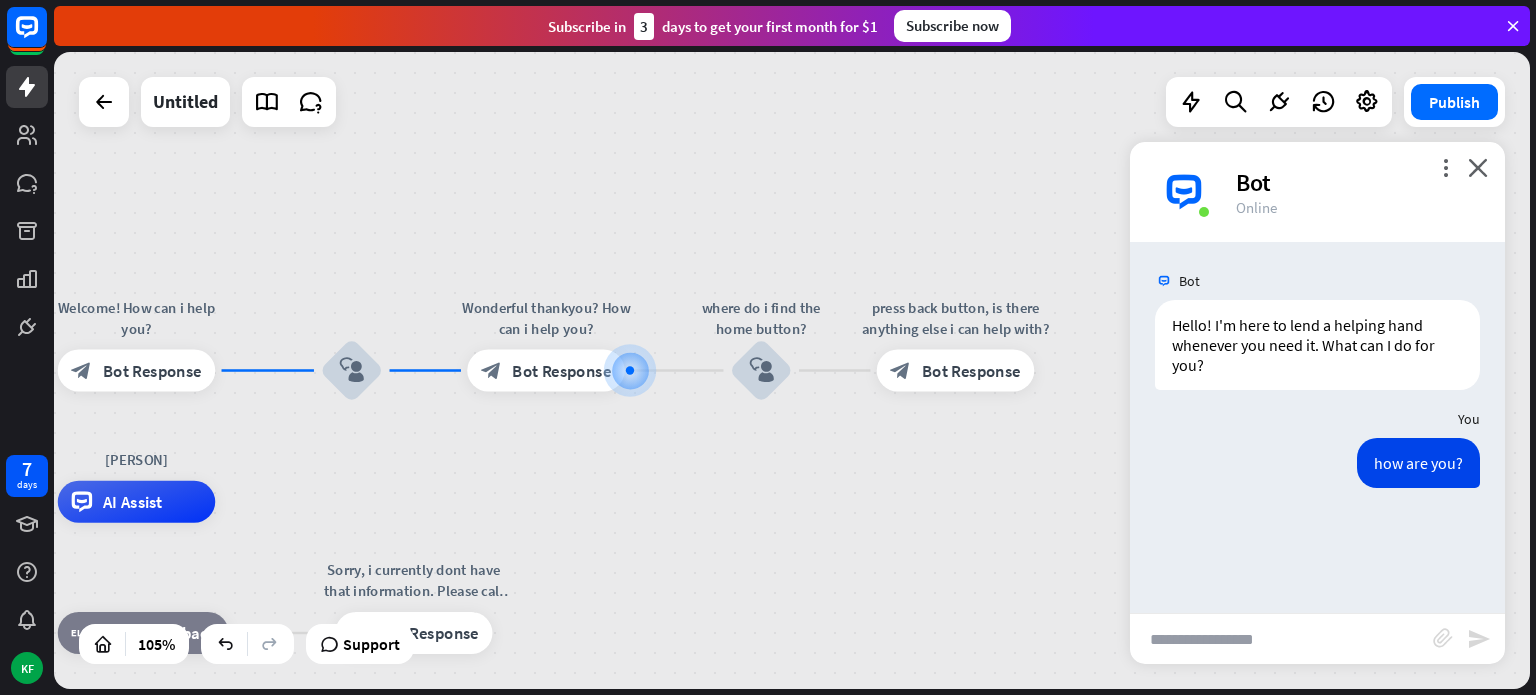 click at bounding box center [1281, 639] 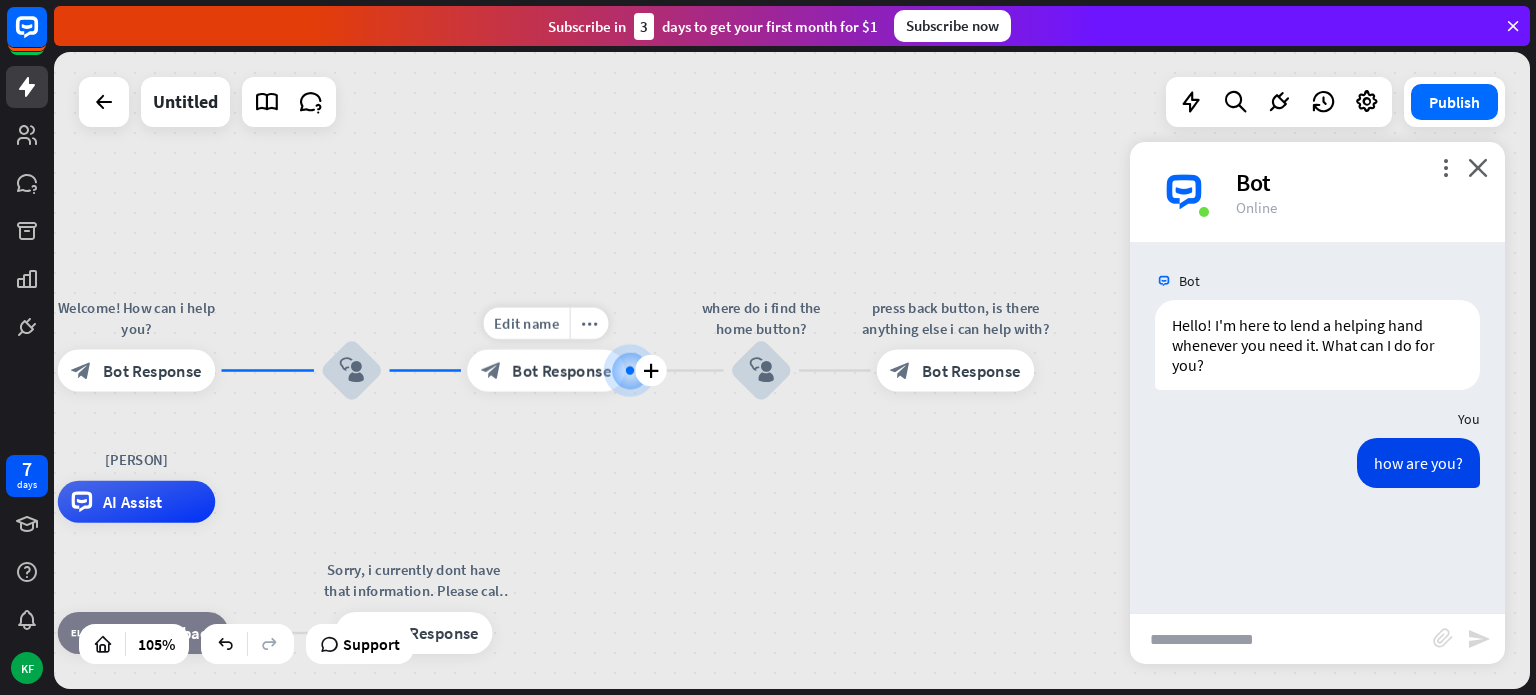 click on "Bot Response" at bounding box center (561, 370) 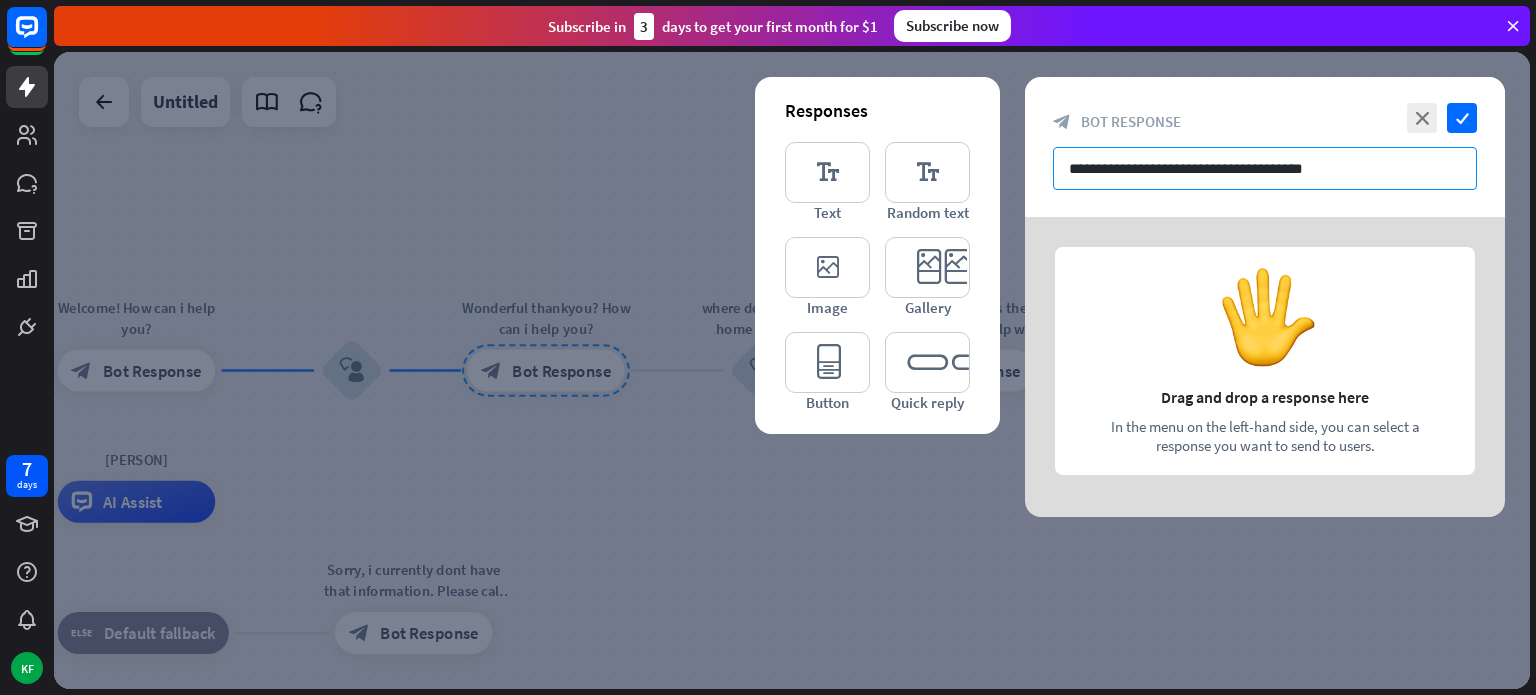 click on "**********" at bounding box center (1265, 168) 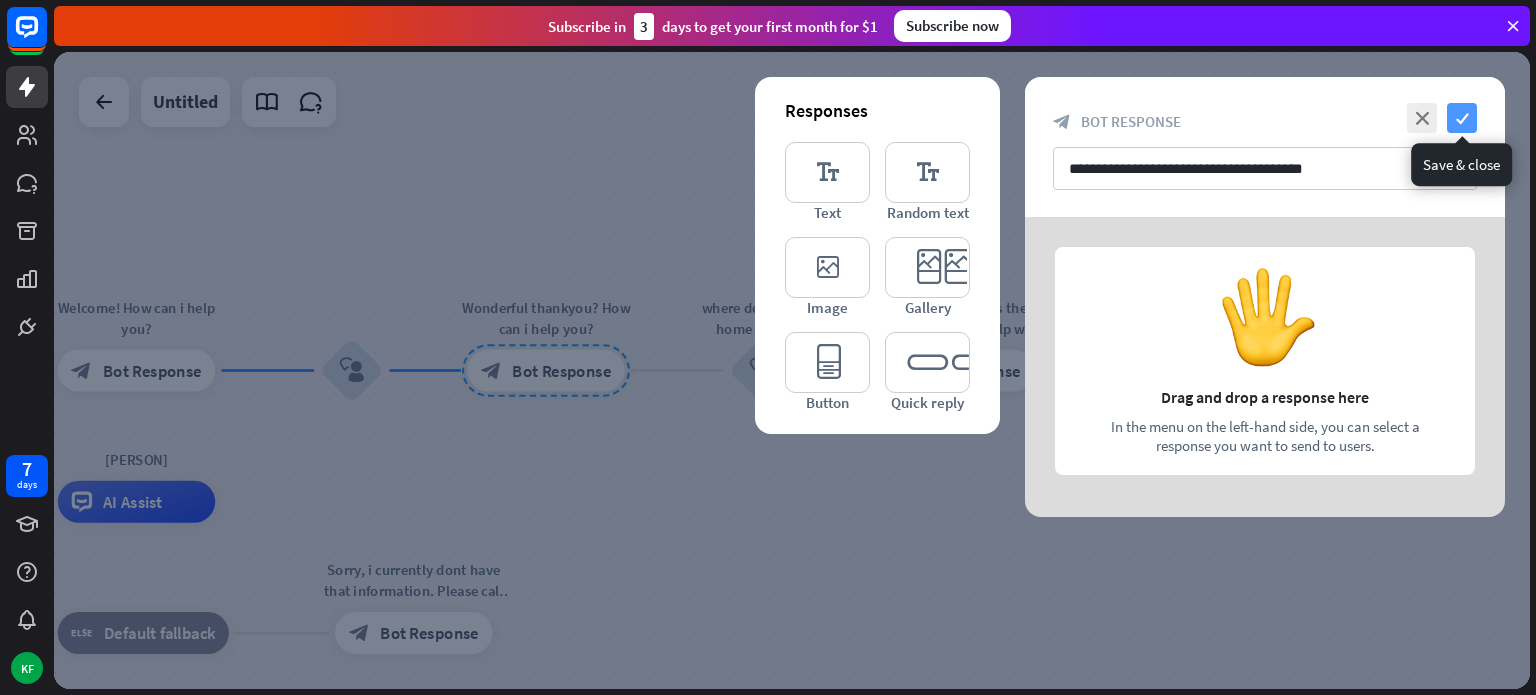 click on "check" at bounding box center (1462, 118) 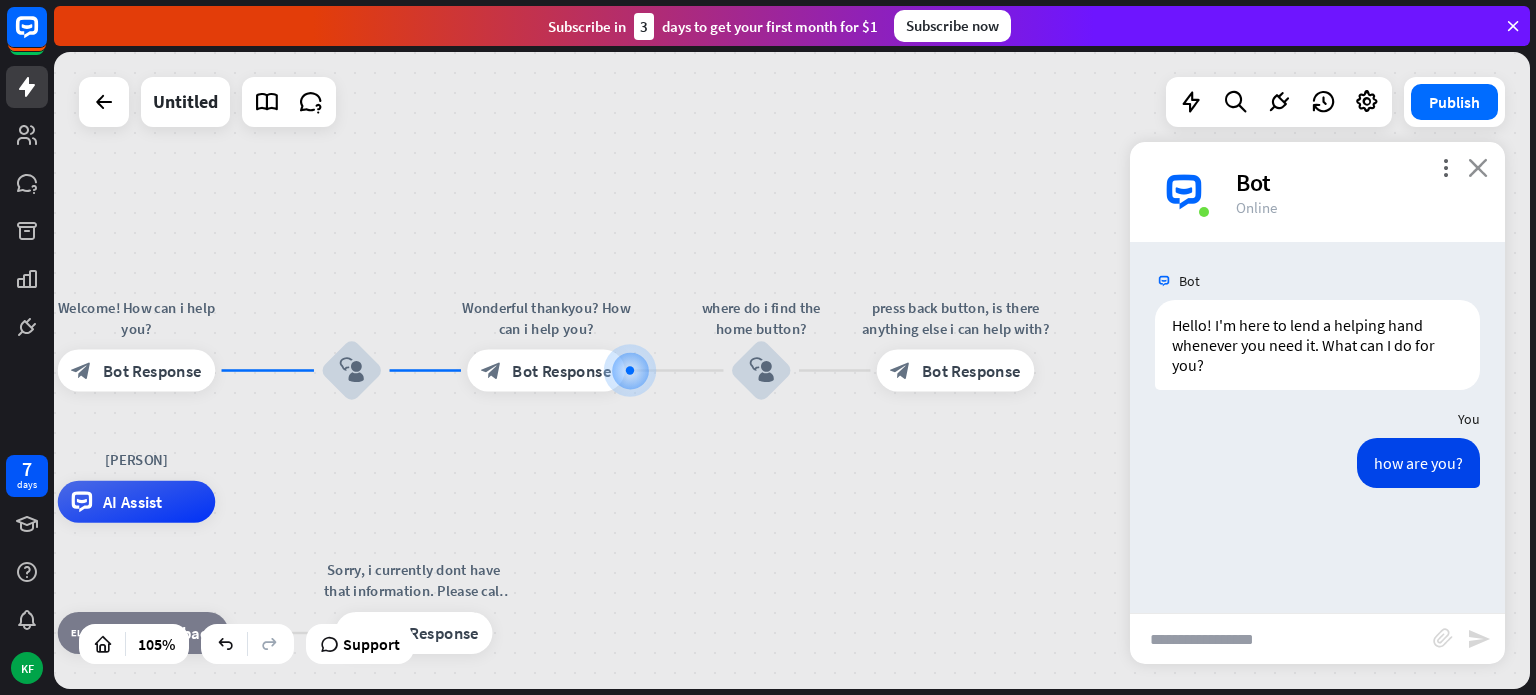 click on "close" at bounding box center [1478, 167] 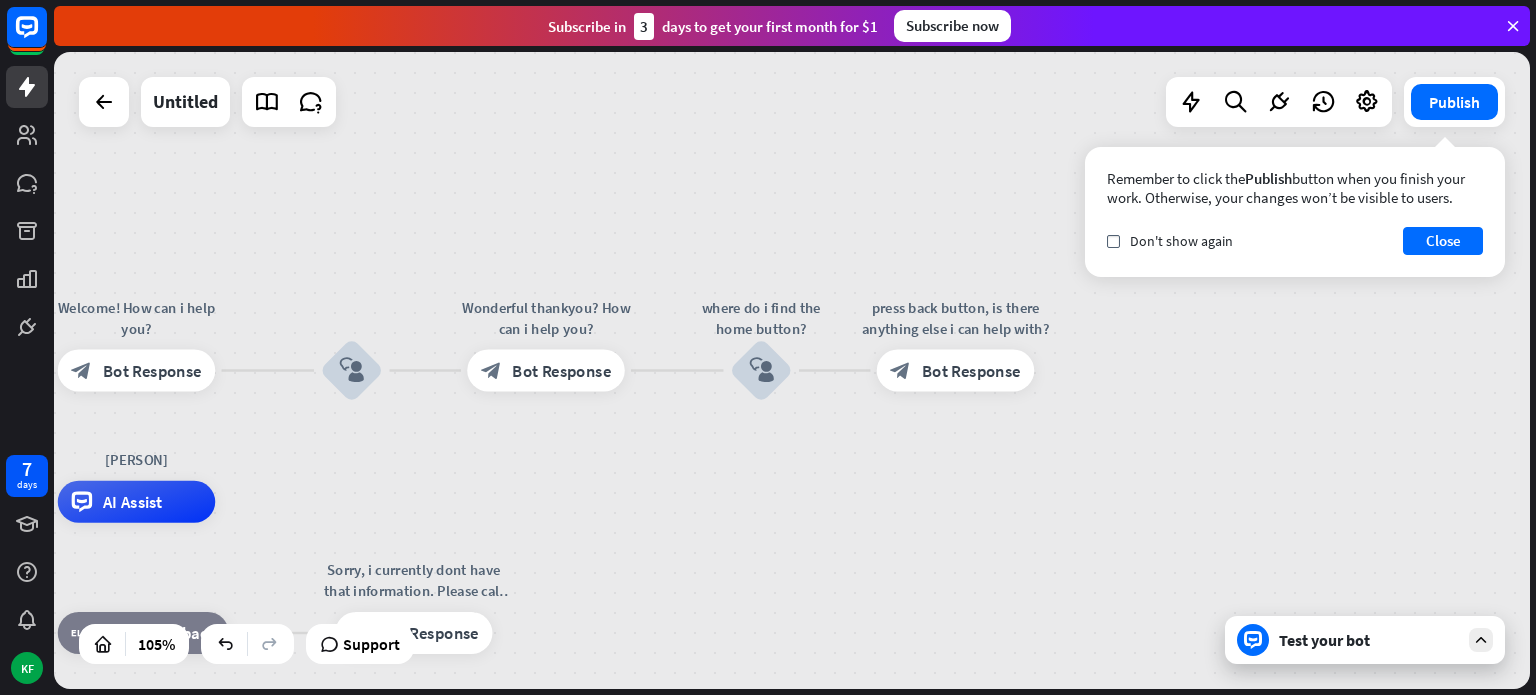 click on "home_2   Start point                 Welcome! How can i help you?   block_bot_response   Bot Response                   block_user_input                 Wonderful thankyou? How can i help you?   block_bot_response   Bot Response                 where do i find the home button?   block_user_input                 press back button, is there anything else i can help with?   block_bot_response   Bot Response                 [PERSON]     AI Assist                   block_fallback   Default fallback                 Sorry, i currently dont have that information. Please call for support.   block_bot_response   Bot Response" at bounding box center (792, 370) 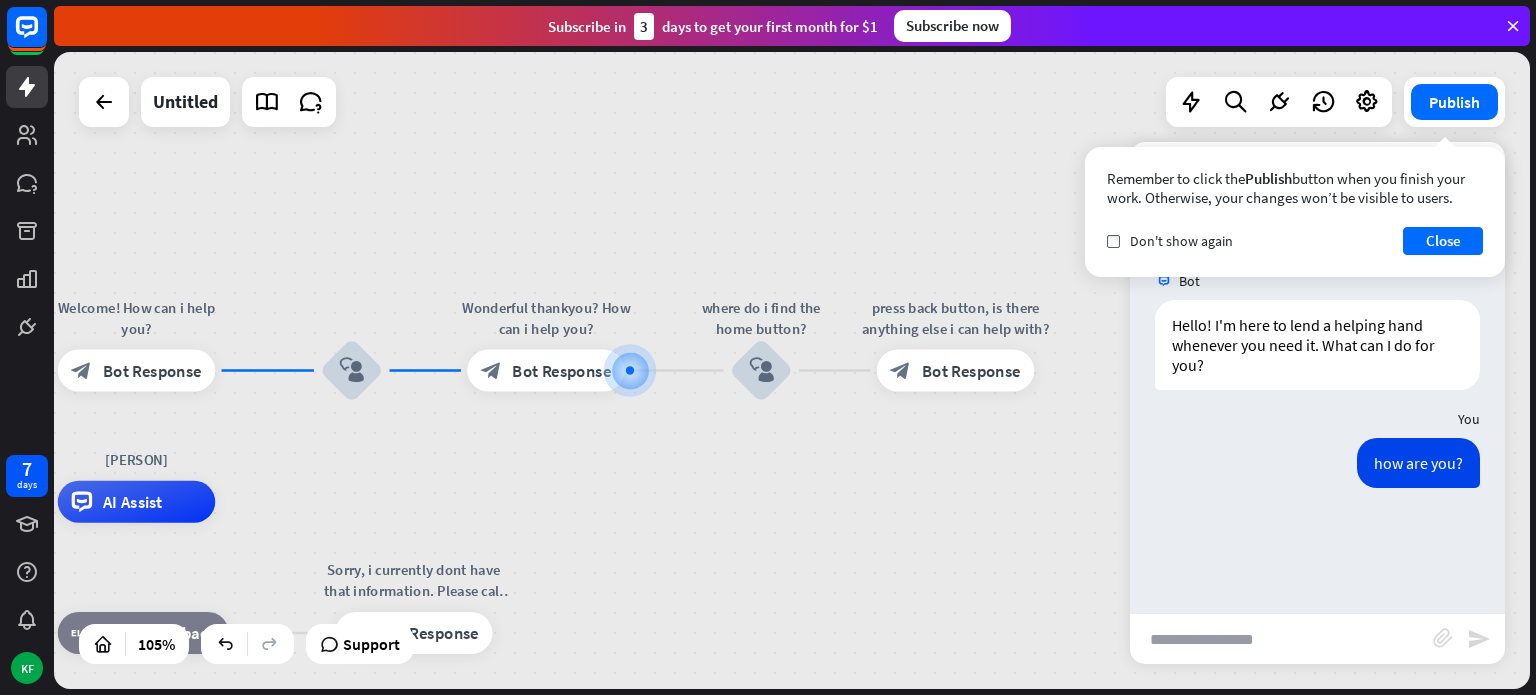 click at bounding box center (1281, 639) 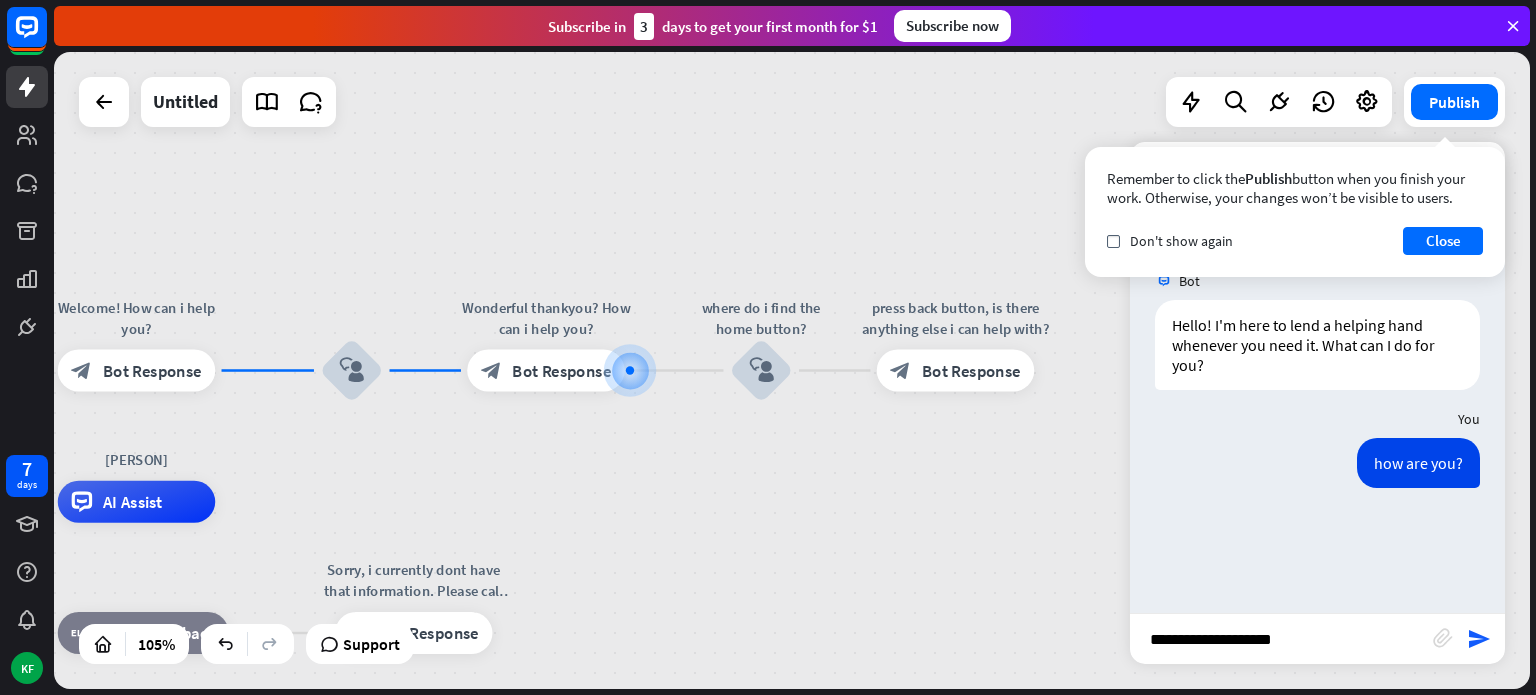 type on "**********" 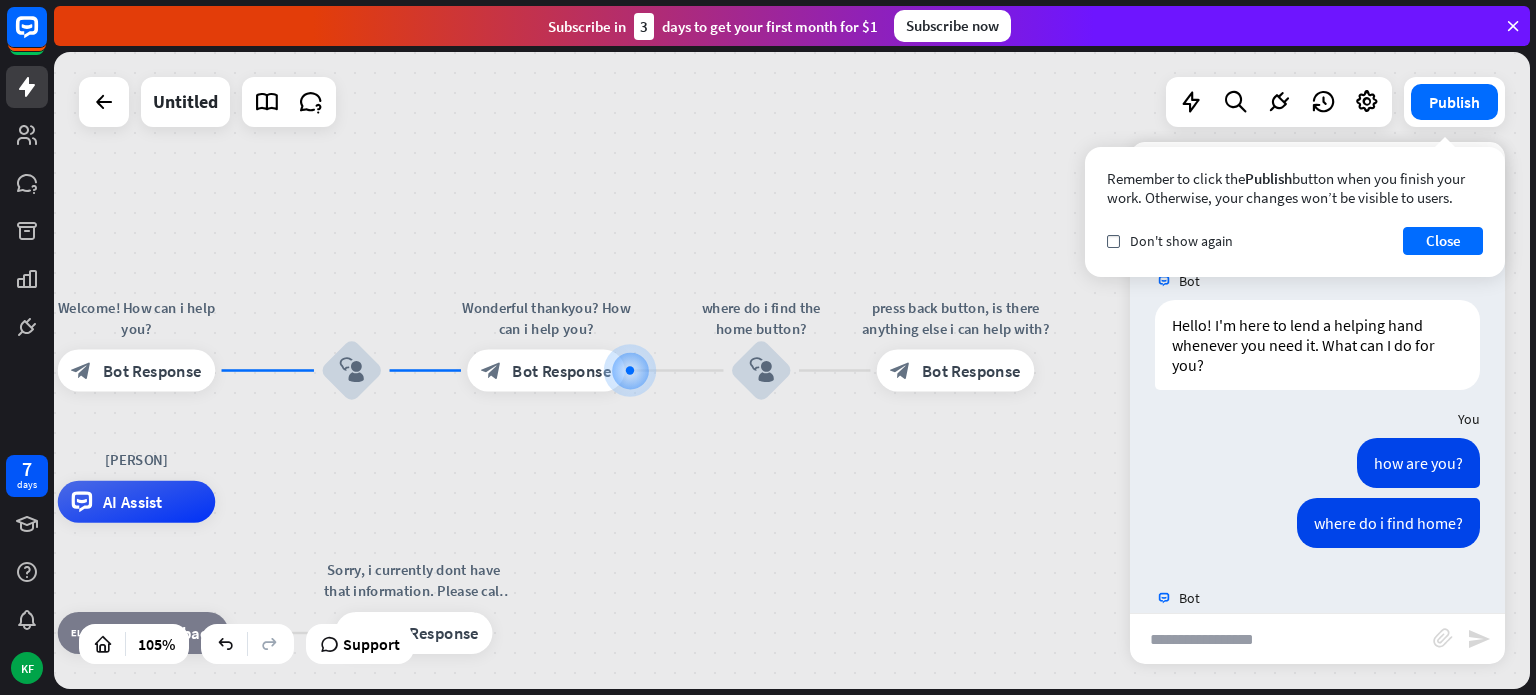 scroll, scrollTop: 0, scrollLeft: 0, axis: both 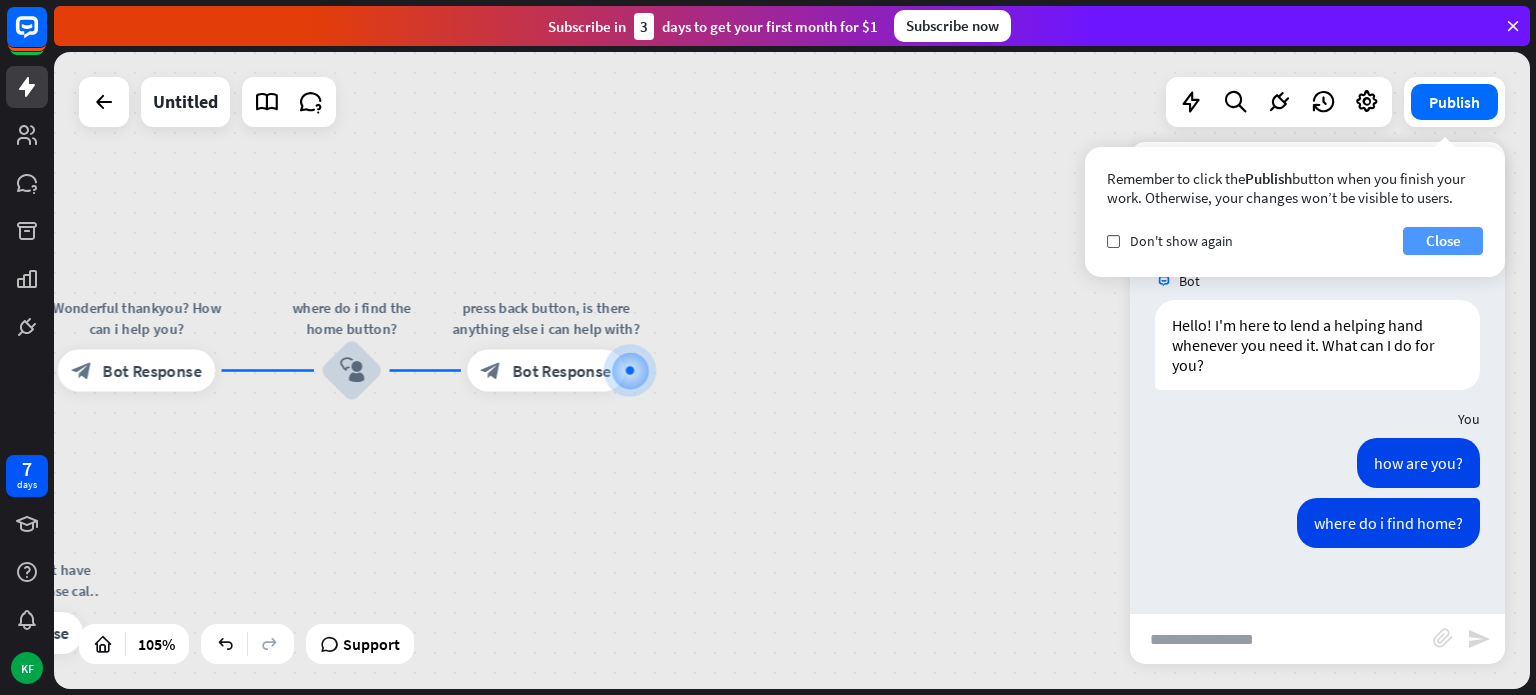 click on "Close" at bounding box center (1443, 241) 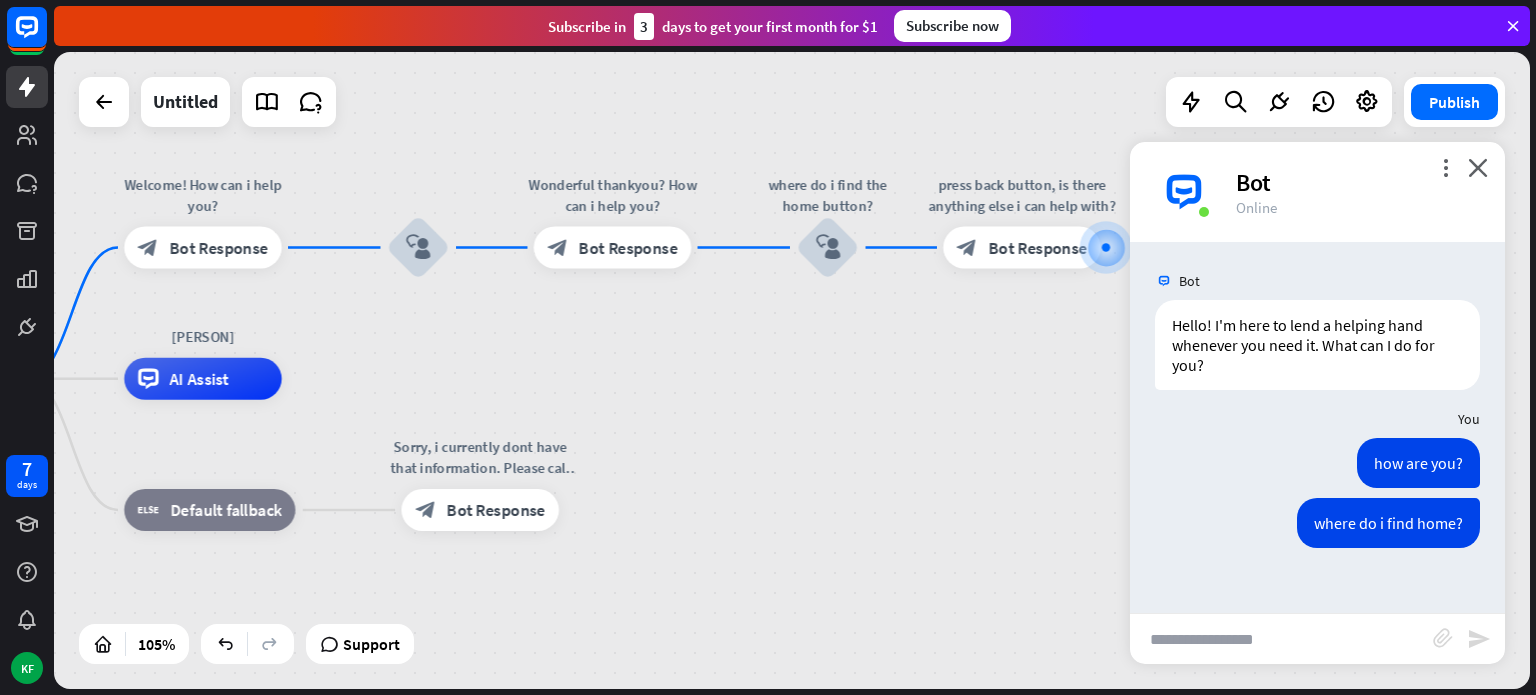 drag, startPoint x: 581, startPoint y: 480, endPoint x: 1064, endPoint y: 359, distance: 497.9257 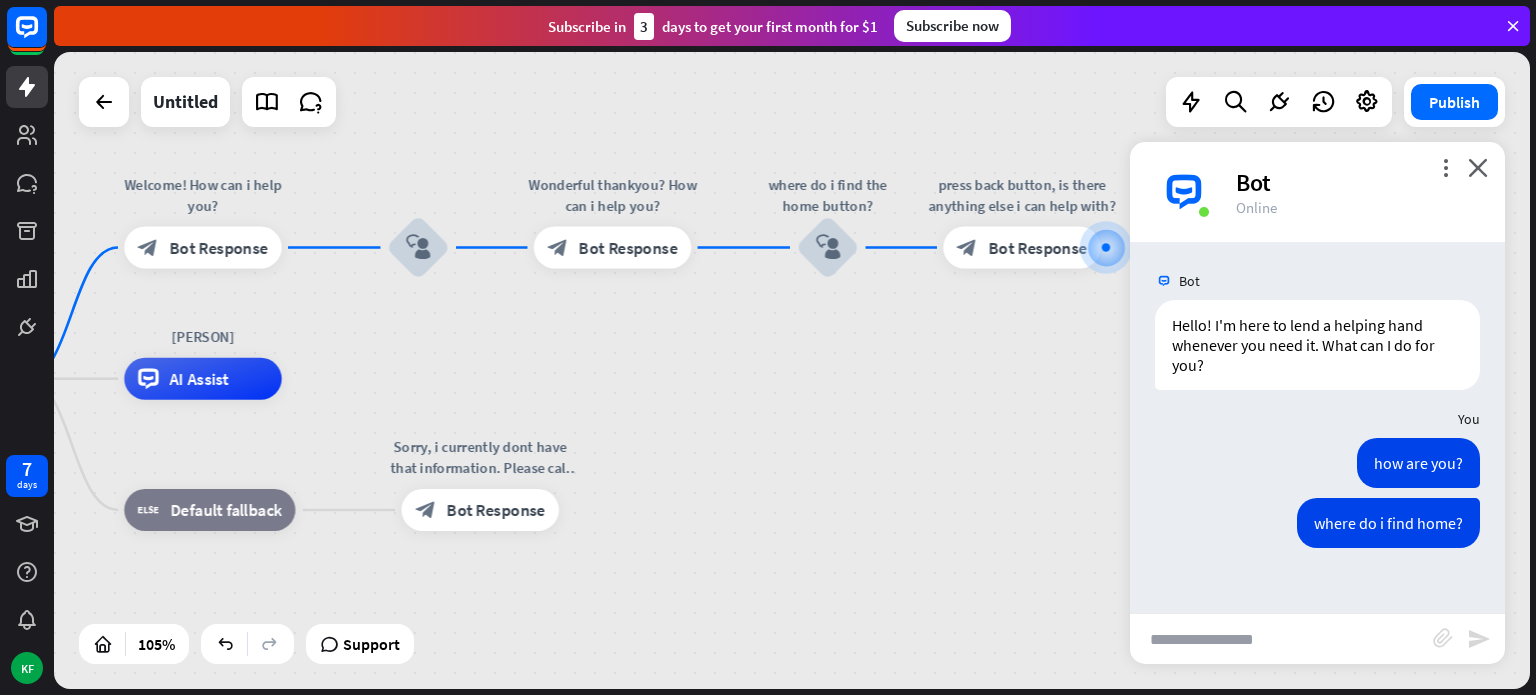 click on "home_2   Start point                 Welcome! How can i help you?   block_bot_response   Bot Response                   block_user_input                 Wonderful thankyou? How can i help you?   block_bot_response   Bot Response                 where do i find the home button?   block_user_input                 press back button, is there anything else i can help with?   block_bot_response   Bot Response                     [PERSON]     AI Assist                   block_fallback   Default fallback                 Sorry, i currently dont have that information. Please call for support.   block_bot_response   Bot Response" at bounding box center [792, 370] 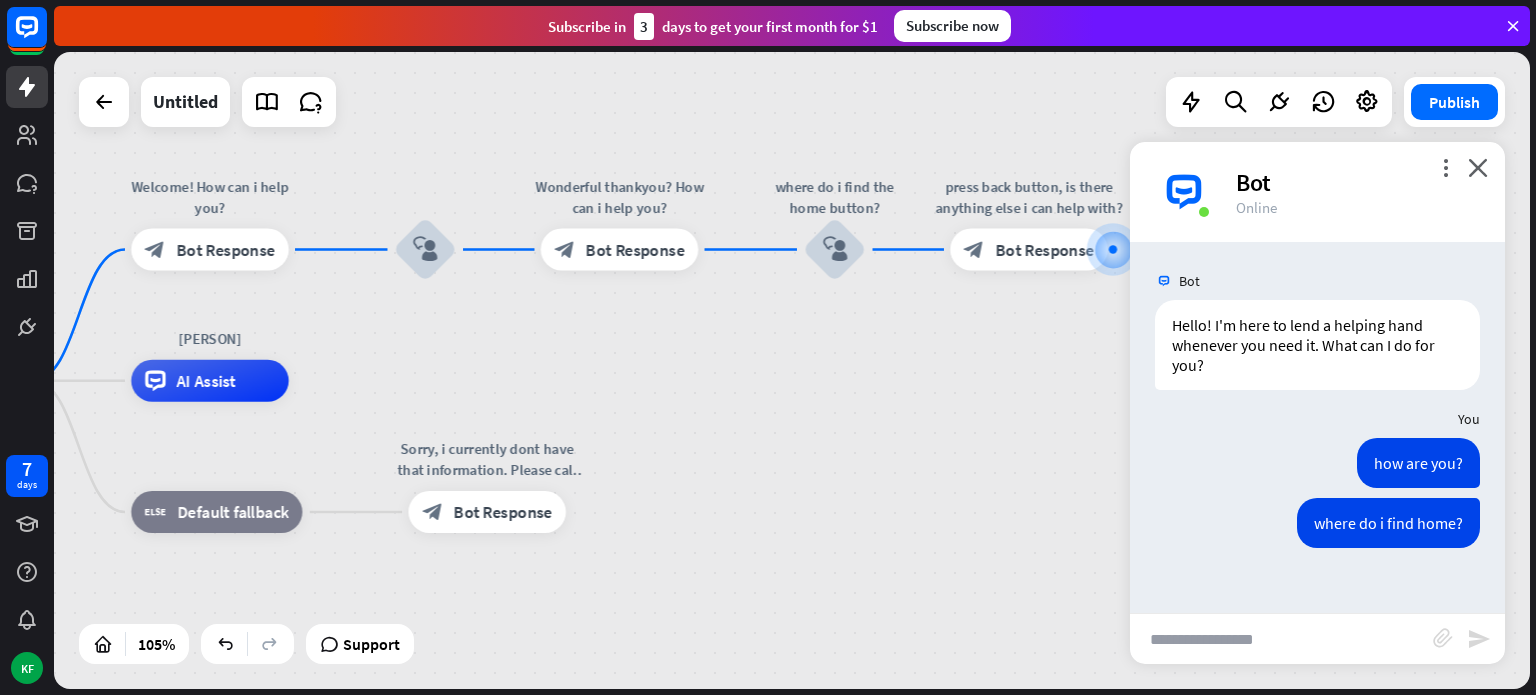 click at bounding box center [1281, 639] 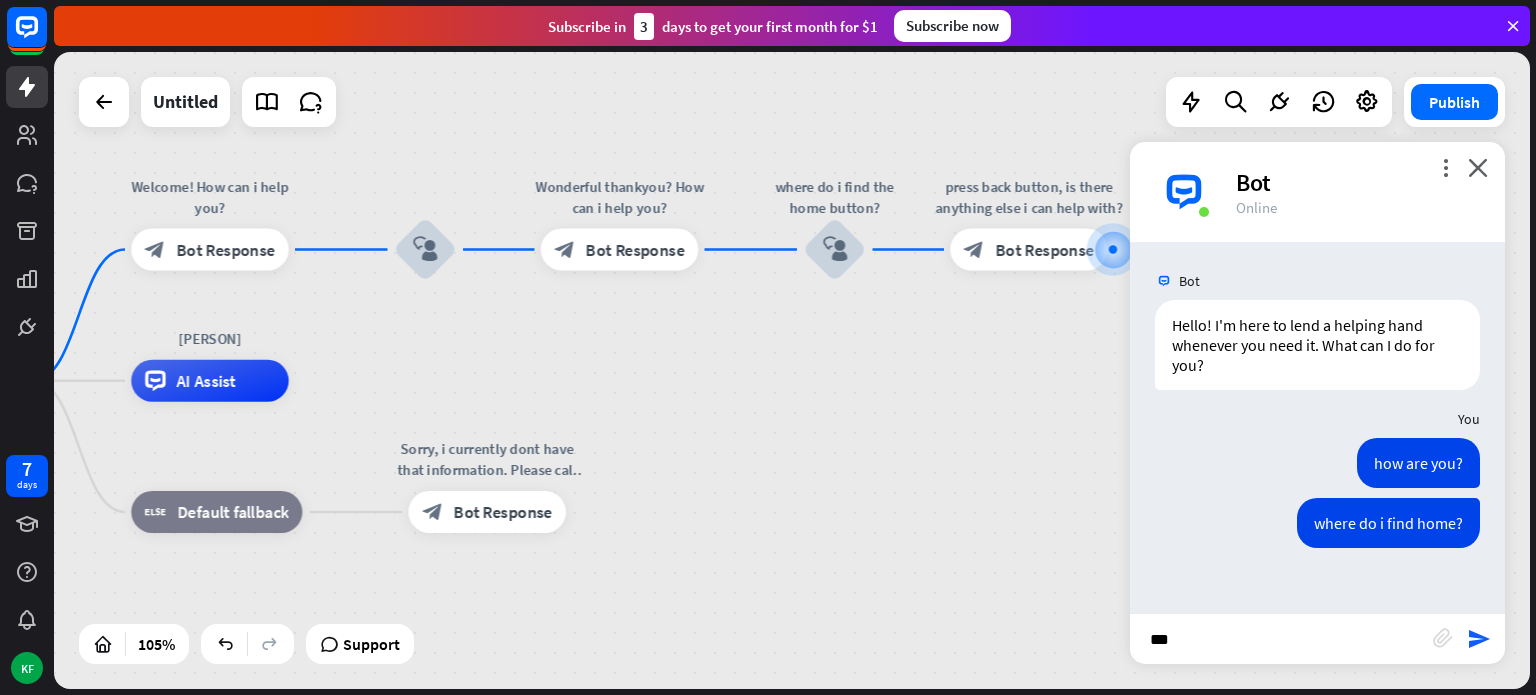 type on "****" 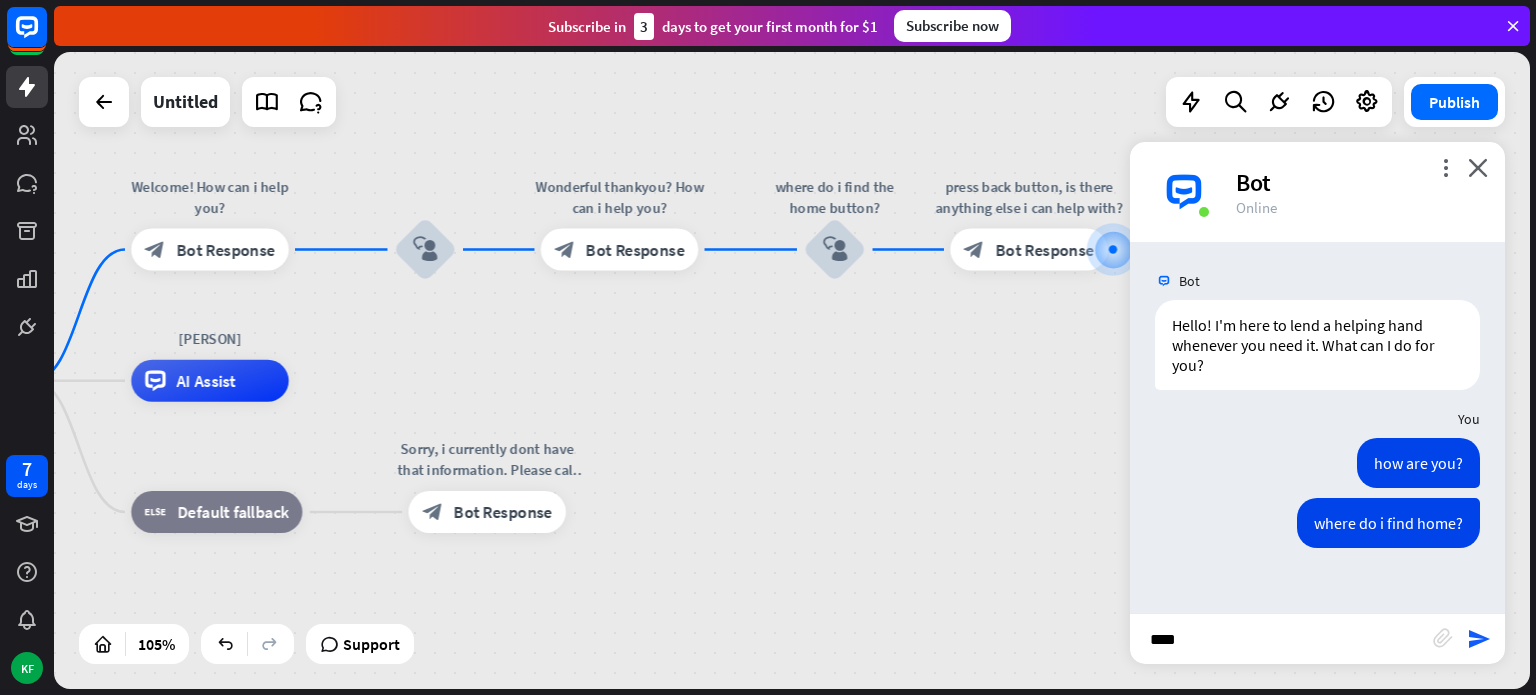 type 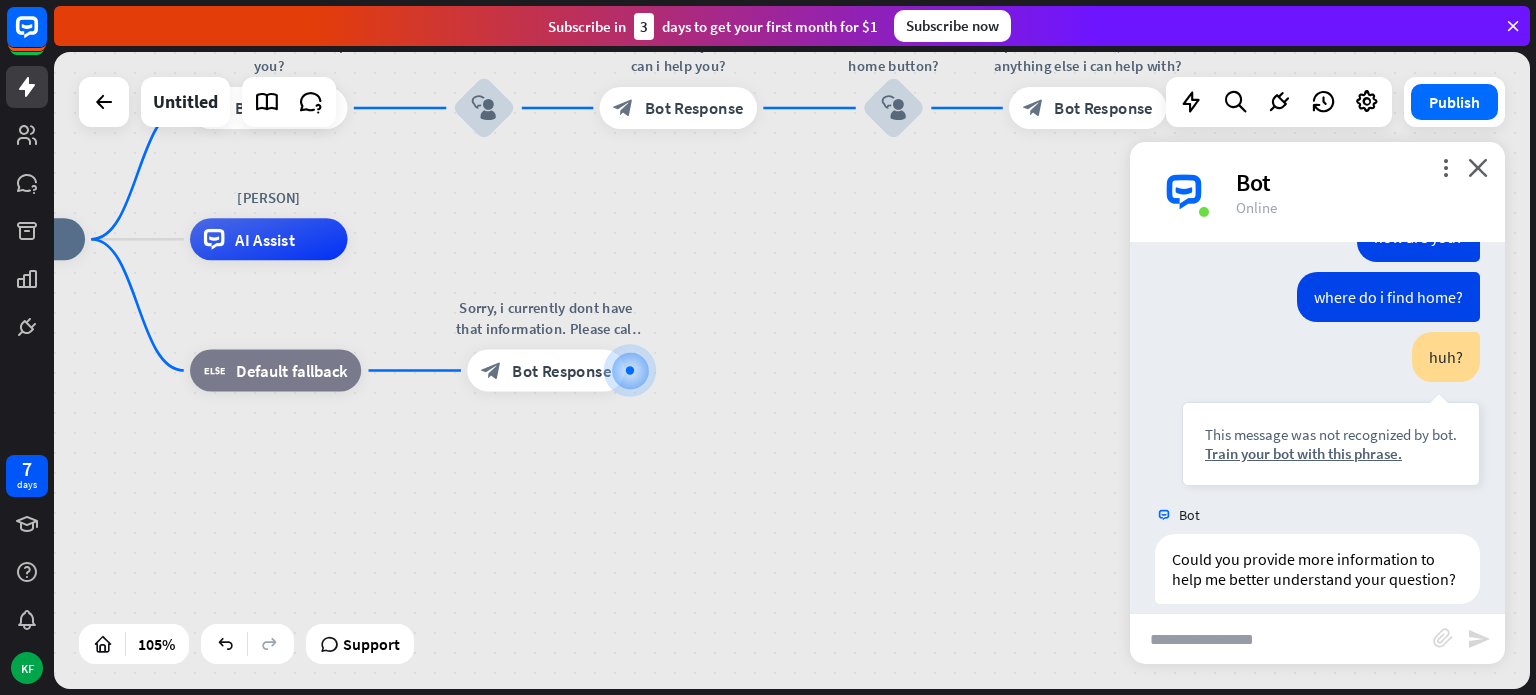 scroll, scrollTop: 266, scrollLeft: 0, axis: vertical 